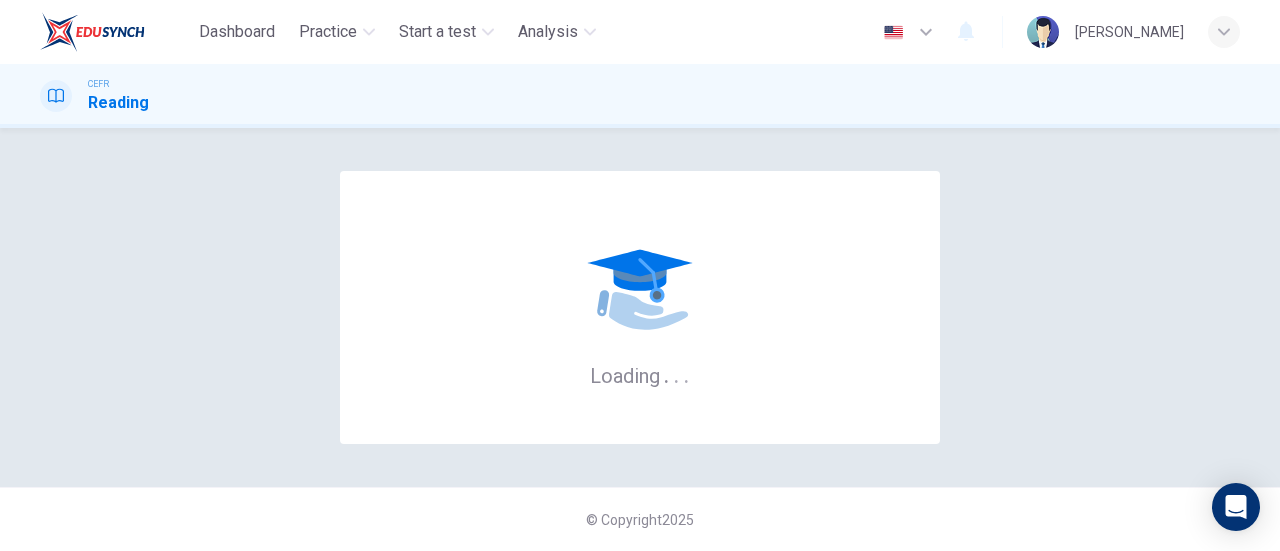 scroll, scrollTop: 0, scrollLeft: 0, axis: both 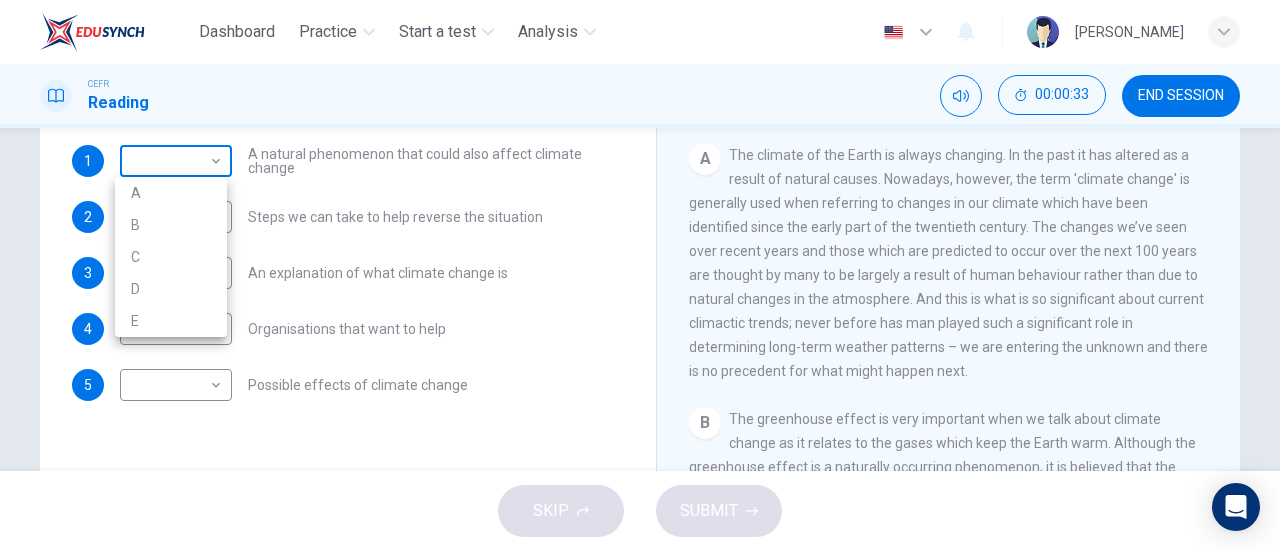click on "Dashboard Practice Start a test Analysis English en ​ [PERSON_NAME] Reading 00:00:33 END SESSION Questions 1 - 5 The Reading Passage has 5 paragraphs,  A – E . Which paragraph contains the following information?  Write the correct letter  A – E  in the boxes below.
NB  You may use any letter  more than once . 1 ​ ​ A natural phenomenon that could also affect climate change 2 ​ ​ Steps we can take to help reverse the situation 3 ​ ​ An explanation of what climate change is 4 ​ ​ Organisations that want to help 5 ​ ​ Possible effects of climate change The Climate of the Earth CLICK TO ZOOM Click to Zoom A B C D E SKIP SUBMIT EduSynch - Online Language Proficiency Testing
Dashboard Practice Start a test Analysis Notifications © Copyright  2025 A B C D E" at bounding box center [640, 275] 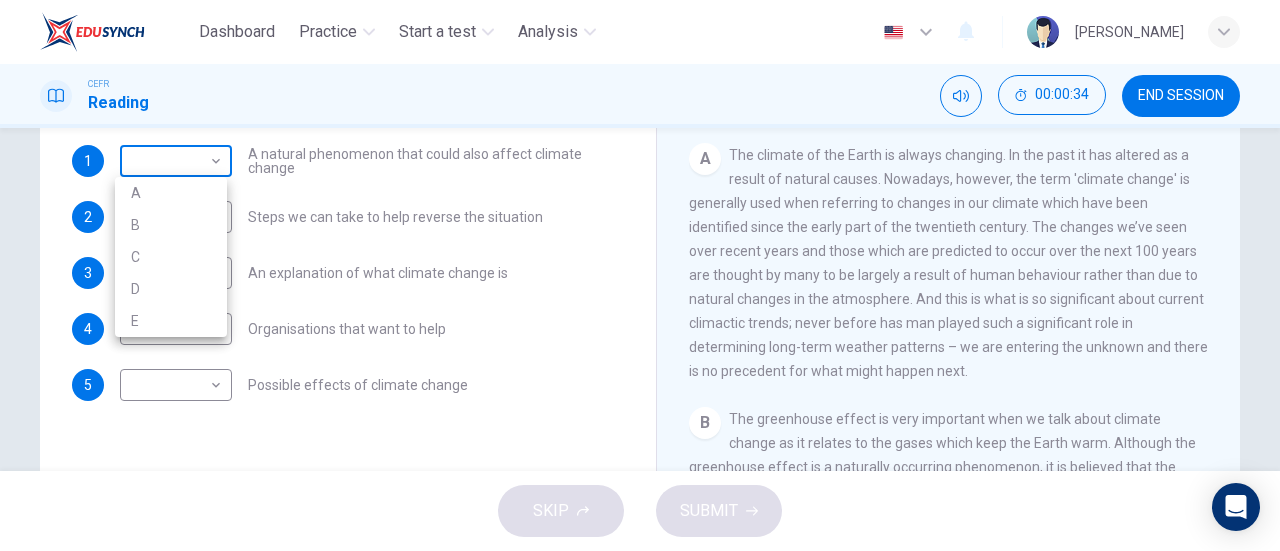 click at bounding box center [640, 275] 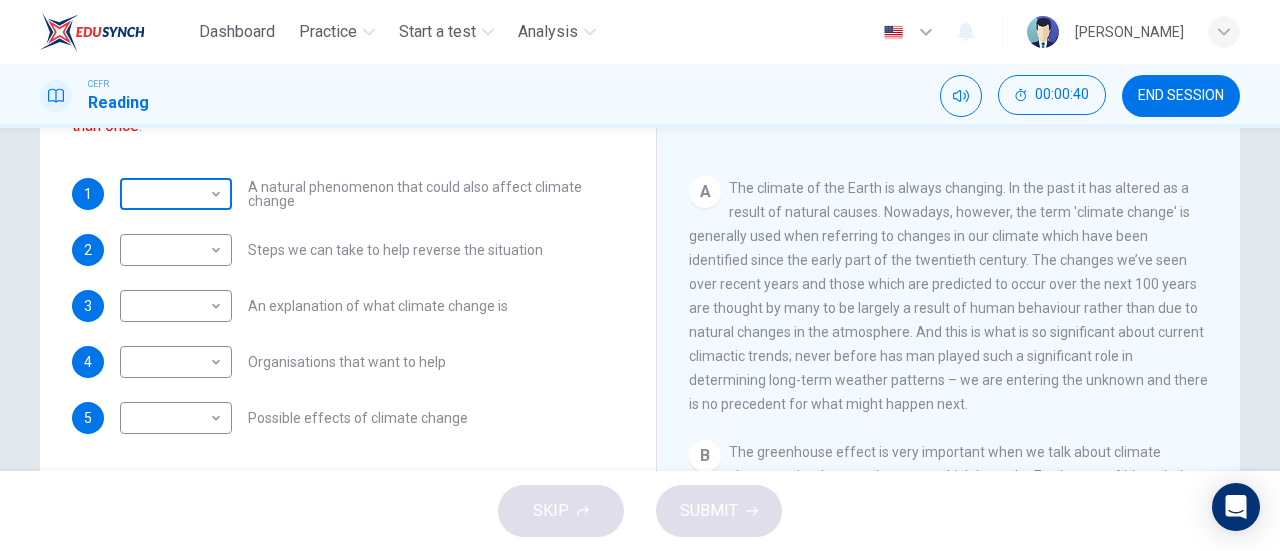 scroll, scrollTop: 271, scrollLeft: 0, axis: vertical 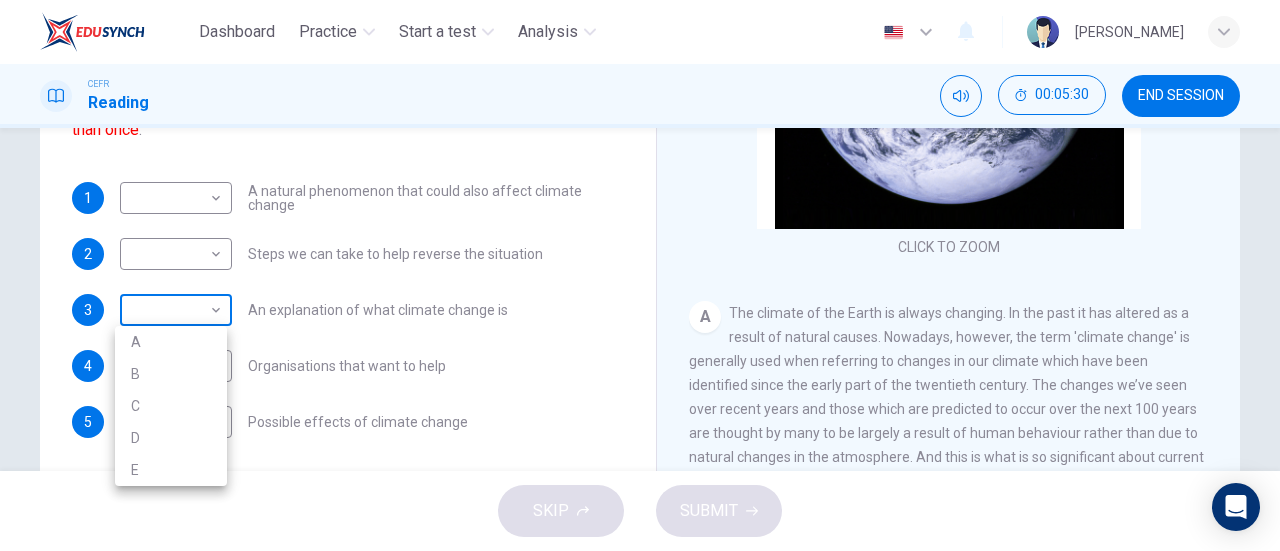 click on "Dashboard Practice Start a test Analysis English en ​ NURUL NADHIRAH BINTI MOHD ALI CEFR Reading 00:05:30 END SESSION Questions 1 - 5 The Reading Passage has 5 paragraphs,  A – E . Which paragraph contains the following information?  Write the correct letter  A – E  in the boxes below.
NB  You may use any letter  more than once . 1 ​ ​ A natural phenomenon that could also affect climate change 2 ​ ​ Steps we can take to help reverse the situation 3 ​ ​ An explanation of what climate change is 4 ​ ​ Organisations that want to help 5 ​ ​ Possible effects of climate change The Climate of the Earth CLICK TO ZOOM Click to Zoom A B C D E SKIP SUBMIT EduSynch - Online Language Proficiency Testing
Dashboard Practice Start a test Analysis Notifications © Copyright  2025 A B C D E" at bounding box center (640, 275) 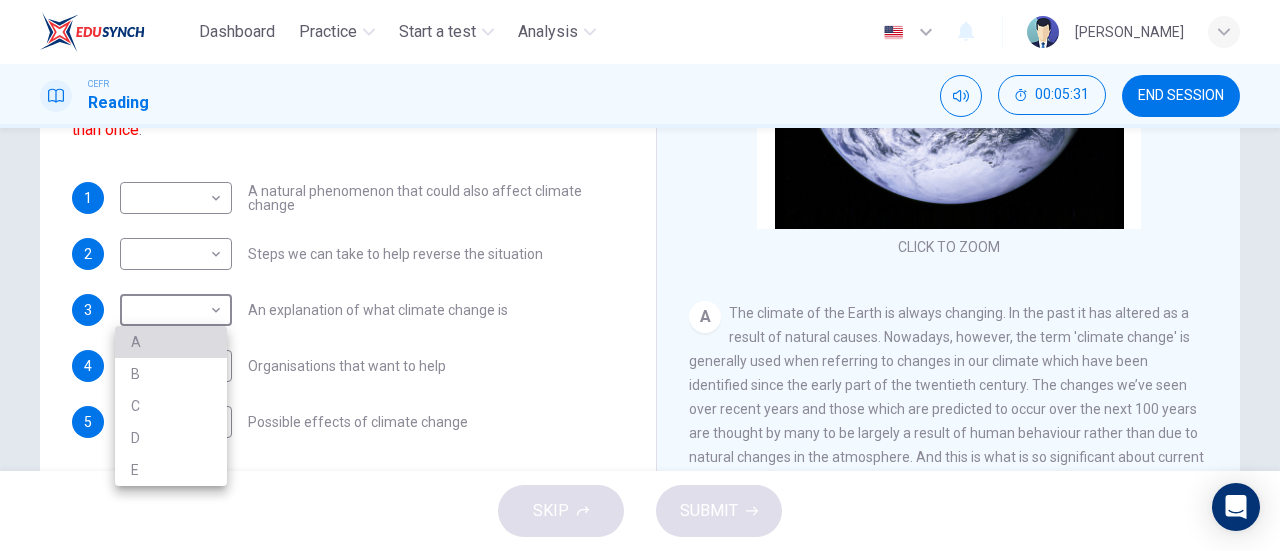 click on "A" at bounding box center [171, 342] 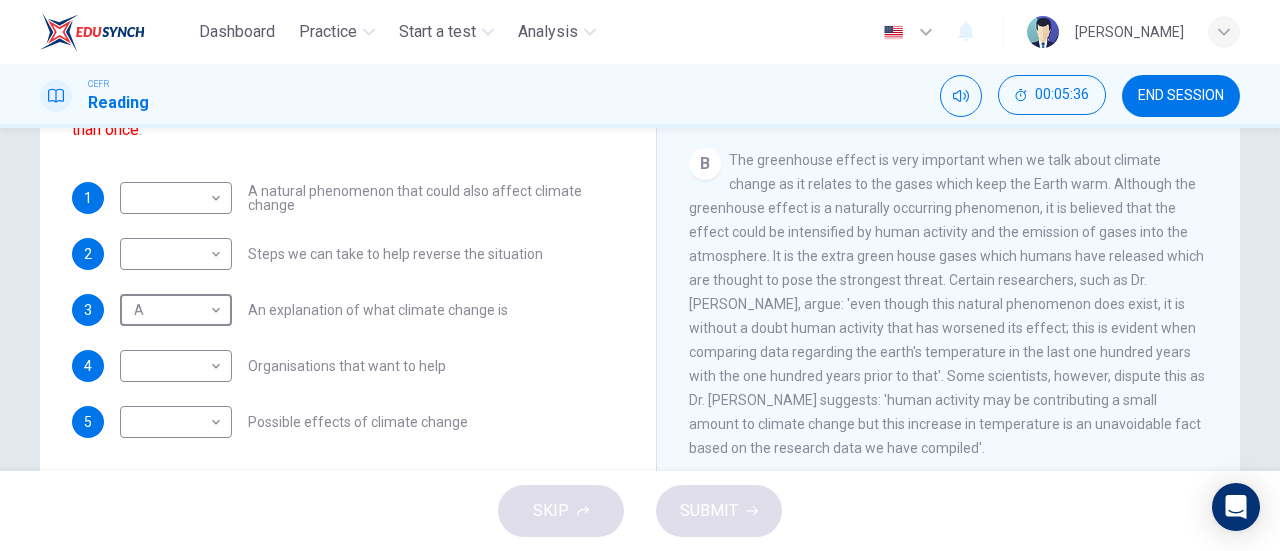 scroll, scrollTop: 530, scrollLeft: 0, axis: vertical 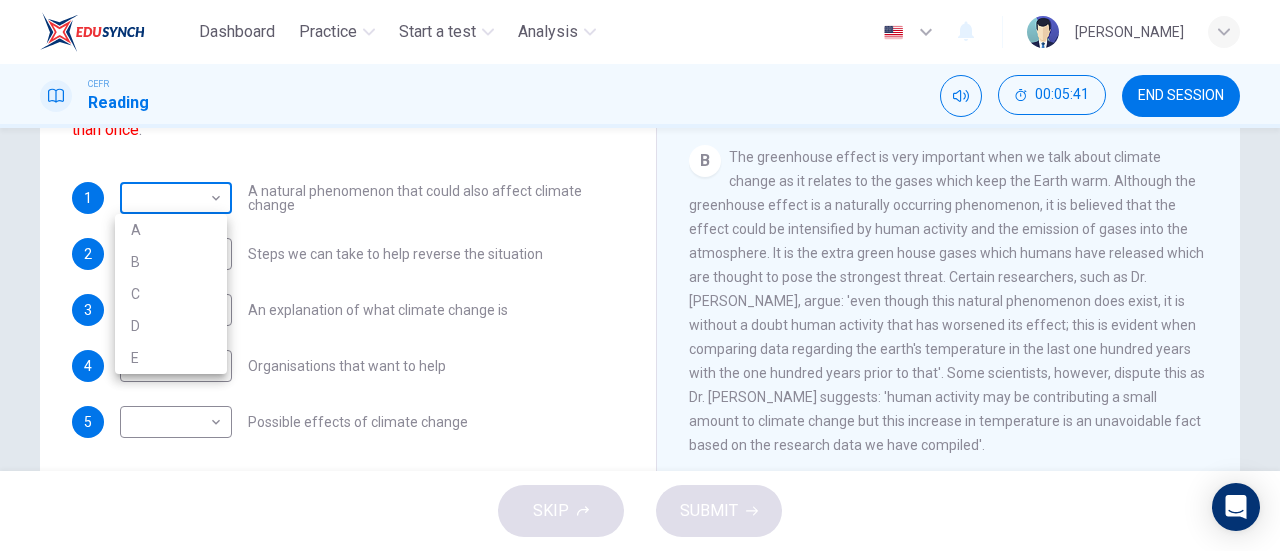 click on "Dashboard Practice Start a test Analysis English en ​ NURUL NADHIRAH BINTI MOHD ALI CEFR Reading 00:05:41 END SESSION Questions 1 - 5 The Reading Passage has 5 paragraphs,  A – E . Which paragraph contains the following information?  Write the correct letter  A – E  in the boxes below.
NB  You may use any letter  more than once . 1 ​ ​ A natural phenomenon that could also affect climate change 2 ​ ​ Steps we can take to help reverse the situation 3 A A ​ An explanation of what climate change is 4 ​ ​ Organisations that want to help 5 ​ ​ Possible effects of climate change The Climate of the Earth CLICK TO ZOOM Click to Zoom A B C D E SKIP SUBMIT EduSynch - Online Language Proficiency Testing
Dashboard Practice Start a test Analysis Notifications © Copyright  2025 A B C D E" at bounding box center [640, 275] 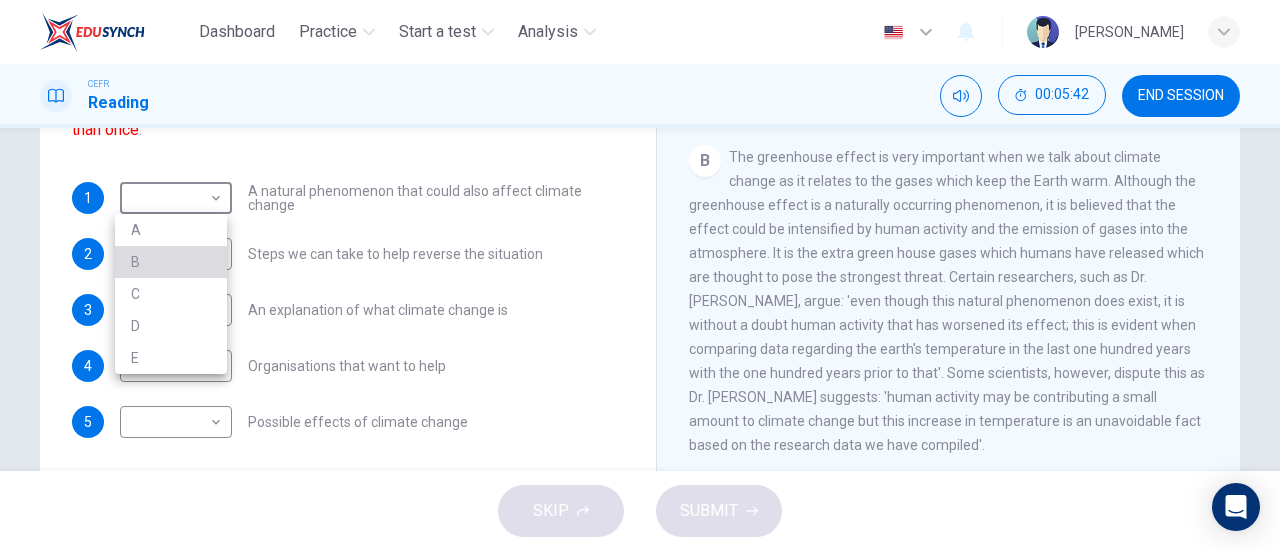 click on "B" at bounding box center (171, 262) 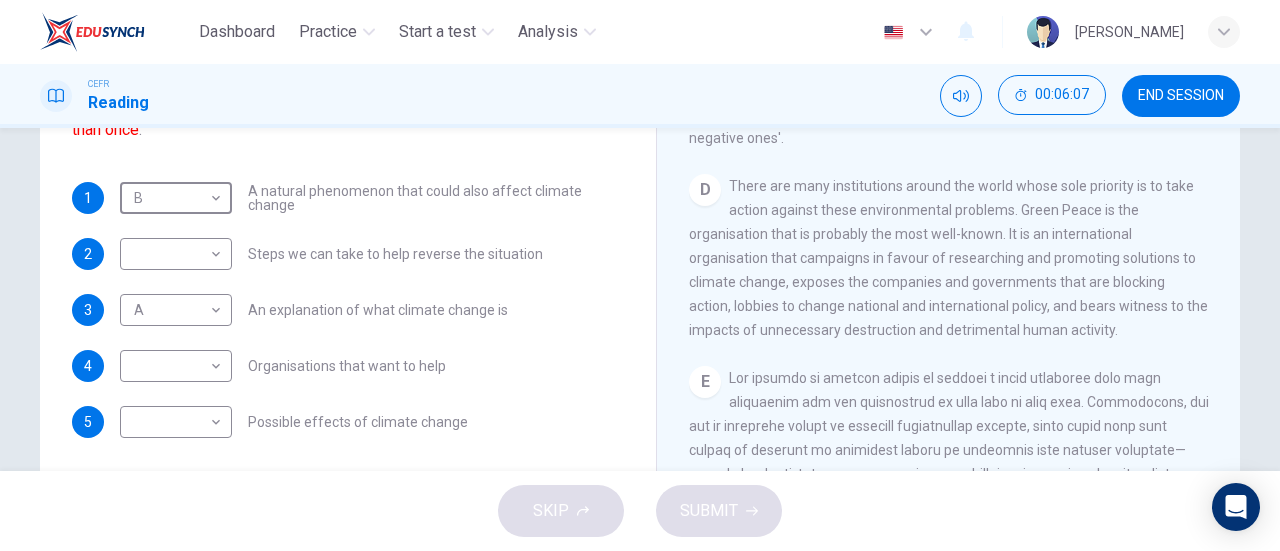 scroll, scrollTop: 1128, scrollLeft: 0, axis: vertical 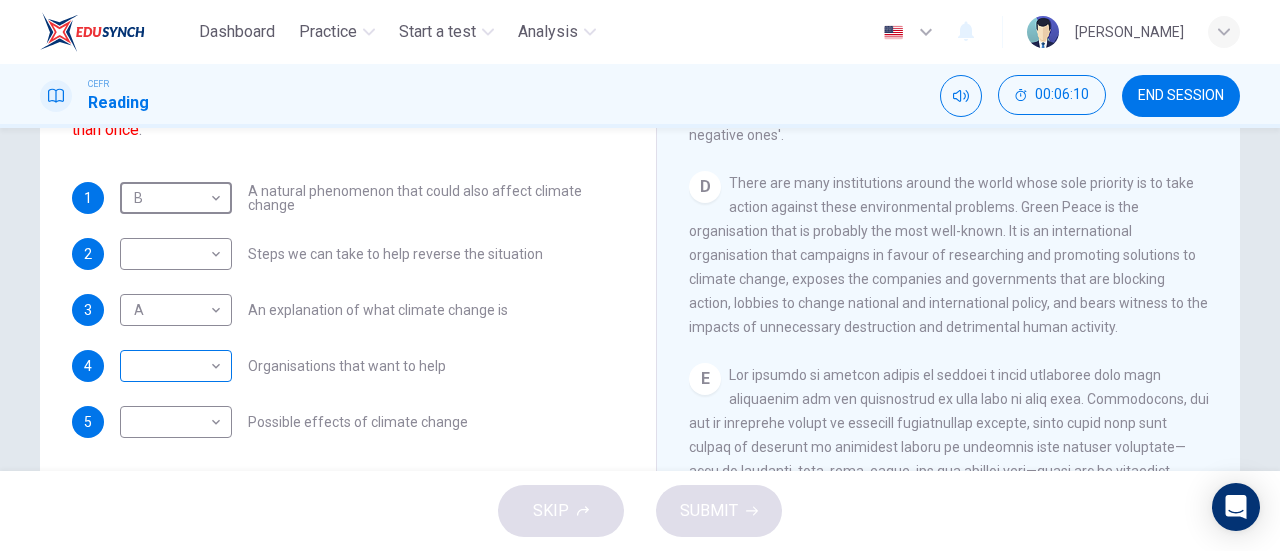 click on "Dashboard Practice Start a test Analysis English en ​ NURUL NADHIRAH BINTI MOHD ALI CEFR Reading 00:06:10 END SESSION Questions 1 - 5 The Reading Passage has 5 paragraphs,  A – E . Which paragraph contains the following information?  Write the correct letter  A – E  in the boxes below.
NB  You may use any letter  more than once . 1 B B ​ A natural phenomenon that could also affect climate change 2 ​ ​ Steps we can take to help reverse the situation 3 A A ​ An explanation of what climate change is 4 ​ ​ Organisations that want to help 5 ​ ​ Possible effects of climate change The Climate of the Earth CLICK TO ZOOM Click to Zoom A B C D E SKIP SUBMIT EduSynch - Online Language Proficiency Testing
Dashboard Practice Start a test Analysis Notifications © Copyright  2025" at bounding box center (640, 275) 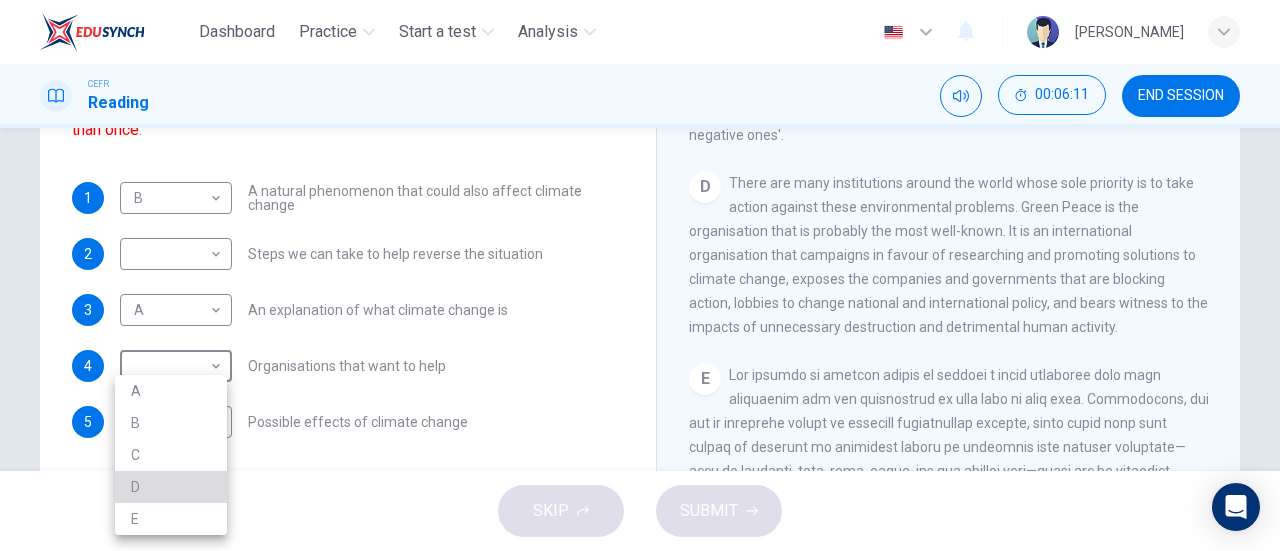 click on "D" at bounding box center [171, 487] 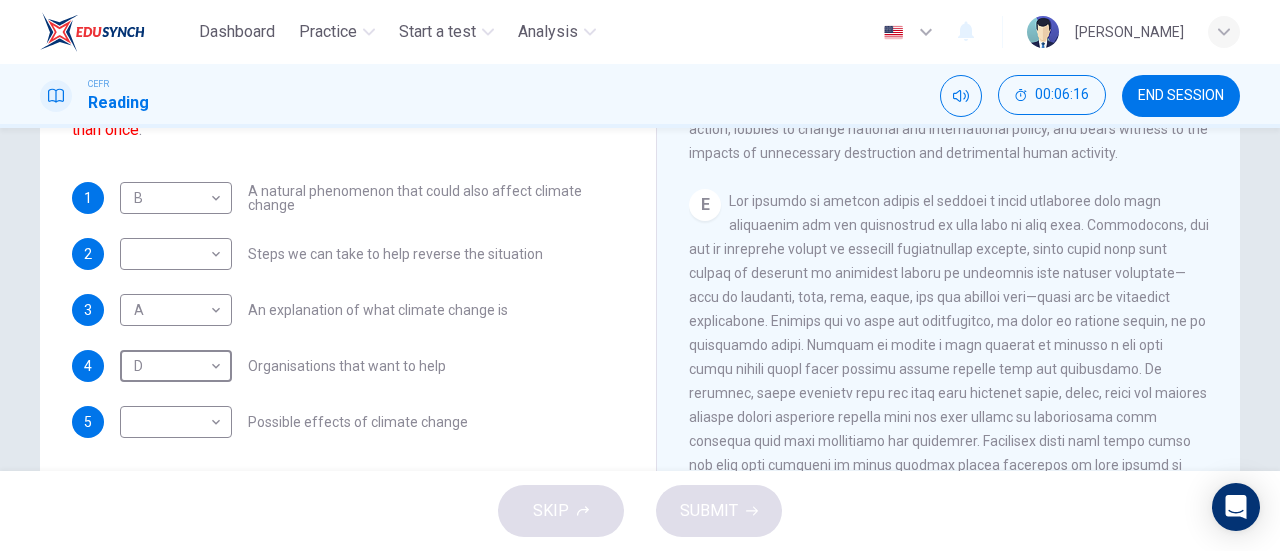 scroll, scrollTop: 1340, scrollLeft: 0, axis: vertical 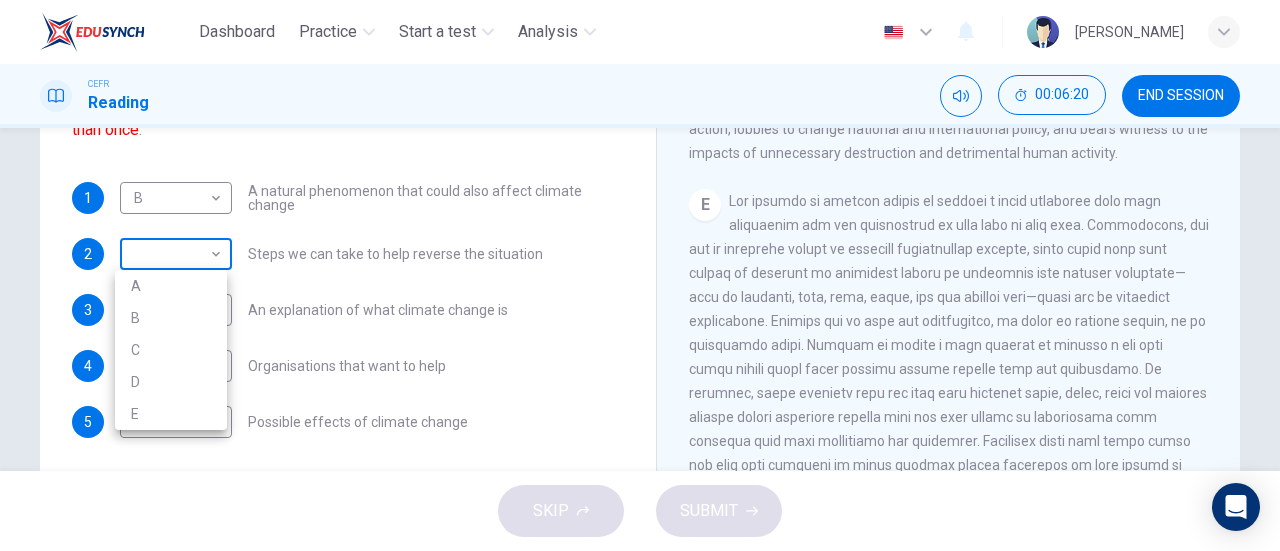 click on "Dashboard Practice Start a test Analysis English en ​ NURUL NADHIRAH BINTI MOHD ALI CEFR Reading 00:06:20 END SESSION Questions 1 - 5 The Reading Passage has 5 paragraphs,  A – E . Which paragraph contains the following information?  Write the correct letter  A – E  in the boxes below.
NB  You may use any letter  more than once . 1 B B ​ A natural phenomenon that could also affect climate change 2 ​ ​ Steps we can take to help reverse the situation 3 A A ​ An explanation of what climate change is 4 D D ​ Organisations that want to help 5 ​ ​ Possible effects of climate change The Climate of the Earth CLICK TO ZOOM Click to Zoom A B C D E SKIP SUBMIT EduSynch - Online Language Proficiency Testing
Dashboard Practice Start a test Analysis Notifications © Copyright  2025 A B C D E" at bounding box center [640, 275] 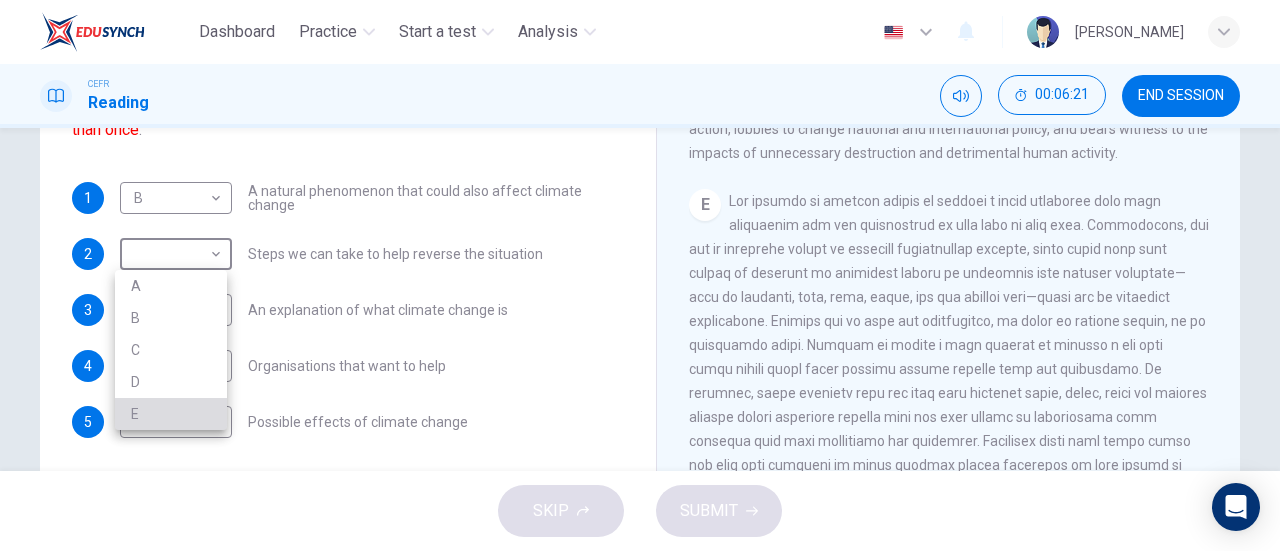 click on "E" at bounding box center (171, 414) 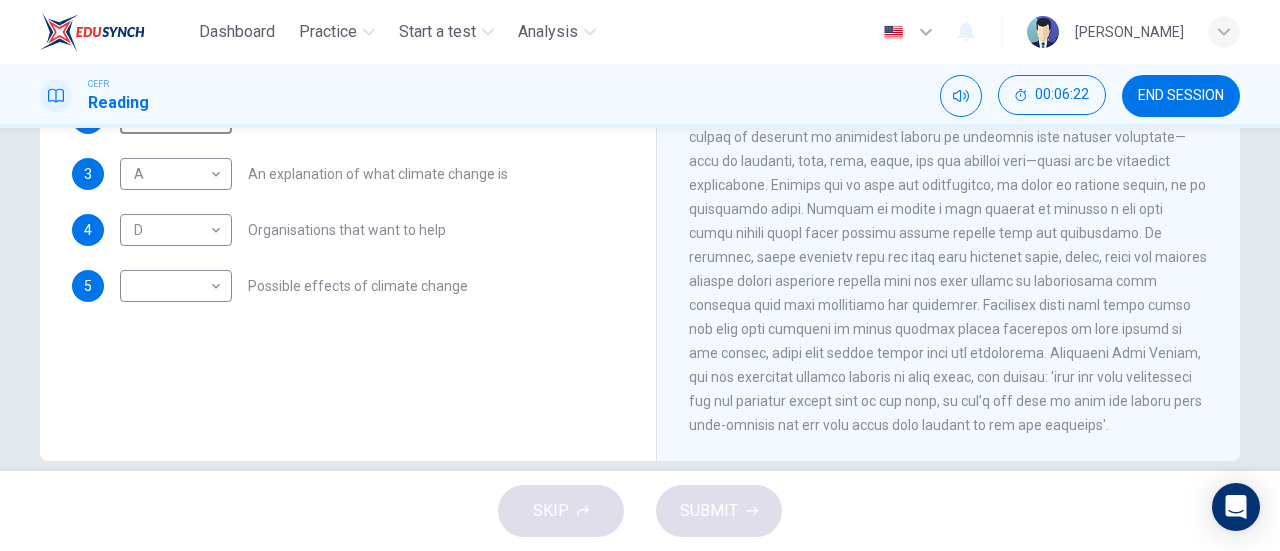 scroll, scrollTop: 432, scrollLeft: 0, axis: vertical 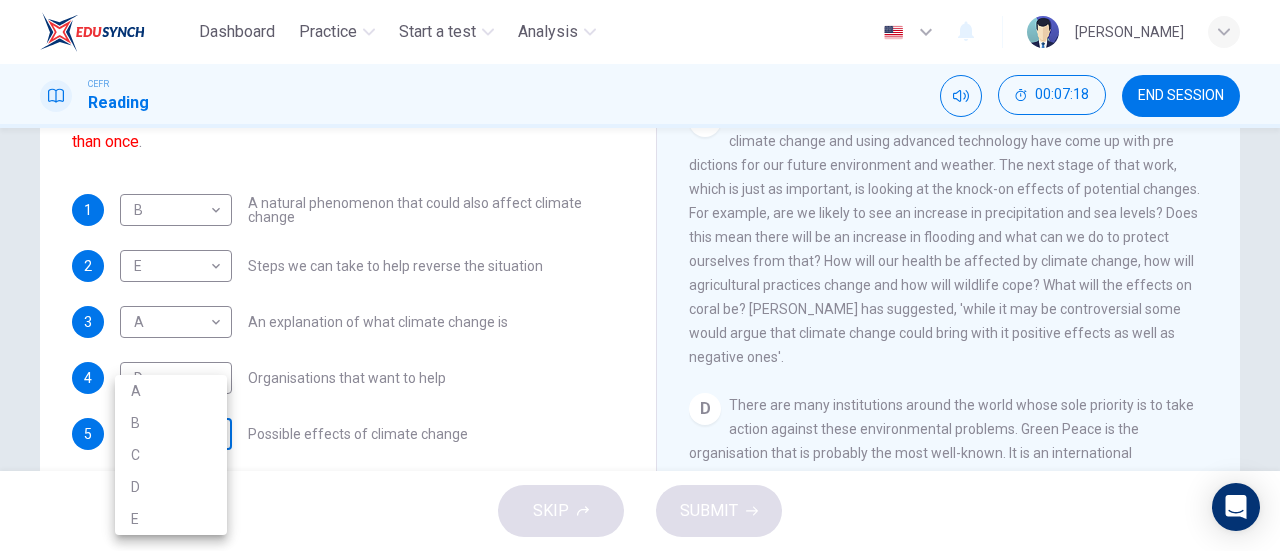 click on "Dashboard Practice Start a test Analysis English en ​ NURUL NADHIRAH BINTI MOHD ALI CEFR Reading 00:07:18 END SESSION Questions 1 - 5 The Reading Passage has 5 paragraphs,  A – E . Which paragraph contains the following information?  Write the correct letter  A – E  in the boxes below.
NB  You may use any letter  more than once . 1 B B ​ A natural phenomenon that could also affect climate change 2 E E ​ Steps we can take to help reverse the situation 3 A A ​ An explanation of what climate change is 4 D D ​ Organisations that want to help 5 ​ ​ Possible effects of climate change The Climate of the Earth CLICK TO ZOOM Click to Zoom A B C D E SKIP SUBMIT EduSynch - Online Language Proficiency Testing
Dashboard Practice Start a test Analysis Notifications © Copyright  2025 A B C D E" at bounding box center (640, 275) 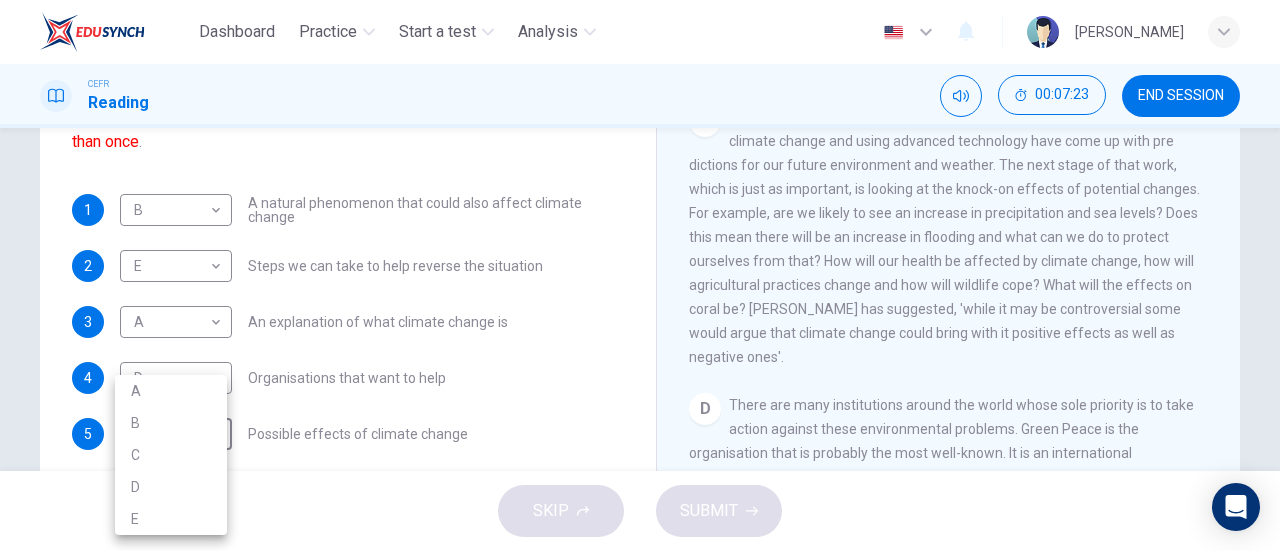click on "C" at bounding box center (171, 455) 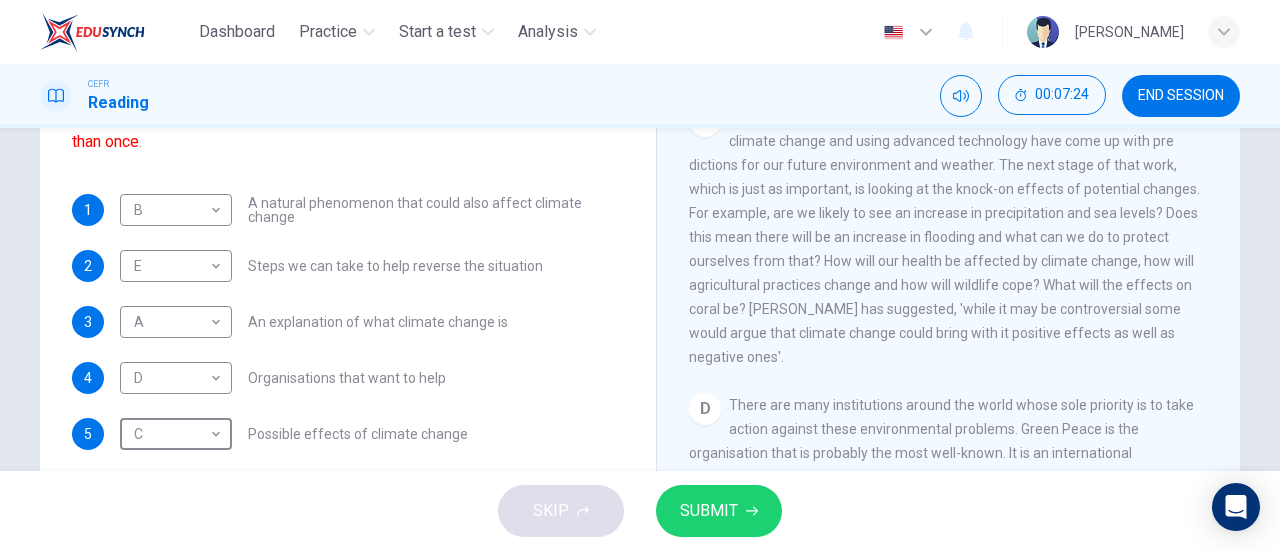 scroll, scrollTop: 284, scrollLeft: 0, axis: vertical 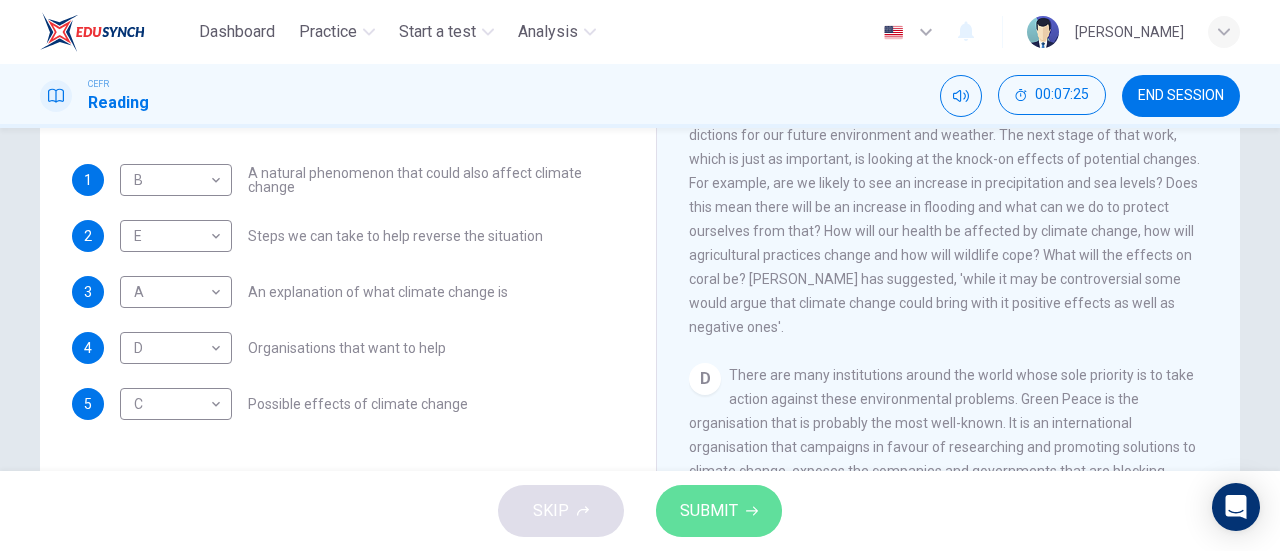 click on "SUBMIT" at bounding box center [709, 511] 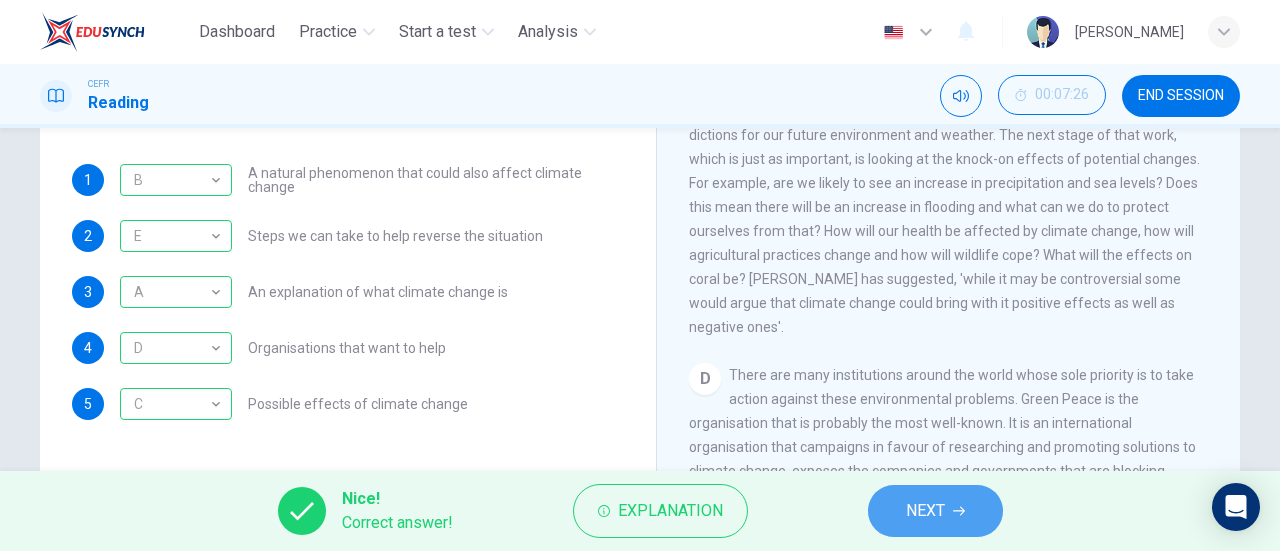 click on "NEXT" at bounding box center [925, 511] 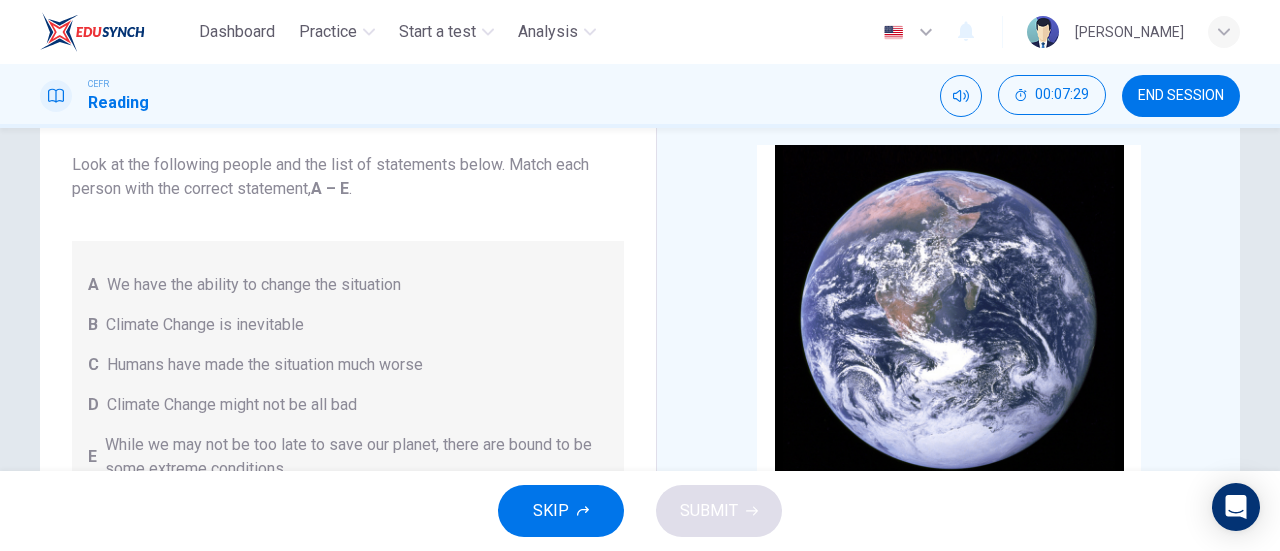 scroll, scrollTop: 109, scrollLeft: 0, axis: vertical 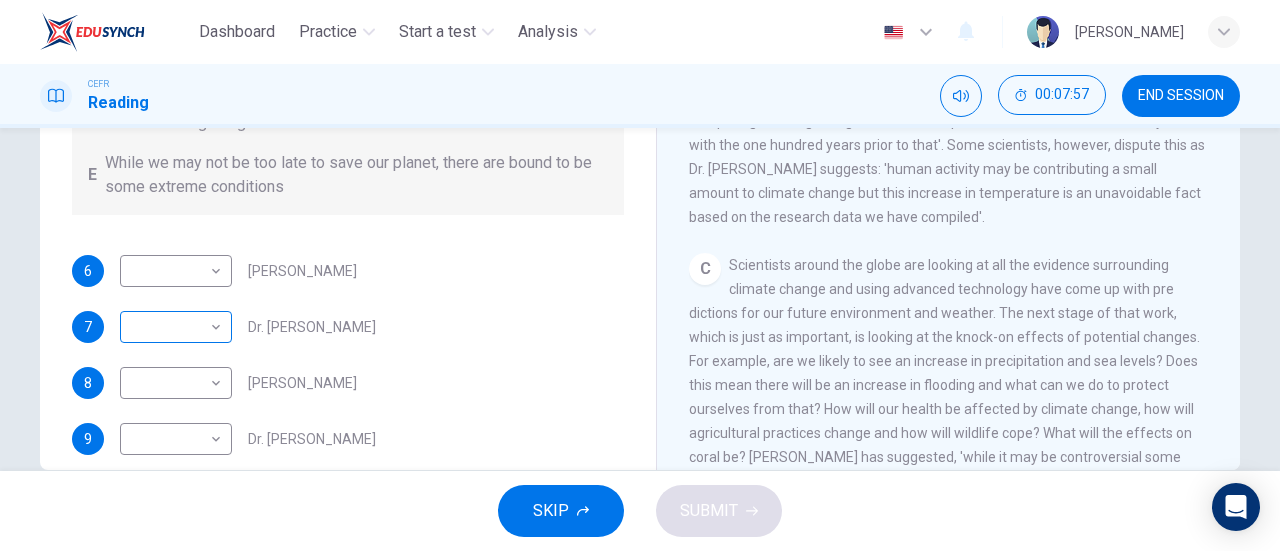 click on "Dashboard Practice Start a test Analysis English en ​ NURUL NADHIRAH BINTI MOHD ALI CEFR Reading 00:07:57 END SESSION Questions 6 - 9 Look at the following people and the list of statements below. Match each person with the correct statement,  A – E . A We have the ability to change the situation B Climate Change is inevitable C Humans have made the situation much worse D Climate Change might not be all bad E While we may not be too late to save our planet, there are bound to be some extreme conditions 6 ​ ​ Professor Max Leonard 7 ​ ​ Dr. Michael Crawley 8 ​ ​ Professor Mark Halton 9 ​ ​ Dr. Ray Ellis The Climate of the Earth CLICK TO ZOOM Click to Zoom A B C D E SKIP SUBMIT EduSynch - Online Language Proficiency Testing
Dashboard Practice Start a test Analysis Notifications © Copyright  2025" at bounding box center [640, 275] 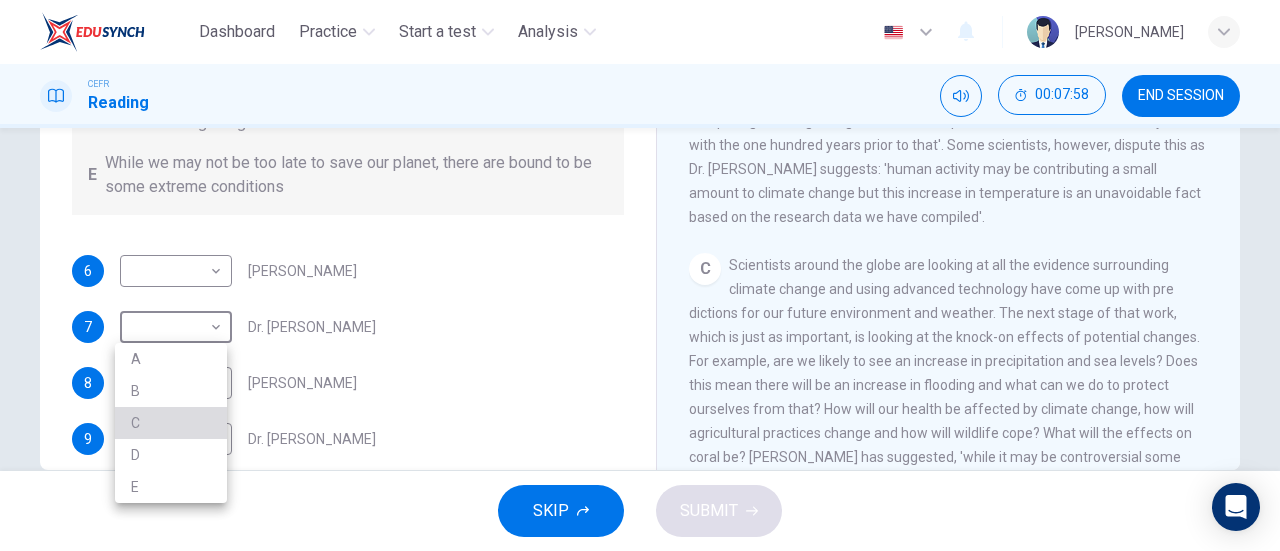 click on "C" at bounding box center [171, 423] 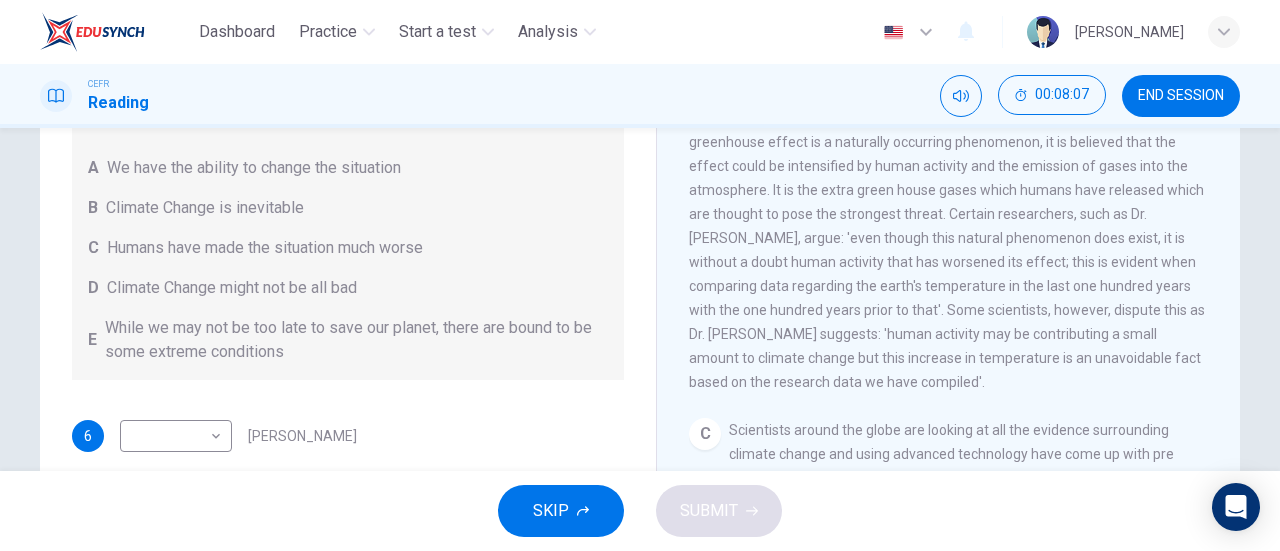 scroll, scrollTop: 224, scrollLeft: 0, axis: vertical 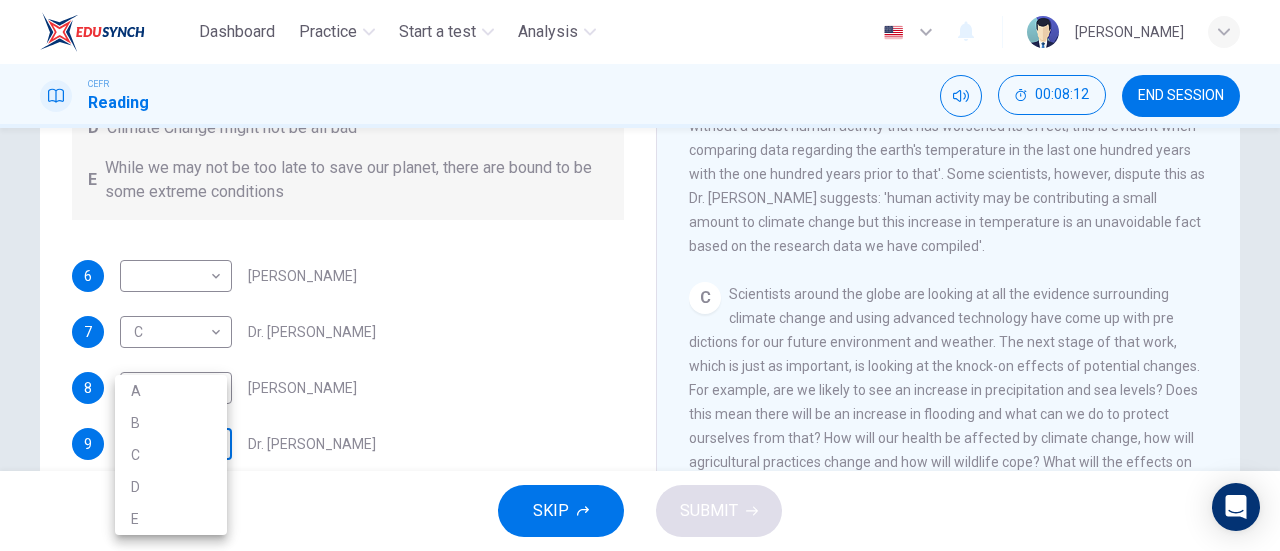 click on "Dashboard Practice Start a test Analysis English en ​ NURUL NADHIRAH BINTI MOHD ALI CEFR Reading 00:08:12 END SESSION Questions 6 - 9 Look at the following people and the list of statements below. Match each person with the correct statement,  A – E . A We have the ability to change the situation B Climate Change is inevitable C Humans have made the situation much worse D Climate Change might not be all bad E While we may not be too late to save our planet, there are bound to be some extreme conditions 6 ​ ​ Professor Max Leonard 7 C C ​ Dr. Michael Crawley 8 ​ ​ Professor Mark Halton 9 ​ ​ Dr. Ray Ellis The Climate of the Earth CLICK TO ZOOM Click to Zoom A B C D E SKIP SUBMIT EduSynch - Online Language Proficiency Testing
Dashboard Practice Start a test Analysis Notifications © Copyright  2025 A B C D E" at bounding box center [640, 275] 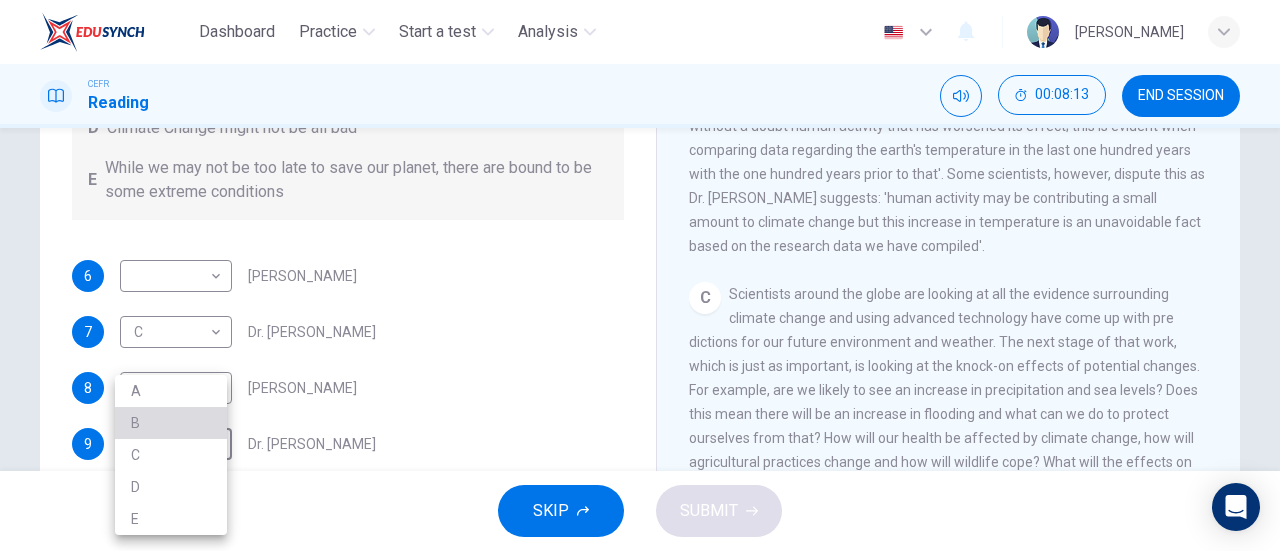 click on "B" at bounding box center (171, 423) 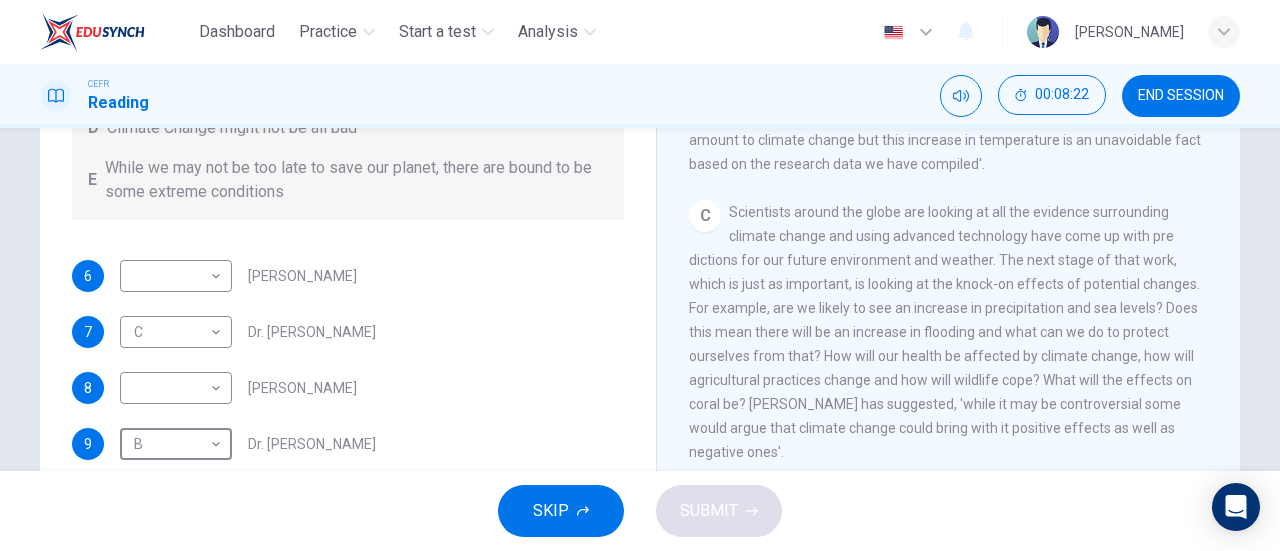 scroll, scrollTop: 773, scrollLeft: 0, axis: vertical 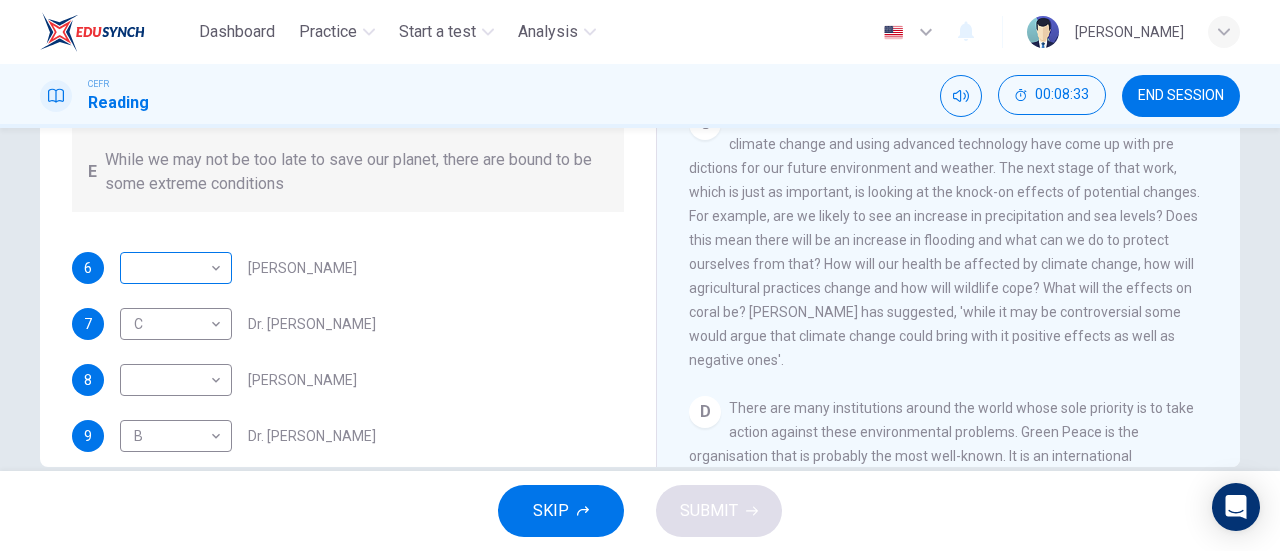 click on "​ ​" at bounding box center (176, 268) 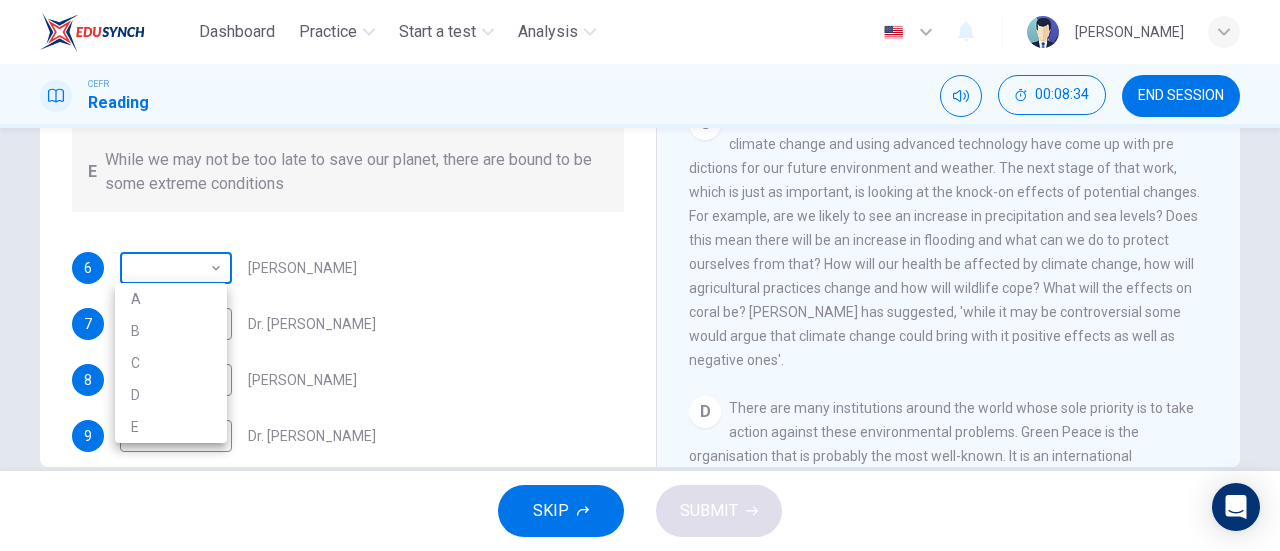 click on "Dashboard Practice Start a test Analysis English en ​ NURUL NADHIRAH BINTI MOHD ALI CEFR Reading 00:08:34 END SESSION Questions 6 - 9 Look at the following people and the list of statements below. Match each person with the correct statement,  A – E . A We have the ability to change the situation B Climate Change is inevitable C Humans have made the situation much worse D Climate Change might not be all bad E While we may not be too late to save our planet, there are bound to be some extreme conditions 6 ​ ​ Professor Max Leonard 7 C C ​ Dr. Michael Crawley 8 ​ ​ Professor Mark Halton 9 B B ​ Dr. Ray Ellis The Climate of the Earth CLICK TO ZOOM Click to Zoom A B C D E SKIP SUBMIT EduSynch - Online Language Proficiency Testing
Dashboard Practice Start a test Analysis Notifications © Copyright  2025 A B C D E" at bounding box center (640, 275) 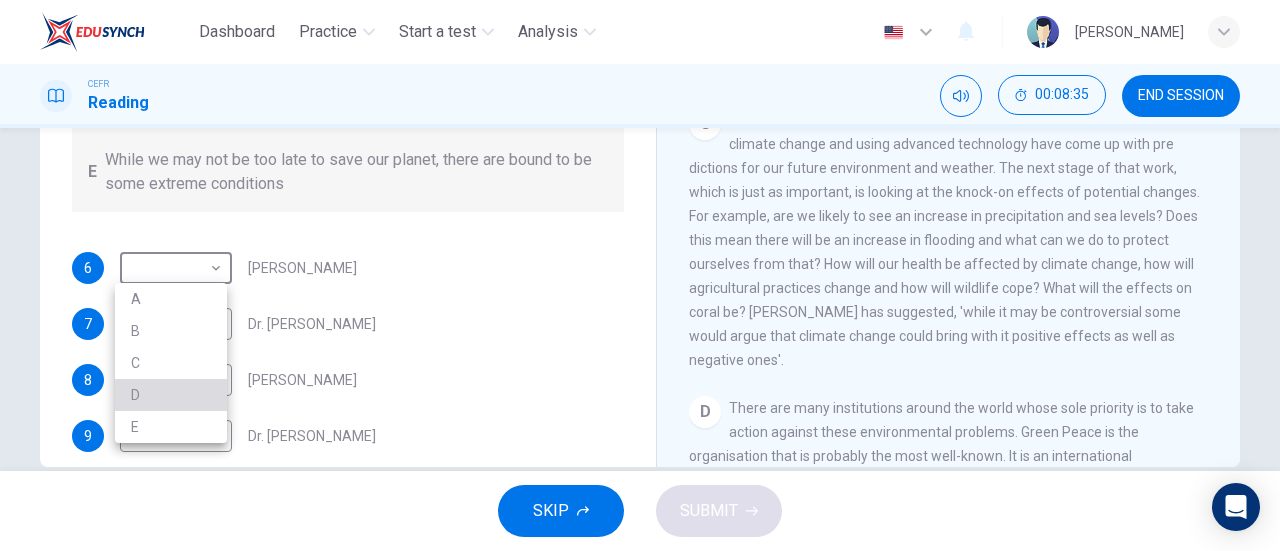 click on "D" at bounding box center [171, 395] 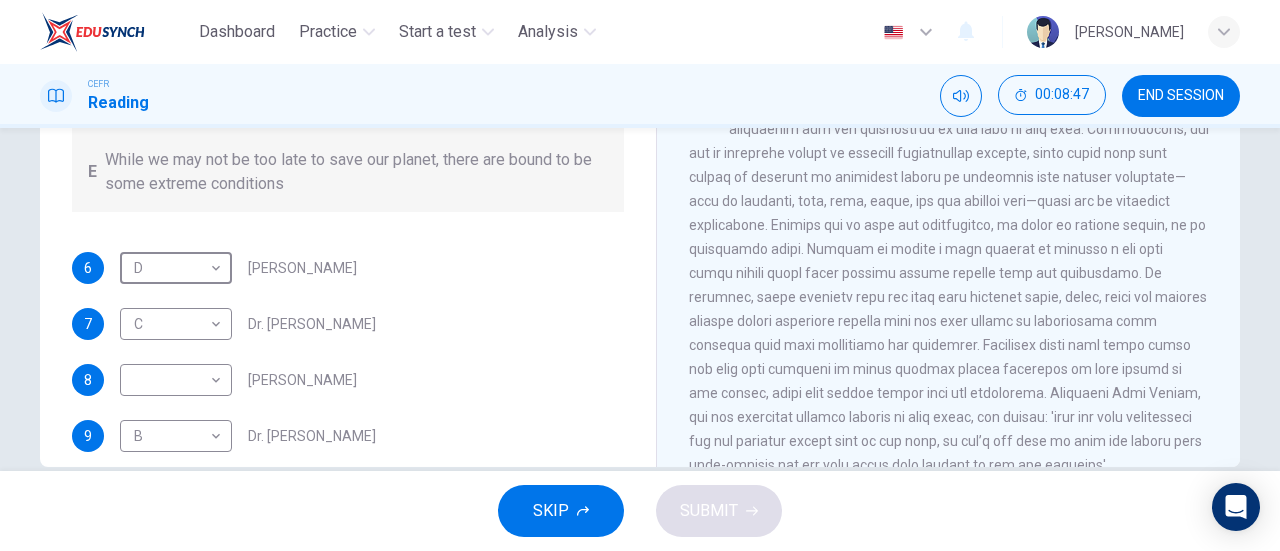 scroll, scrollTop: 1340, scrollLeft: 0, axis: vertical 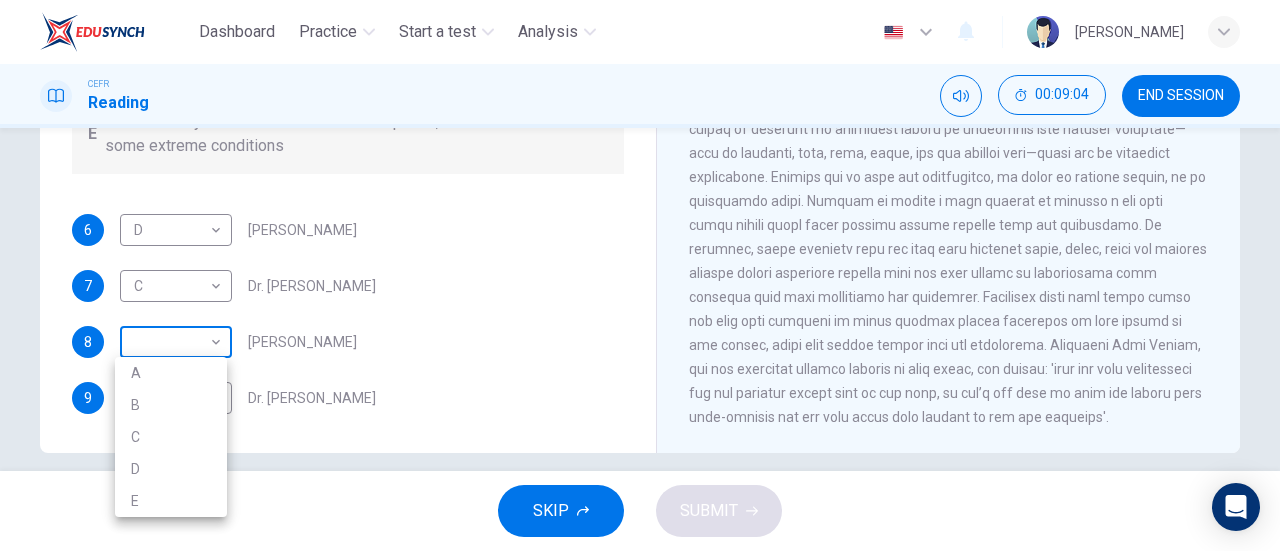 click on "Dashboard Practice Start a test Analysis English en ​ NURUL NADHIRAH BINTI MOHD ALI CEFR Reading 00:09:04 END SESSION Questions 6 - 9 Look at the following people and the list of statements below. Match each person with the correct statement,  A – E . A We have the ability to change the situation B Climate Change is inevitable C Humans have made the situation much worse D Climate Change might not be all bad E While we may not be too late to save our planet, there are bound to be some extreme conditions 6 D D ​ Professor Max Leonard 7 C C ​ Dr. Michael Crawley 8 ​ ​ Professor Mark Halton 9 B B ​ Dr. Ray Ellis The Climate of the Earth CLICK TO ZOOM Click to Zoom A B C D E SKIP SUBMIT EduSynch - Online Language Proficiency Testing
Dashboard Practice Start a test Analysis Notifications © Copyright  2025 A B C D E" at bounding box center [640, 275] 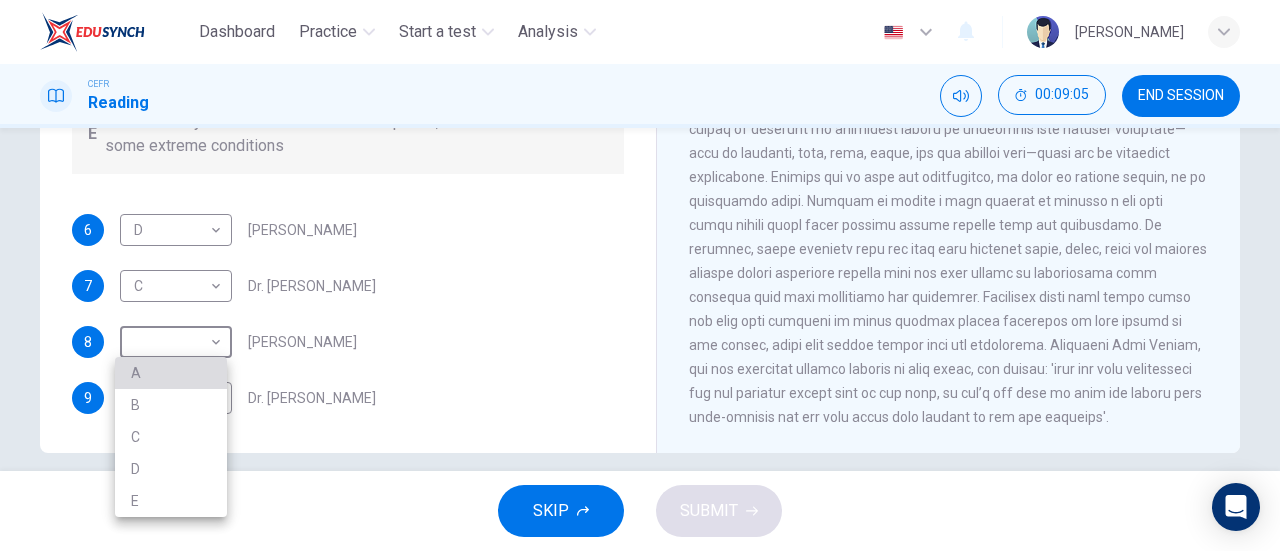 click on "A" at bounding box center [171, 373] 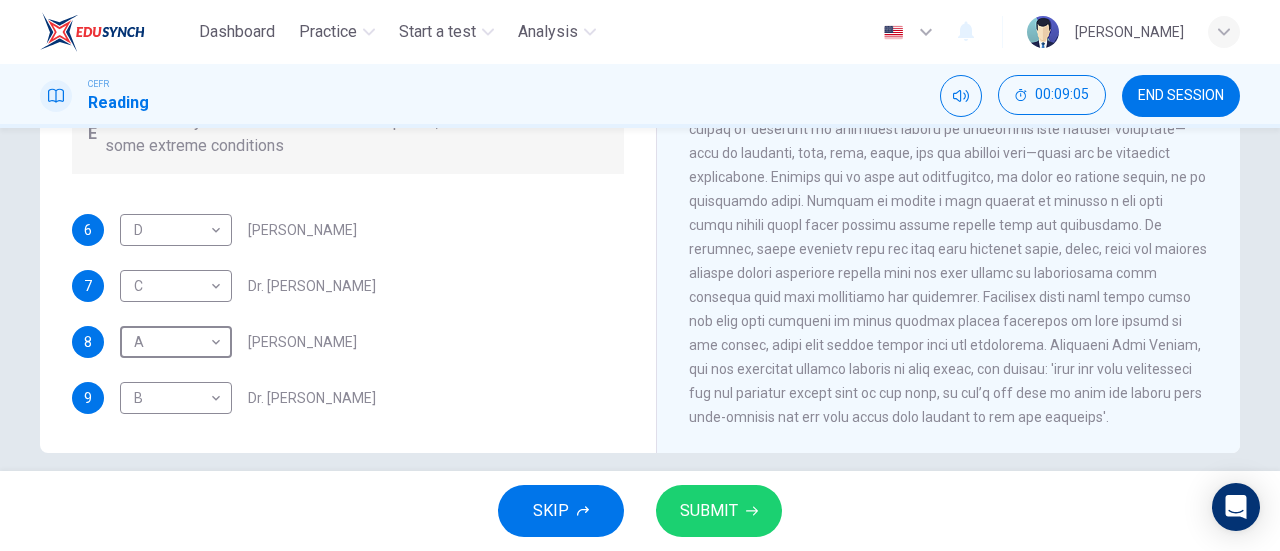 scroll, scrollTop: 432, scrollLeft: 0, axis: vertical 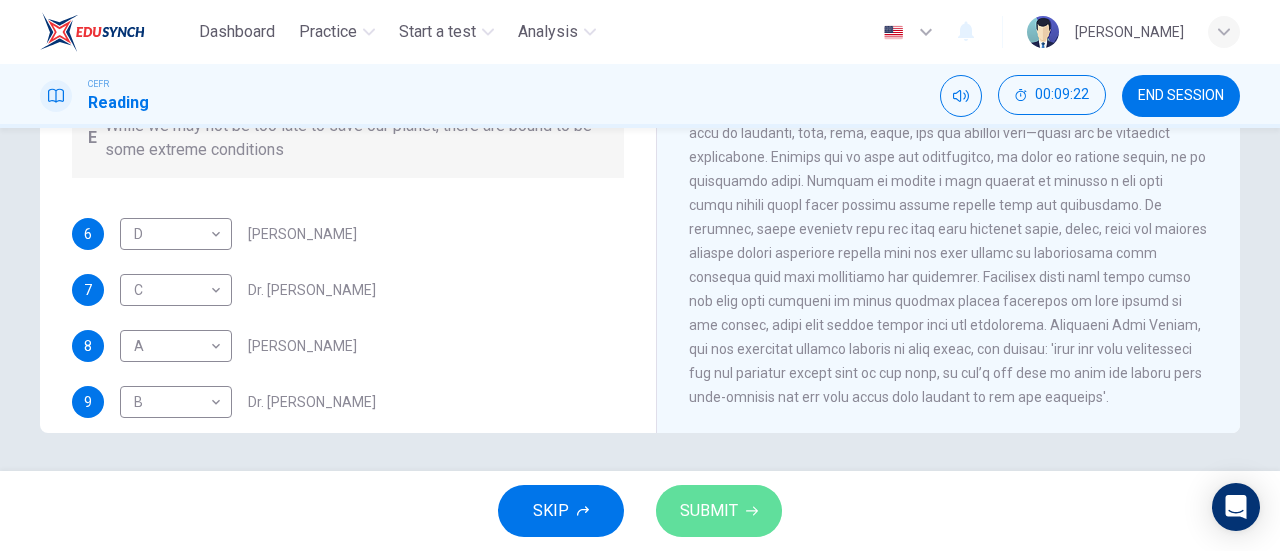 click on "SUBMIT" at bounding box center [709, 511] 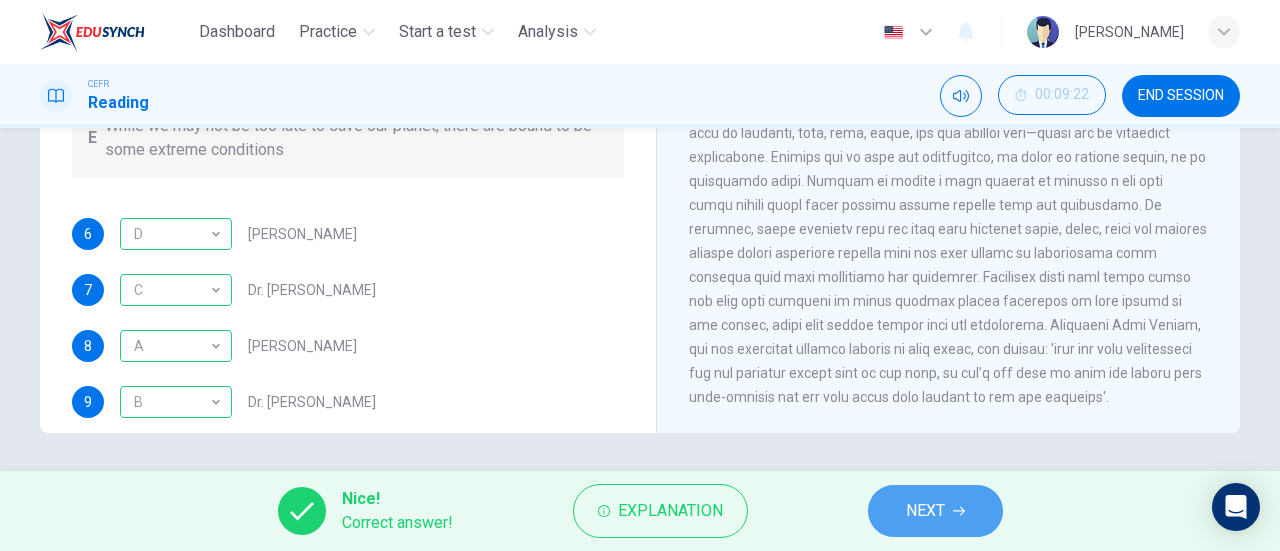 click on "NEXT" at bounding box center [925, 511] 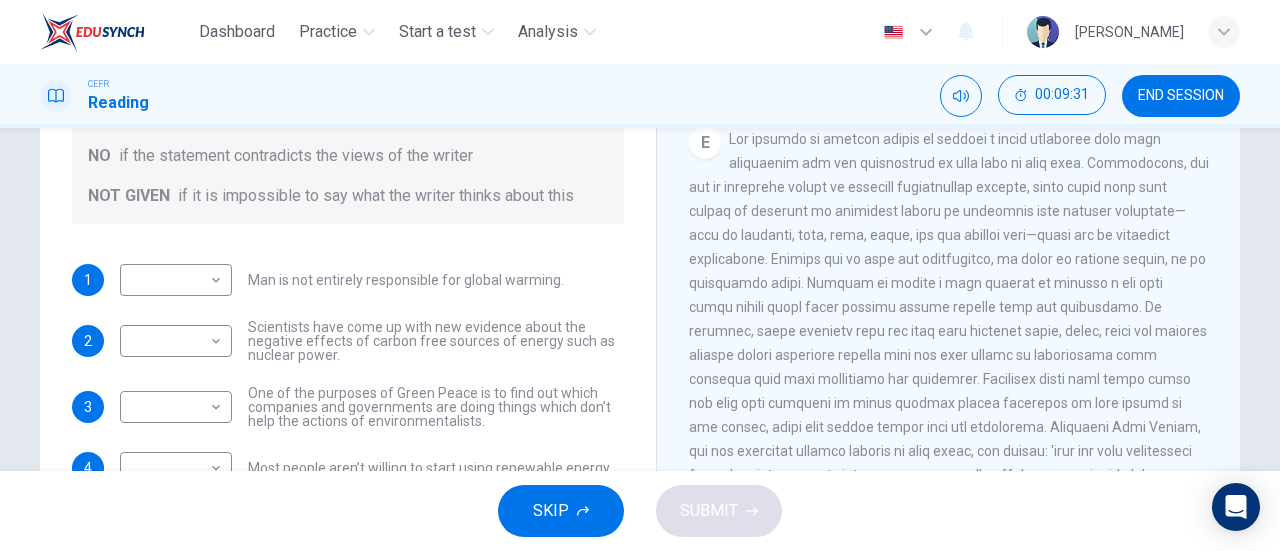 scroll, scrollTop: 340, scrollLeft: 0, axis: vertical 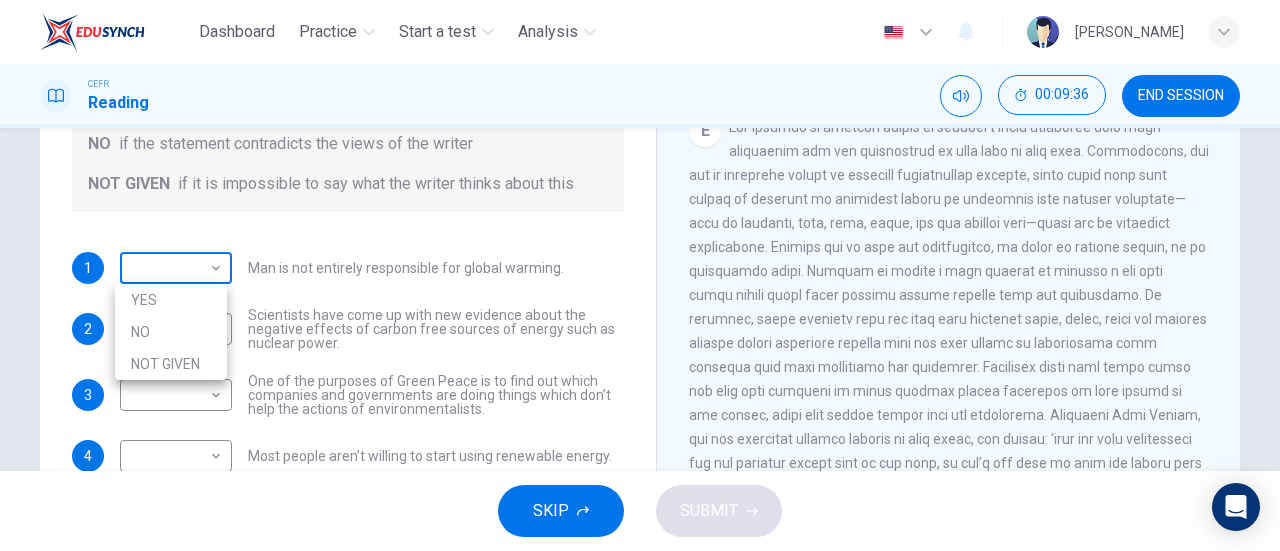 click on "Dashboard Practice Start a test Analysis English en ​ NURUL NADHIRAH BINTI MOHD ALI CEFR Reading 00:09:36 END SESSION Question 10 Do the following statements agree with the information given in the Reading Passage? In the boxes below, write YES if the statement agrees with the views of the writer NO if the statement contradicts the views of the writer NOT GIVEN if it is impossible to say what the writer thinks about this 1 ​ ​ Man is not entirely responsible for global warming. 2 ​ ​ Scientists have come up with new evidence about the negative effects of carbon free sources of energy such as nuclear power. 3 ​ ​ One of the purposes of Green Peace is to find out which companies and governments are doing things which don’t help the actions of environmentalists. 4 ​ ​ Most people aren’t willing to start using renewable energy. The Climate of the Earth CLICK TO ZOOM Click to Zoom A B C D E SKIP SUBMIT EduSynch - Online Language Proficiency Testing
Dashboard Practice Start a test 2025" at bounding box center (640, 275) 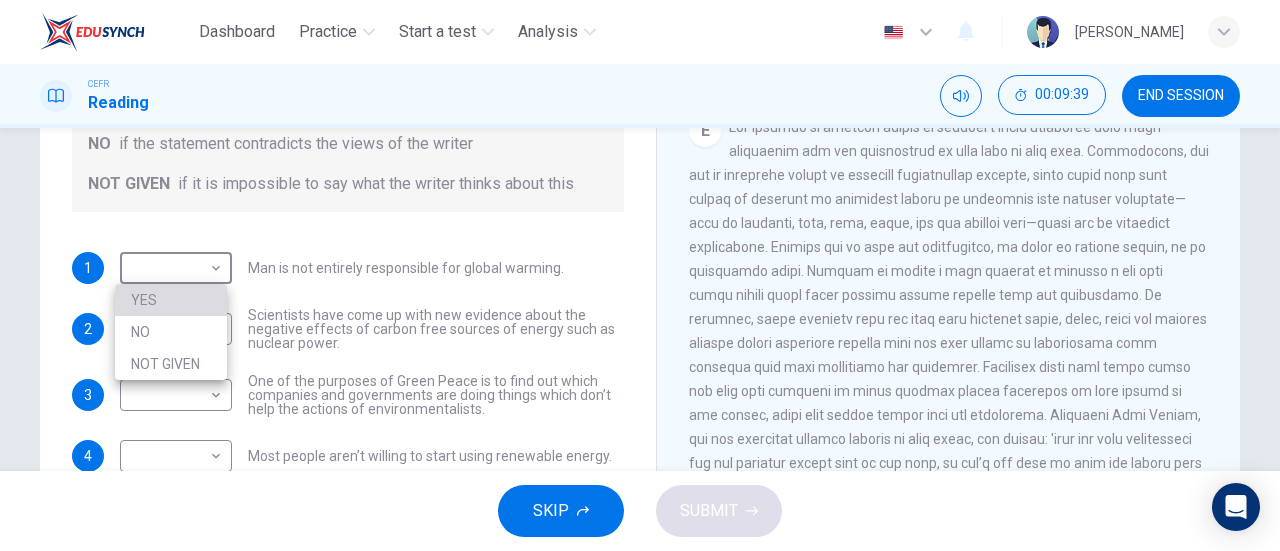 click on "YES" at bounding box center (171, 300) 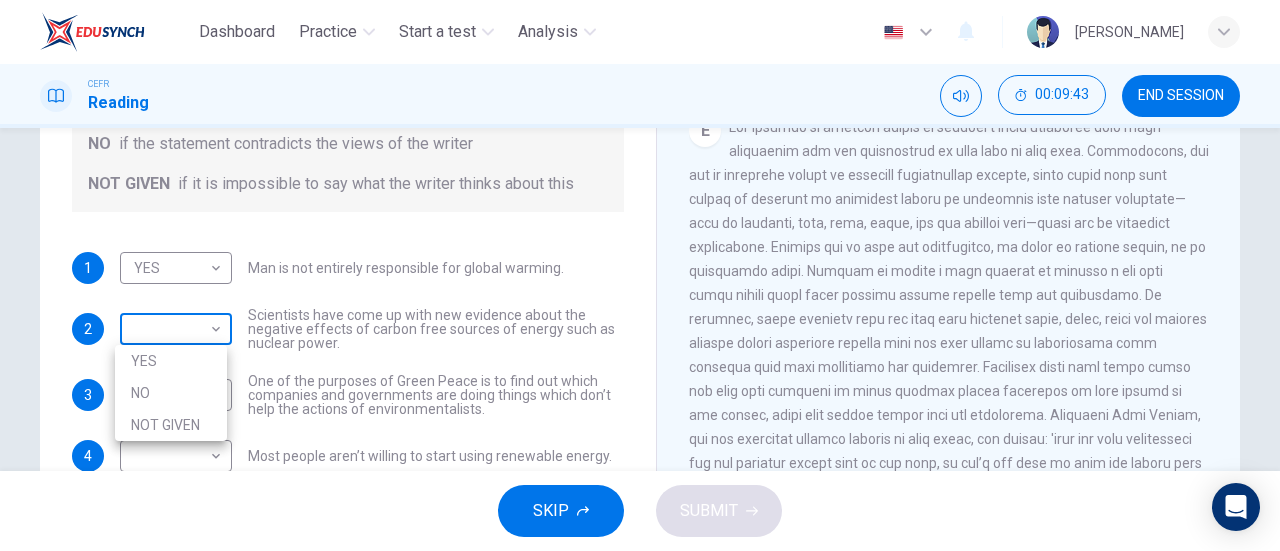 click on "Dashboard Practice Start a test Analysis English en ​ NURUL NADHIRAH BINTI MOHD ALI CEFR Reading 00:09:43 END SESSION Question 10 Do the following statements agree with the information given in the Reading Passage? In the boxes below, write YES if the statement agrees with the views of the writer NO if the statement contradicts the views of the writer NOT GIVEN if it is impossible to say what the writer thinks about this 1 YES YES ​ Man is not entirely responsible for global warming. 2 ​ ​ Scientists have come up with new evidence about the negative effects of carbon free sources of energy such as nuclear power. 3 ​ ​ One of the purposes of Green Peace is to find out which companies and governments are doing things which don’t help the actions of environmentalists. 4 ​ ​ Most people aren’t willing to start using renewable energy. The Climate of the Earth CLICK TO ZOOM Click to Zoom A B C D E SKIP SUBMIT EduSynch - Online Language Proficiency Testing
Dashboard Practice Start a test" at bounding box center [640, 275] 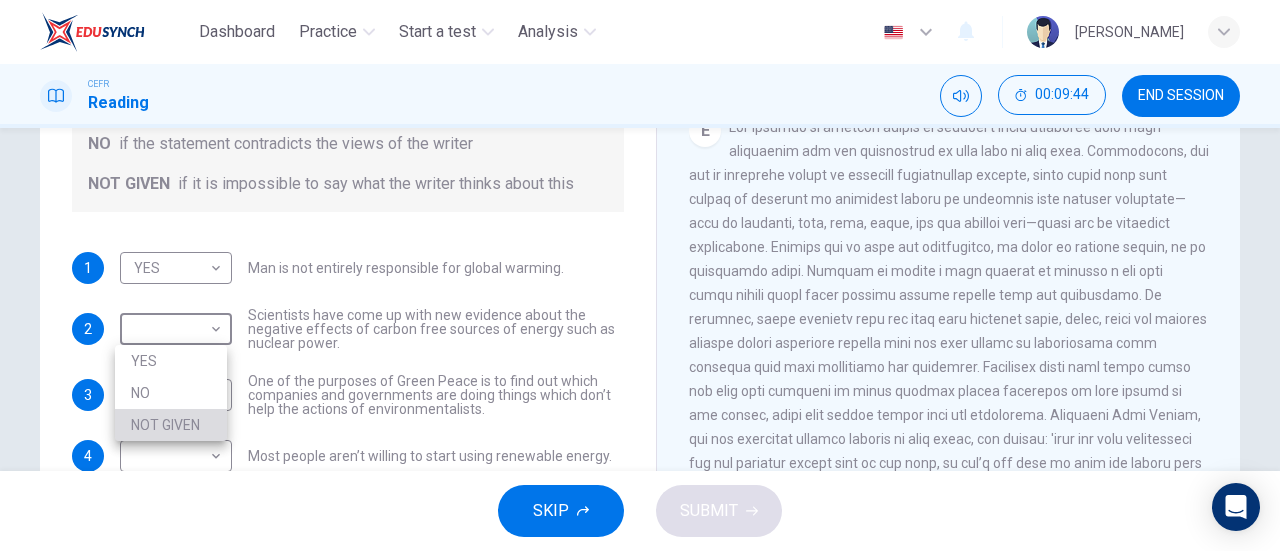 click on "NOT GIVEN" at bounding box center [171, 425] 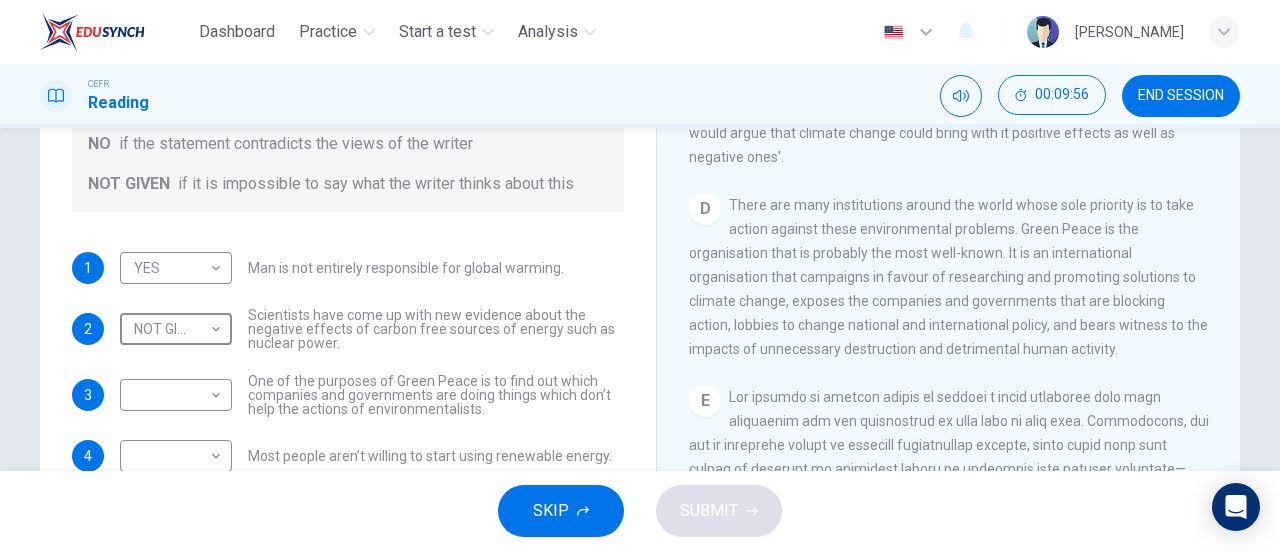 scroll, scrollTop: 1034, scrollLeft: 0, axis: vertical 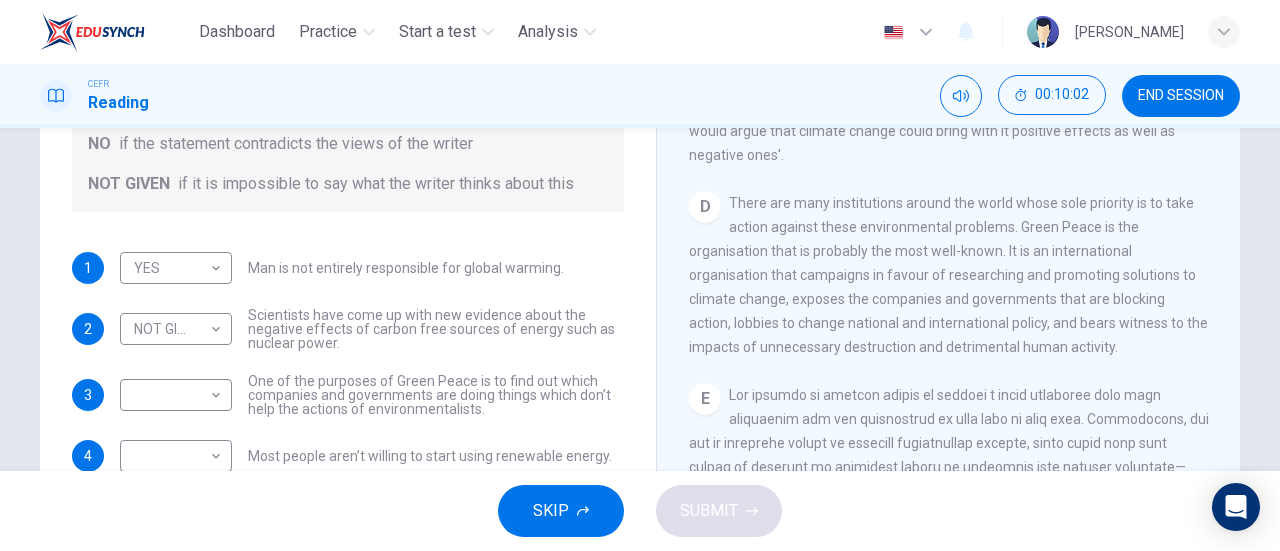 drag, startPoint x: 787, startPoint y: 324, endPoint x: 728, endPoint y: 355, distance: 66.64833 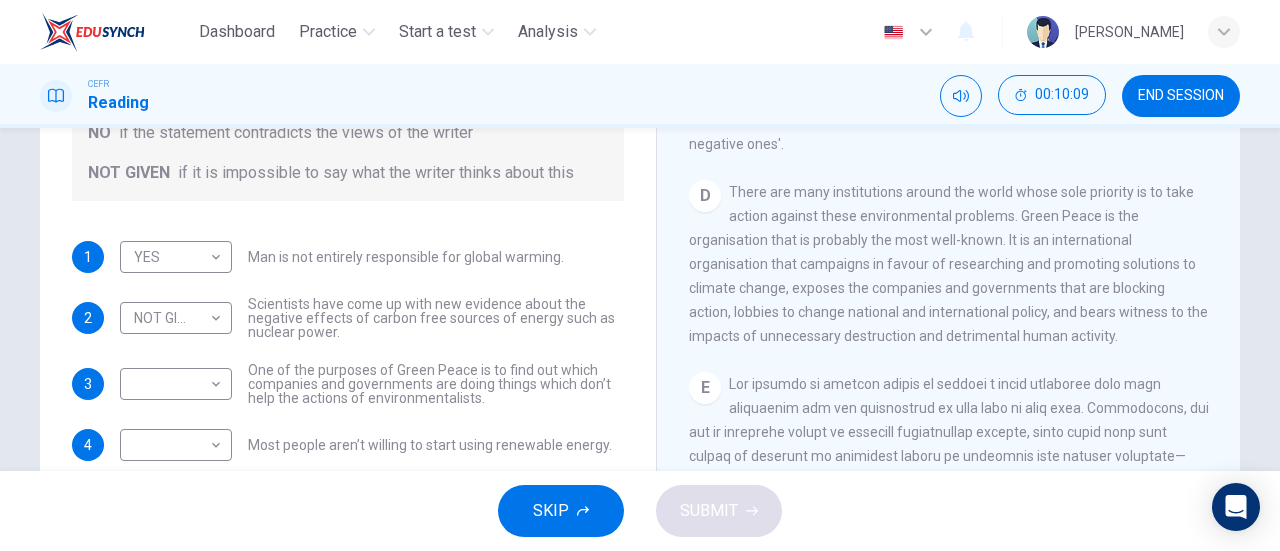 scroll, scrollTop: 347, scrollLeft: 0, axis: vertical 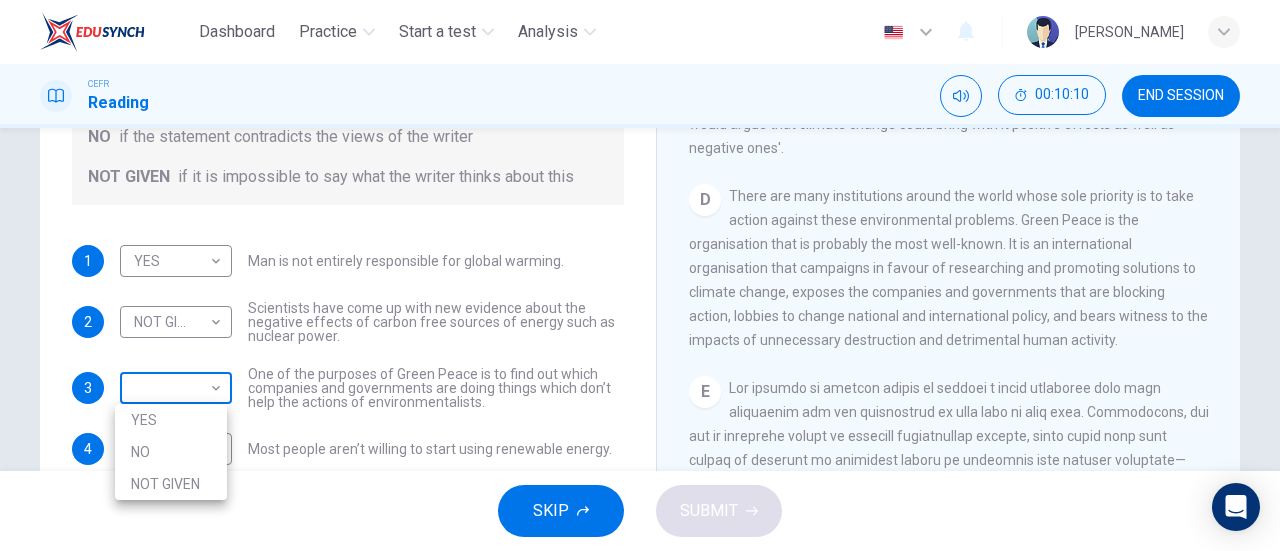 click on "Dashboard Practice Start a test Analysis English en ​ NURUL NADHIRAH BINTI MOHD ALI CEFR Reading 00:10:10 END SESSION Question 10 Do the following statements agree with the information given in the Reading Passage? In the boxes below, write YES if the statement agrees with the views of the writer NO if the statement contradicts the views of the writer NOT GIVEN if it is impossible to say what the writer thinks about this 1 YES YES ​ Man is not entirely responsible for global warming. 2 NOT GIVEN NOT GIVEN ​ Scientists have come up with new evidence about the negative effects of carbon free sources of energy such as nuclear power. 3 ​ ​ One of the purposes of Green Peace is to find out which companies and governments are doing things which don’t help the actions of environmentalists. 4 ​ ​ Most people aren’t willing to start using renewable energy. The Climate of the Earth CLICK TO ZOOM Click to Zoom A B C D E SKIP SUBMIT EduSynch - Online Language Proficiency Testing
Dashboard 2025" at bounding box center [640, 275] 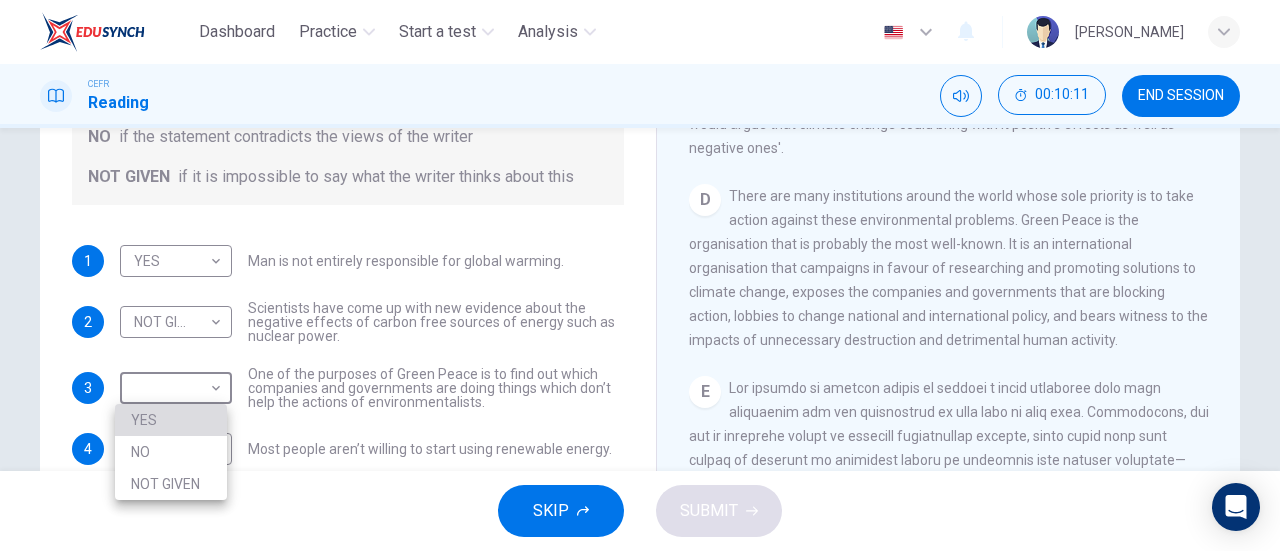 click on "YES" at bounding box center [171, 420] 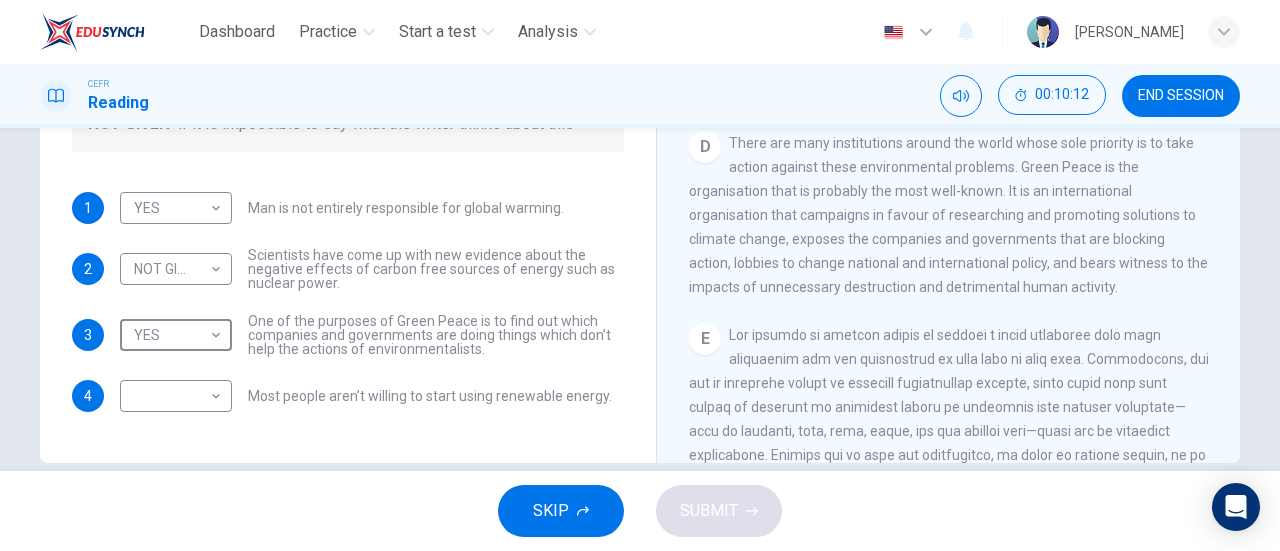 scroll, scrollTop: 401, scrollLeft: 0, axis: vertical 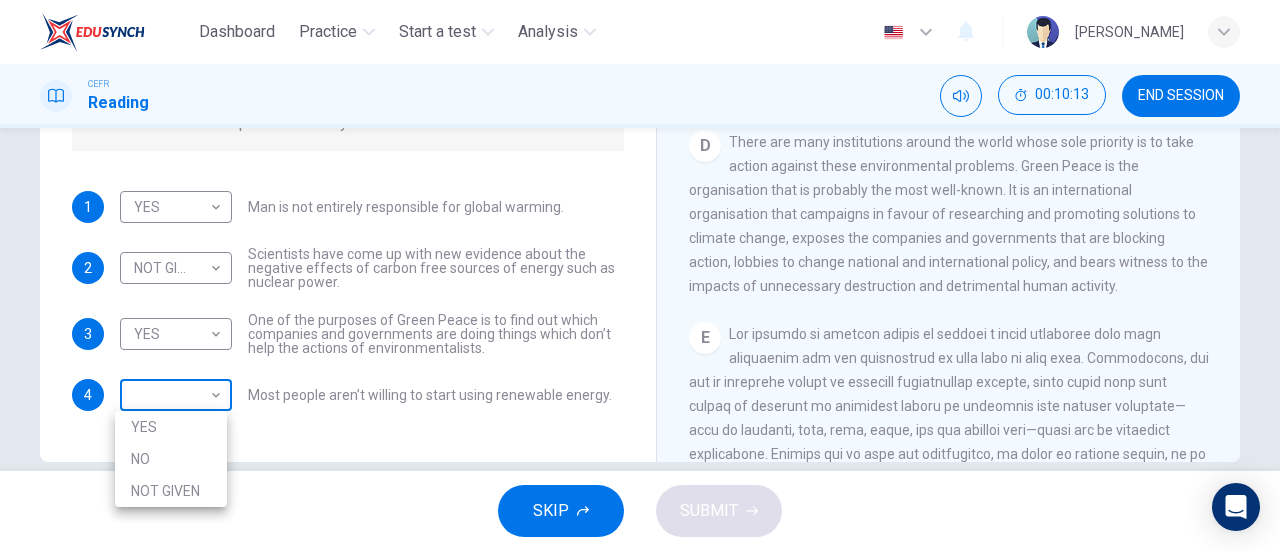 click on "Dashboard Practice Start a test Analysis English en ​ NURUL NADHIRAH BINTI MOHD ALI CEFR Reading 00:10:13 END SESSION Question 10 Do the following statements agree with the information given in the Reading Passage? In the boxes below, write YES if the statement agrees with the views of the writer NO if the statement contradicts the views of the writer NOT GIVEN if it is impossible to say what the writer thinks about this 1 YES YES ​ Man is not entirely responsible for global warming. 2 NOT GIVEN NOT GIVEN ​ Scientists have come up with new evidence about the negative effects of carbon free sources of energy such as nuclear power. 3 YES YES ​ One of the purposes of Green Peace is to find out which companies and governments are doing things which don’t help the actions of environmentalists. 4 ​ ​ Most people aren’t willing to start using renewable energy. The Climate of the Earth CLICK TO ZOOM Click to Zoom A B C D E SKIP SUBMIT EduSynch - Online Language Proficiency Testing
Dashboard NO" at bounding box center (640, 275) 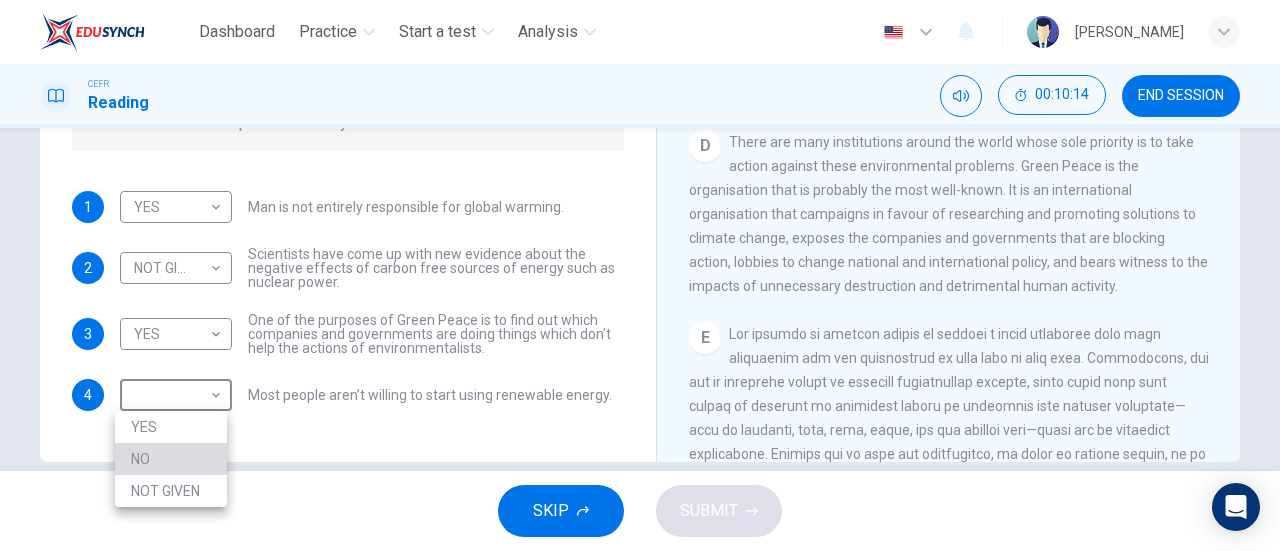 click on "NO" at bounding box center [171, 459] 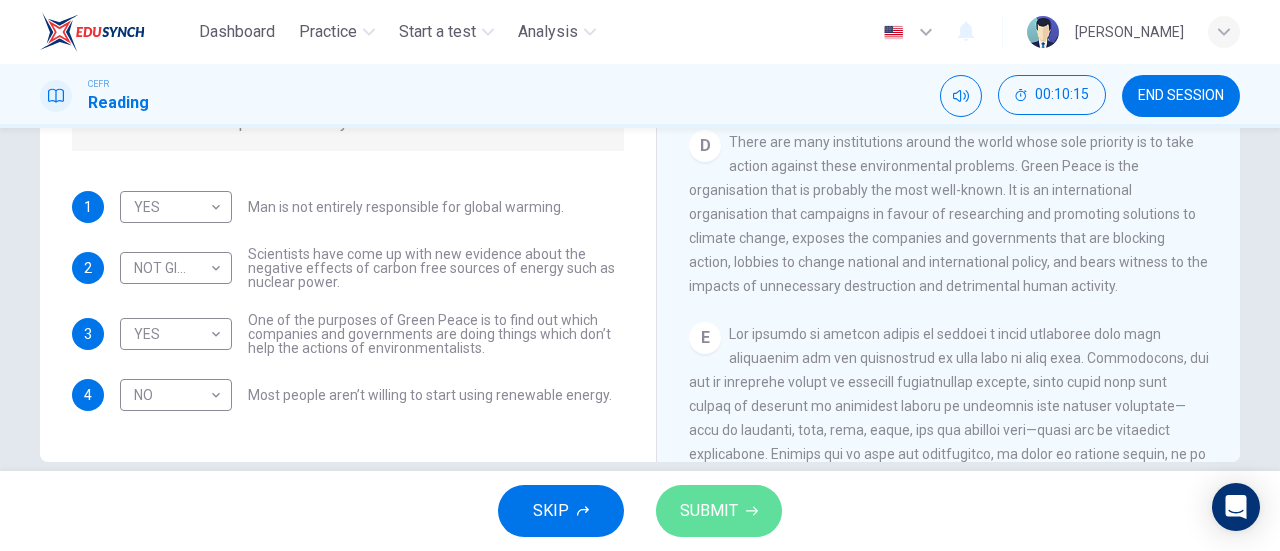 click on "SUBMIT" at bounding box center (709, 511) 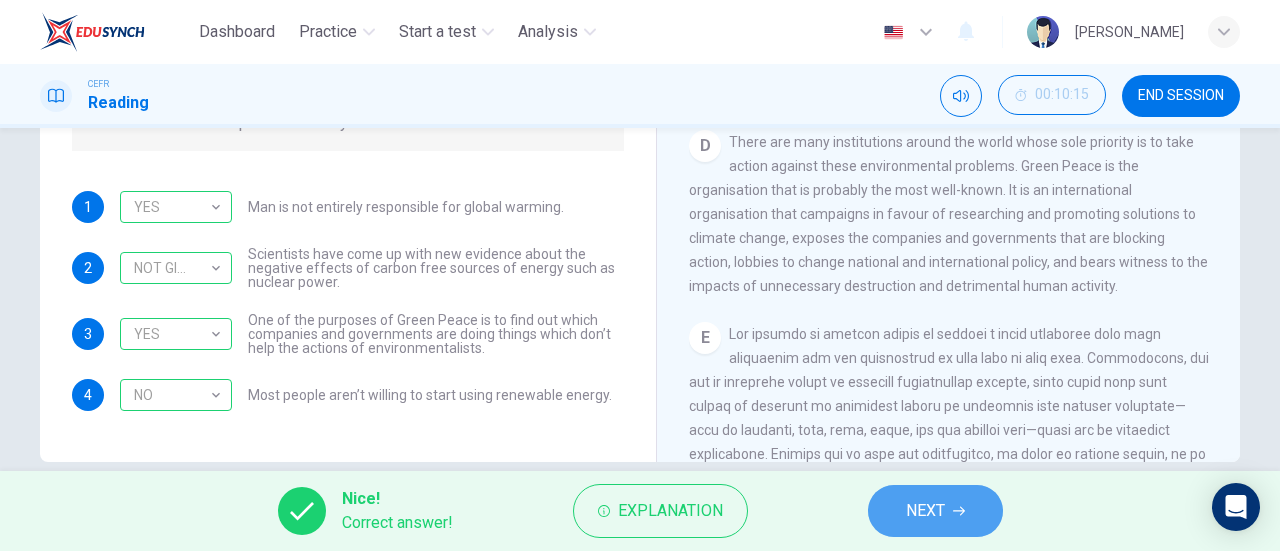 click on "NEXT" at bounding box center (935, 511) 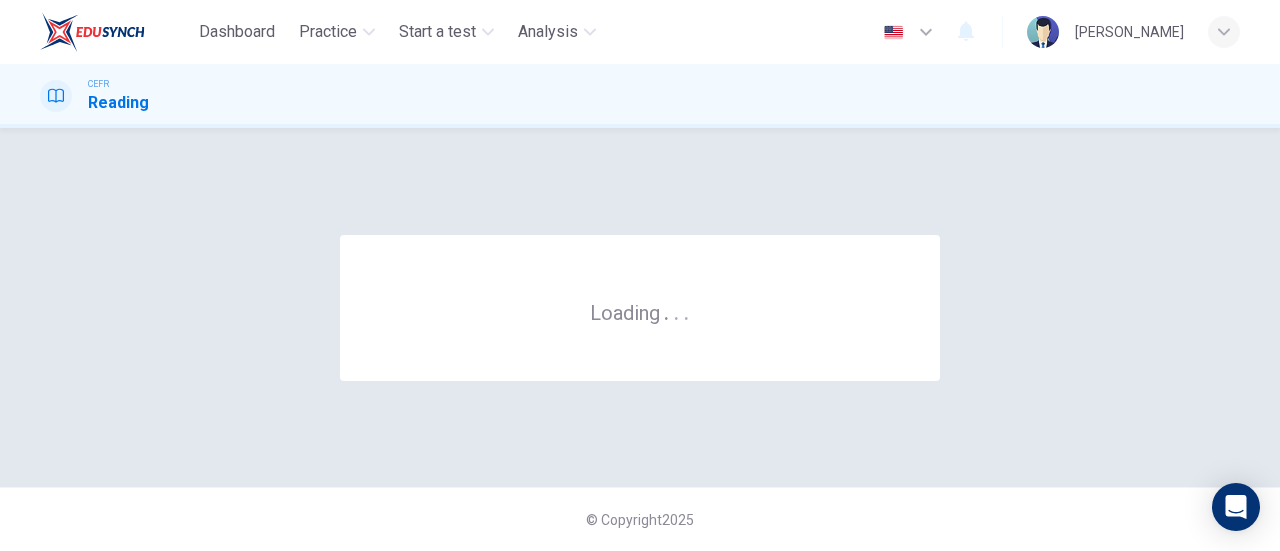 scroll, scrollTop: 0, scrollLeft: 0, axis: both 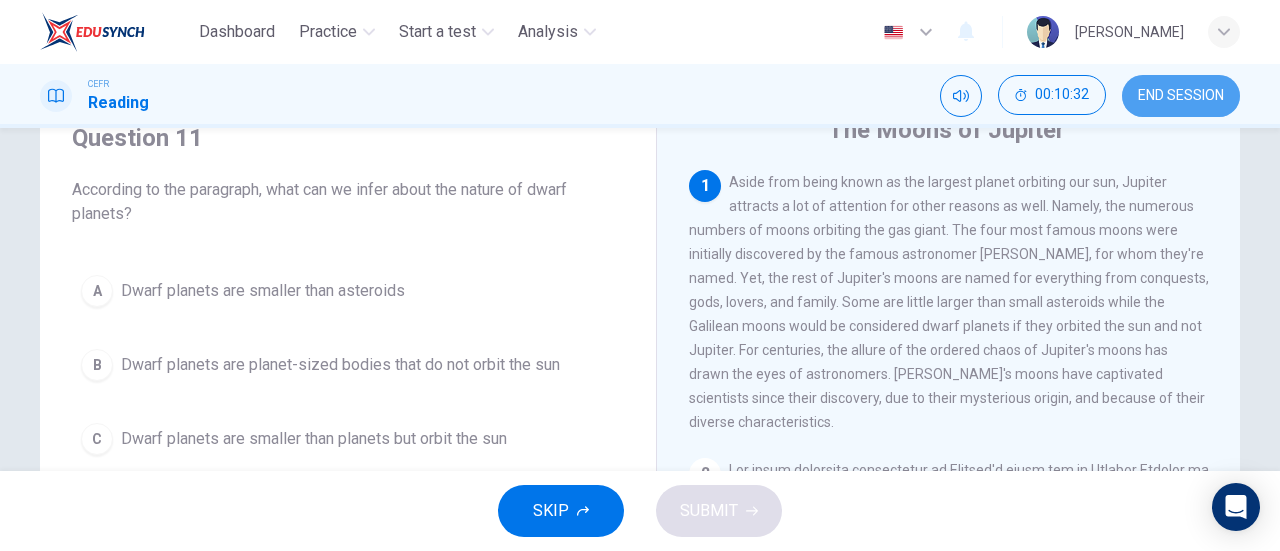 click on "END SESSION" at bounding box center (1181, 96) 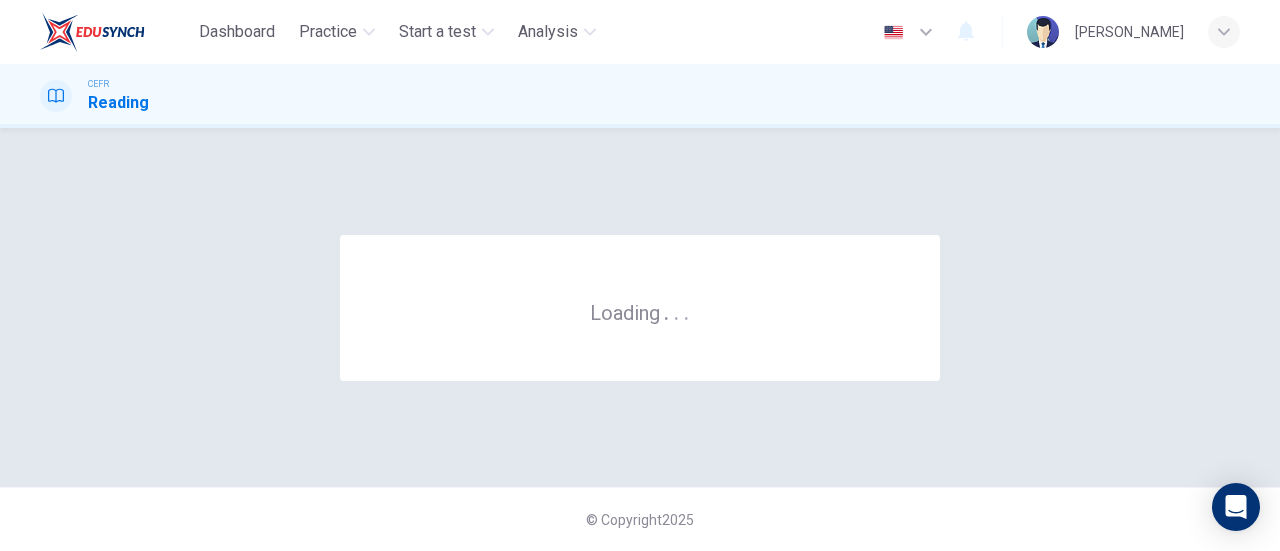 scroll, scrollTop: 0, scrollLeft: 0, axis: both 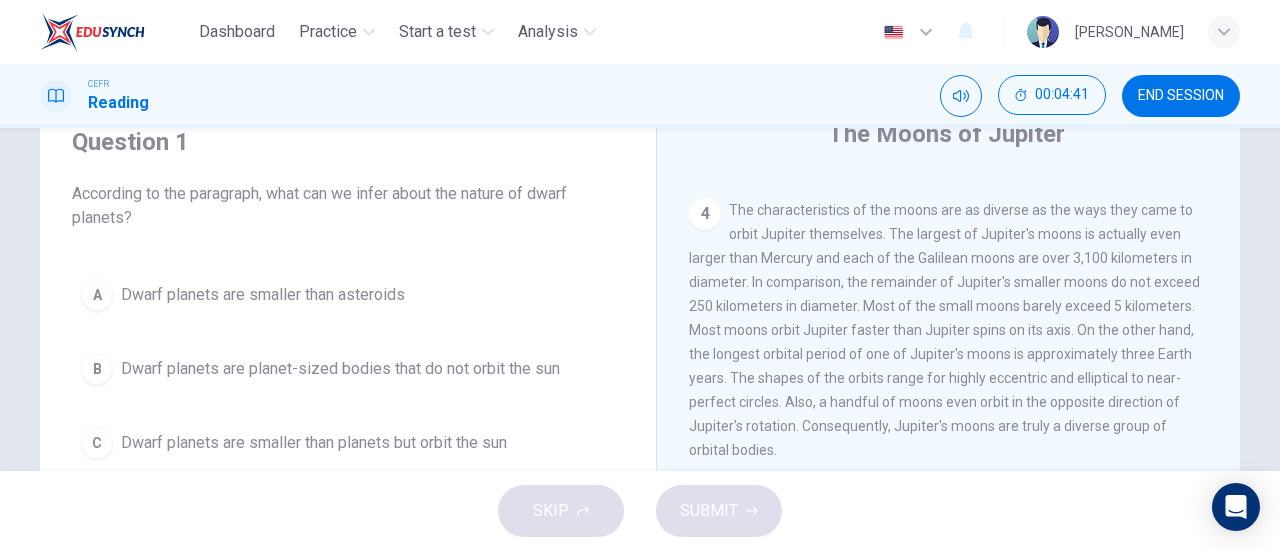 click on "The characteristics of the moons are as diverse as the ways they came to orbit Jupiter themselves. The largest of Jupiter's moons is actually even larger than Mercury and each of the Galilean moons are over 3,100 kilometers in diameter. In comparison, the remainder of Jupiter's smaller moons do not exceed 250 kilometers in diameter. Most of the small moons barely exceed 5 kilometers. Most moons orbit Jupiter faster than Jupiter spins on its axis. On the other hand, the longest orbital period of one of Jupiter's moons is approximately three Earth years. The shapes of the orbits range for highly eccentric and elliptical to near-perfect circles. Also, a handful of moons even orbit in the opposite direction of Jupiter's rotation. Consequently, Jupiter's moons are truly a diverse group of orbital bodies." at bounding box center [944, 330] 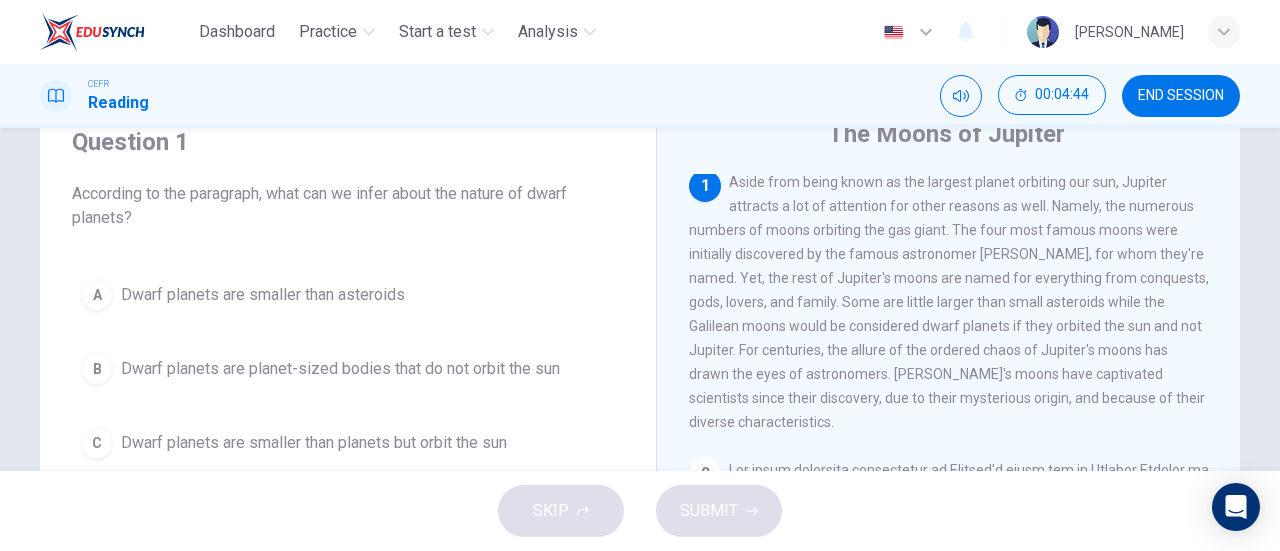 scroll, scrollTop: 0, scrollLeft: 0, axis: both 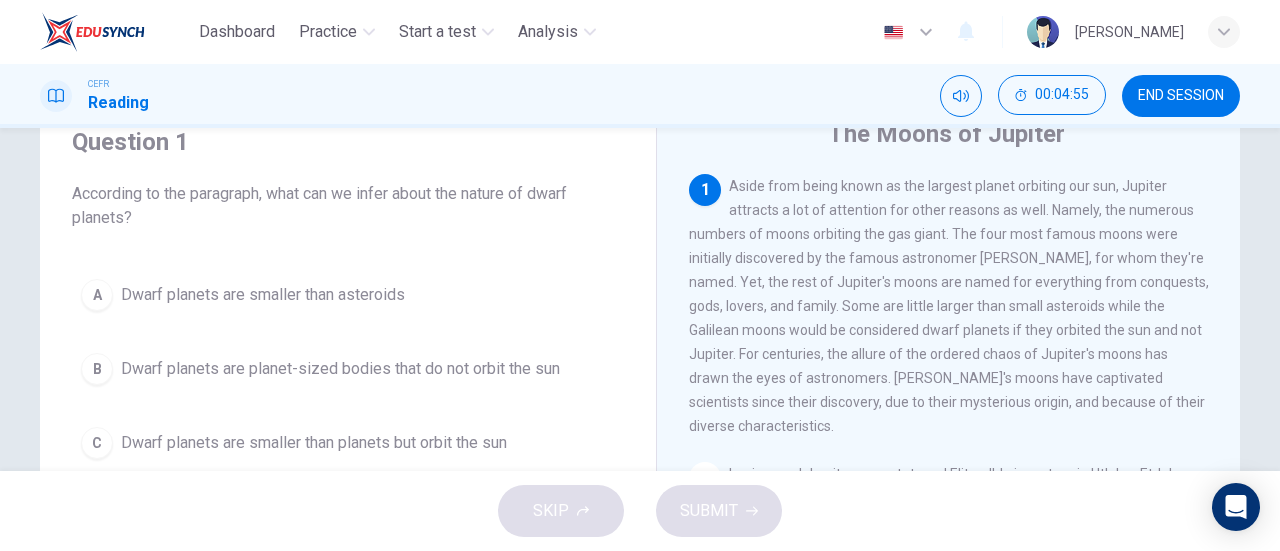 click on "Aside from being known as the largest planet orbiting our sun, Jupiter attracts a lot of attention for other reasons as well. Namely, the numerous numbers of moons orbiting the gas giant. The four most famous moons were initially discovered by the famous astronomer Galileo Galilei, for whom they're named. Yet, the rest of Jupiter's moons are named for everything from conquests, gods, lovers, and family. Some are little larger than small asteroids while the Galilean moons would be considered dwarf planets if they orbited the sun and not Jupiter. For centuries, the allure of the ordered chaos of Jupiter's moons has drawn the eyes of astronomers. Jupiter's moons have captivated scientists since their discovery, due to their mysterious origin, and because of their diverse characteristics." at bounding box center (949, 306) 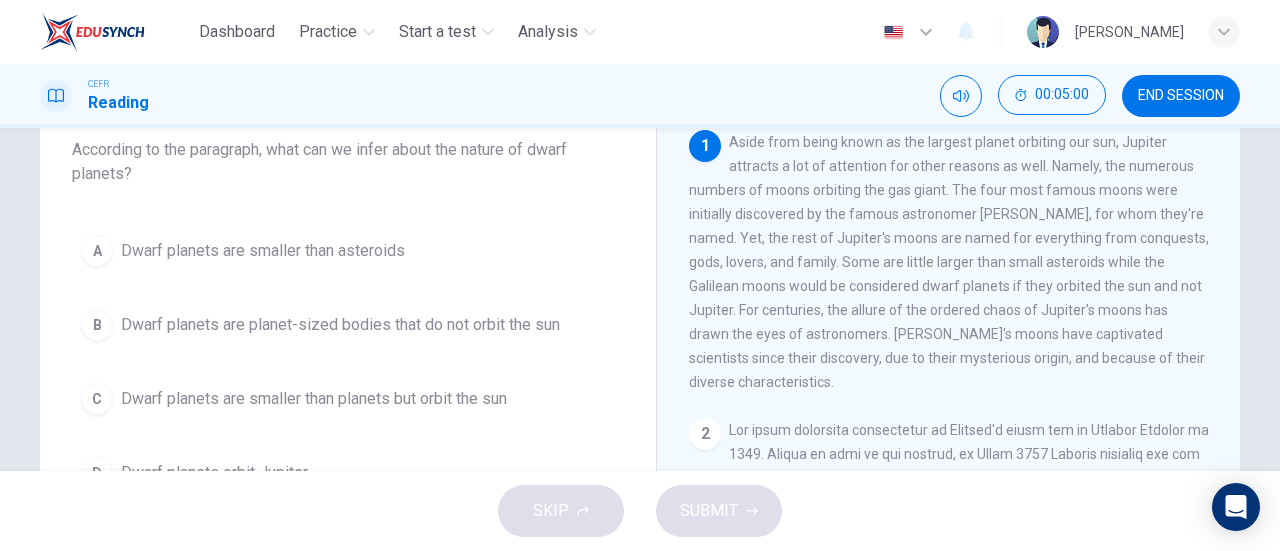 scroll, scrollTop: 109, scrollLeft: 0, axis: vertical 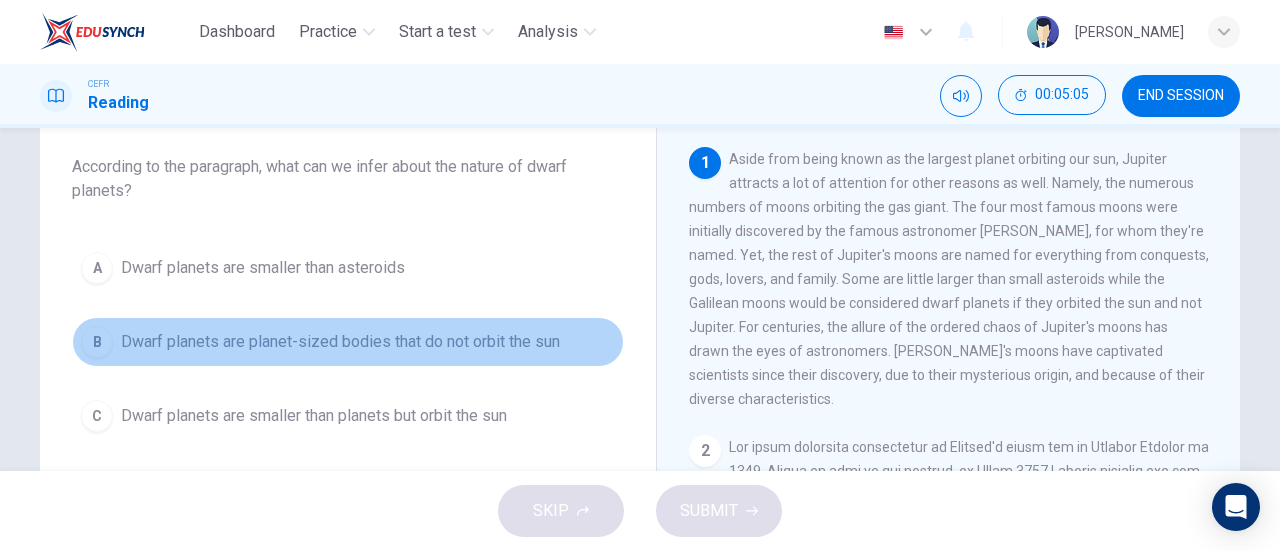 click on "Dwarf planets are planet-sized bodies that do not orbit the sun" at bounding box center (340, 342) 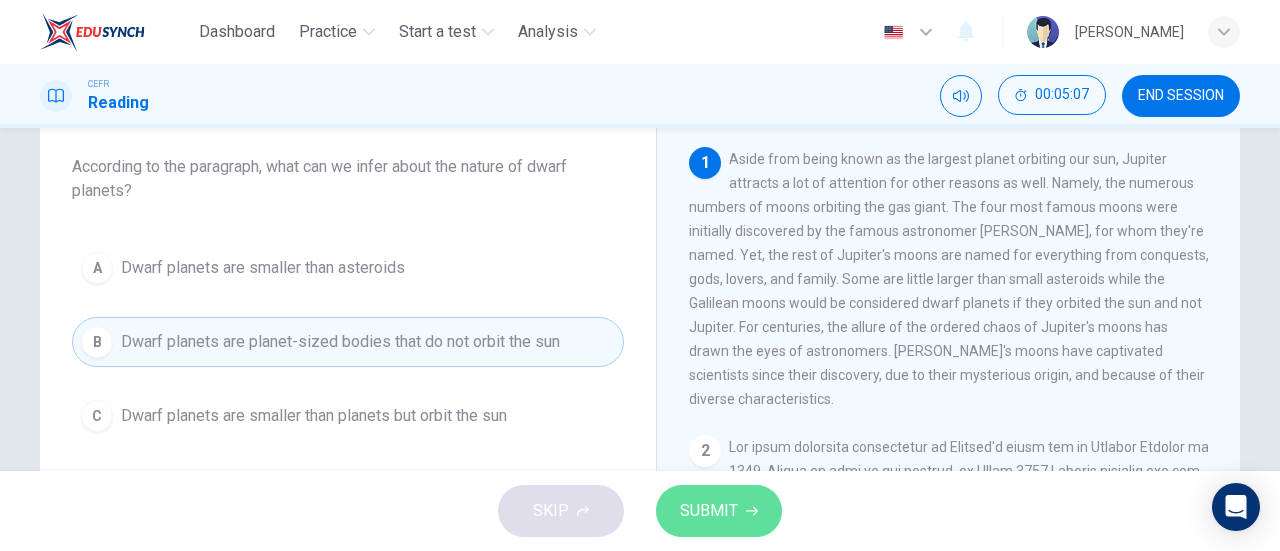 click on "SUBMIT" at bounding box center [709, 511] 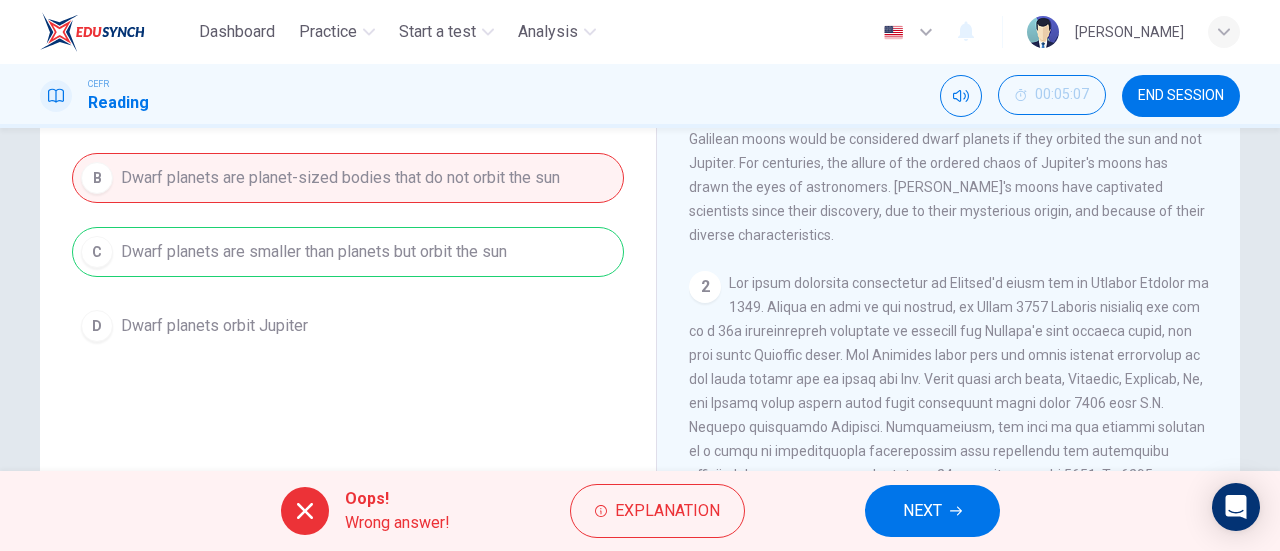 scroll, scrollTop: 294, scrollLeft: 0, axis: vertical 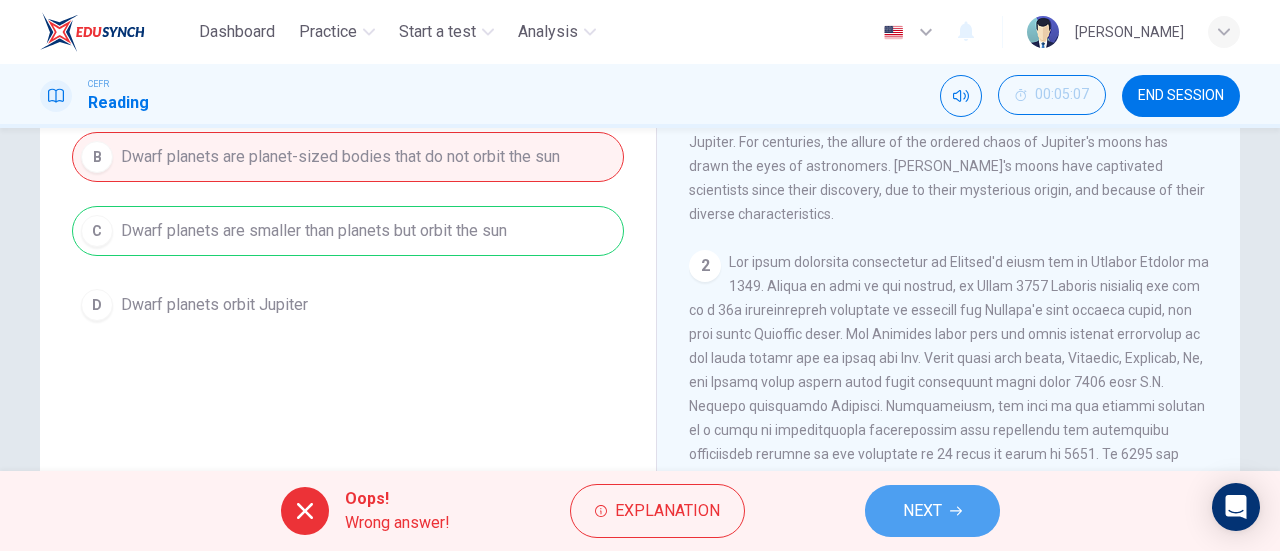 click on "NEXT" at bounding box center [932, 511] 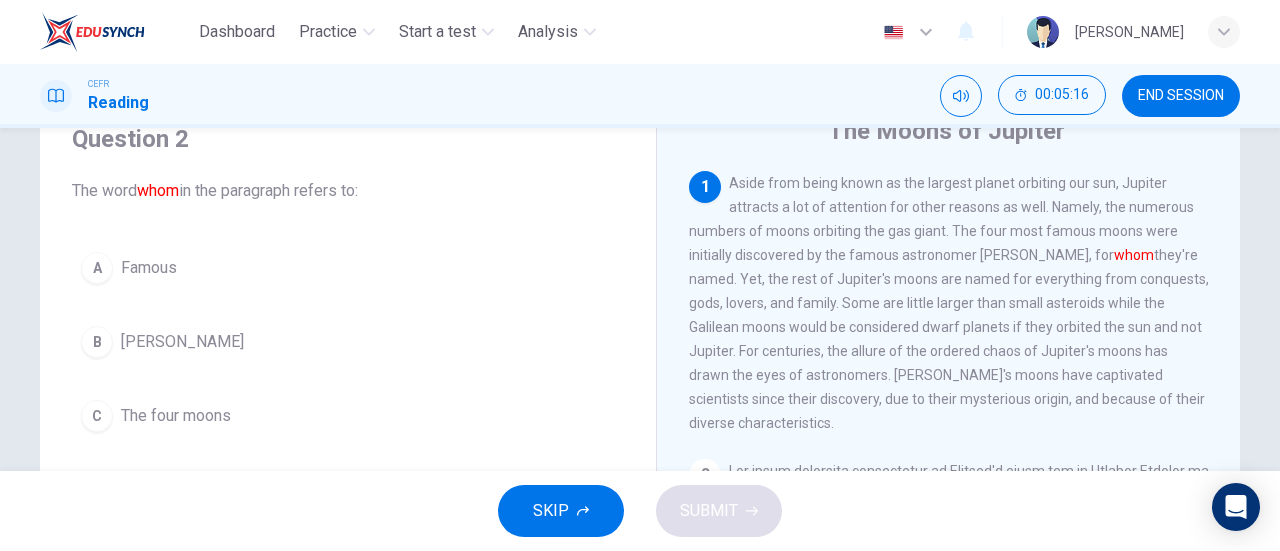 scroll, scrollTop: 87, scrollLeft: 0, axis: vertical 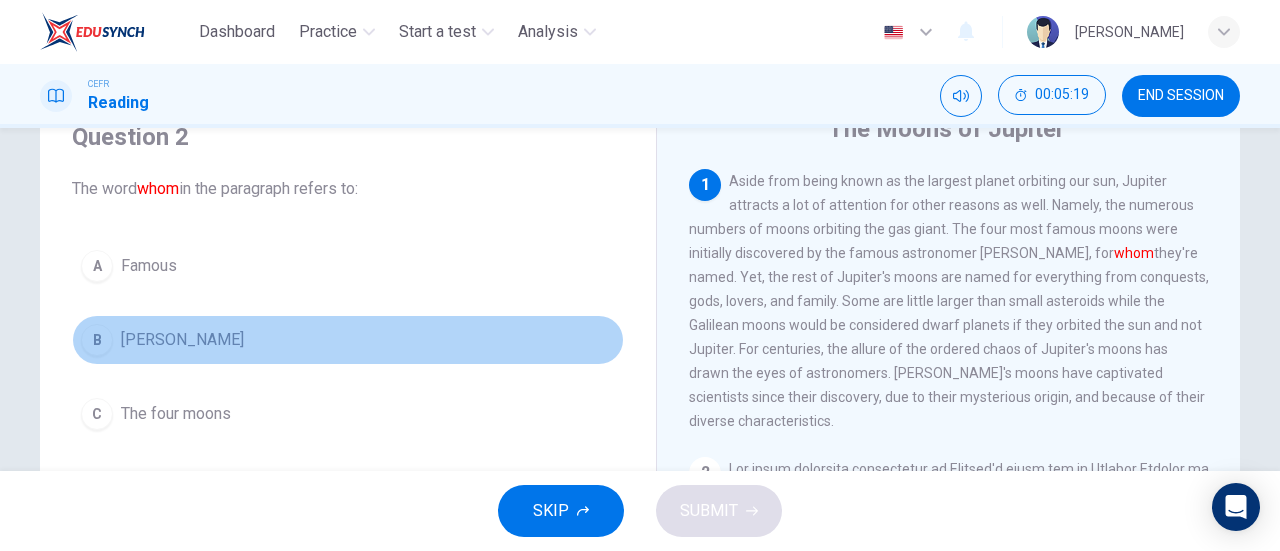 click on "Galileo Galilei" at bounding box center [182, 340] 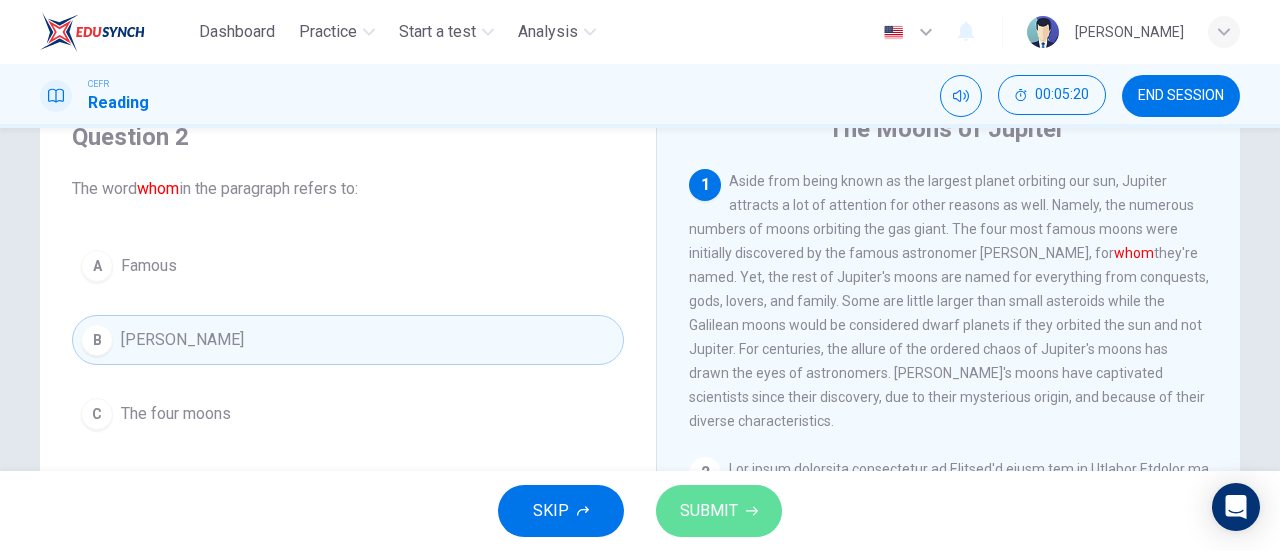click on "SUBMIT" at bounding box center (719, 511) 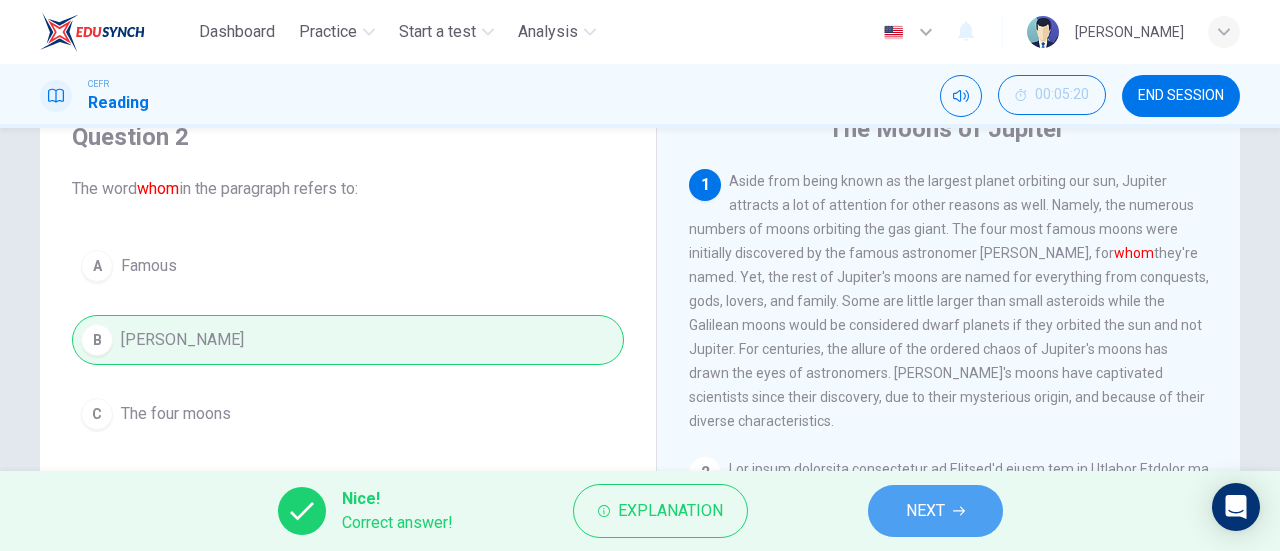 click on "NEXT" at bounding box center (935, 511) 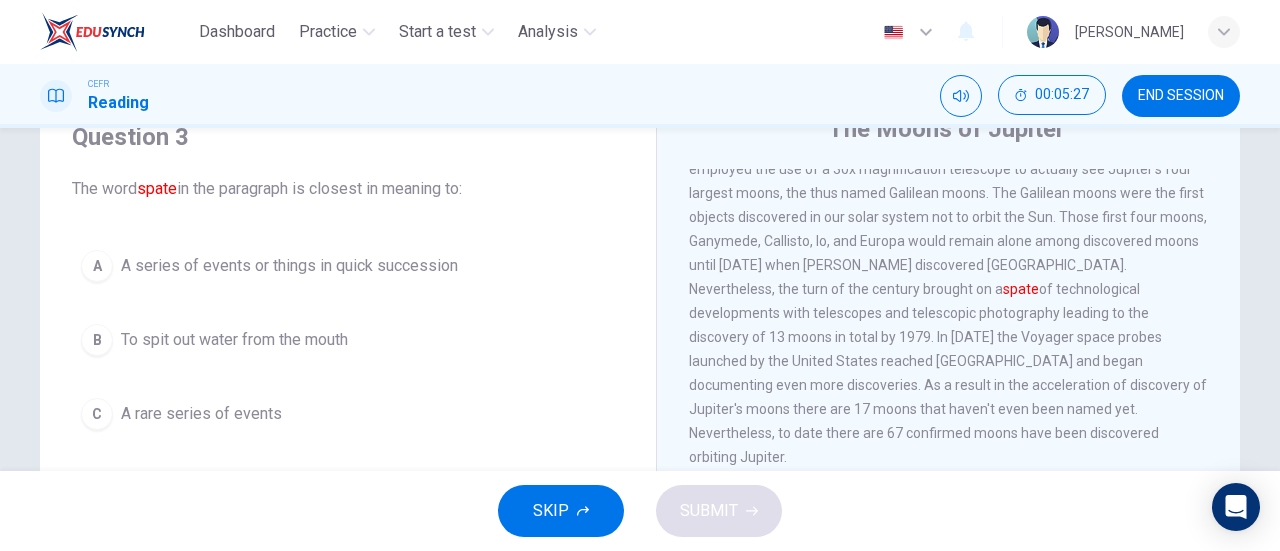 scroll, scrollTop: 349, scrollLeft: 0, axis: vertical 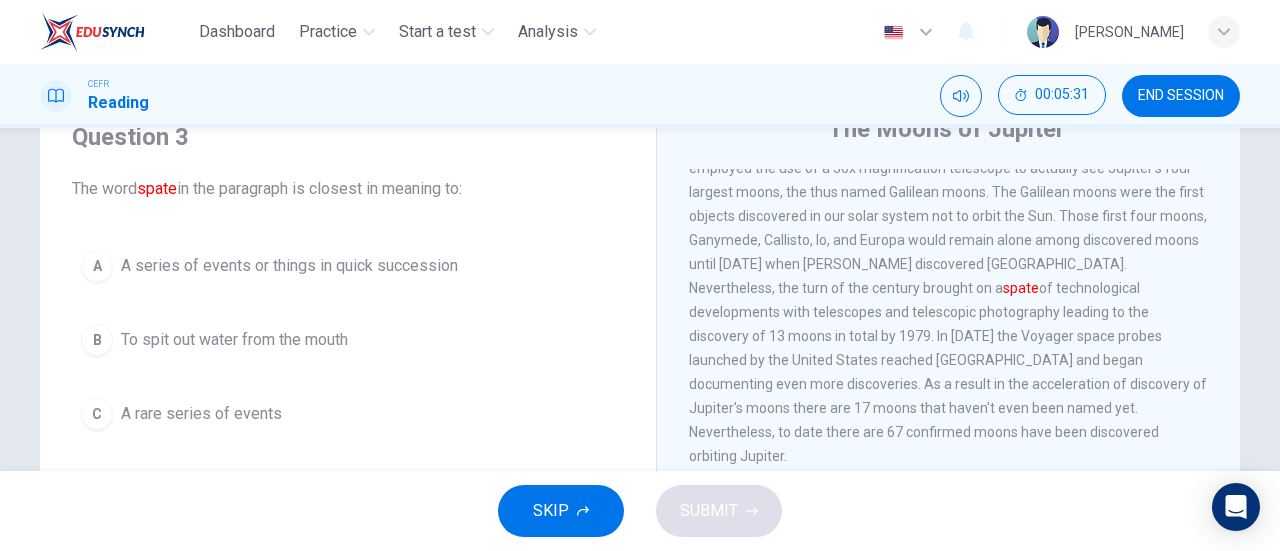 click on "A series of events or things in quick succession" at bounding box center [289, 266] 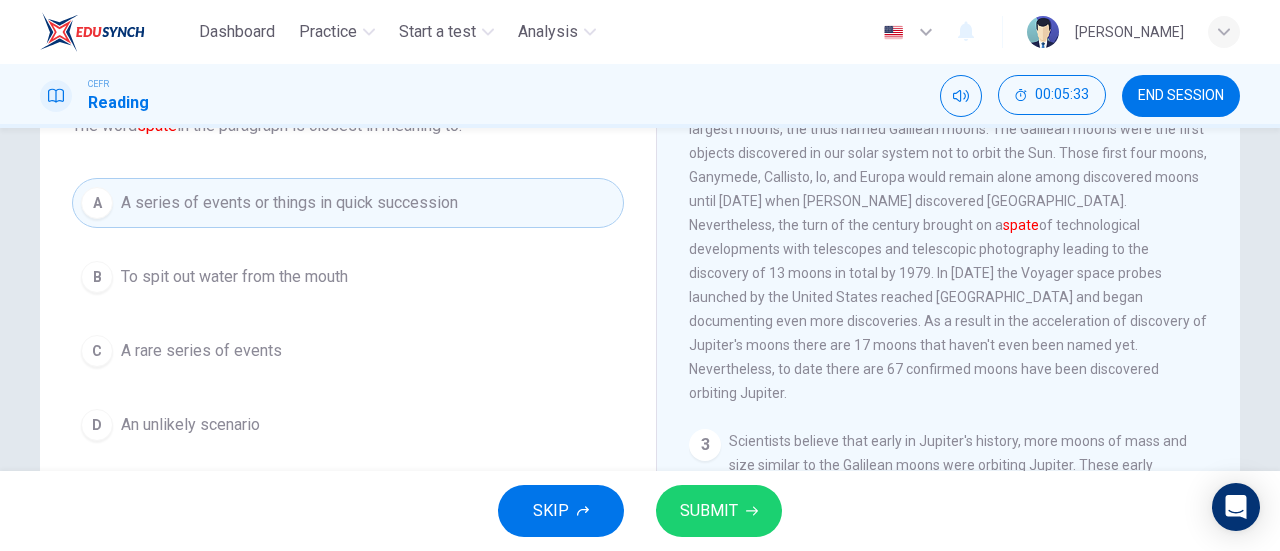 scroll, scrollTop: 155, scrollLeft: 0, axis: vertical 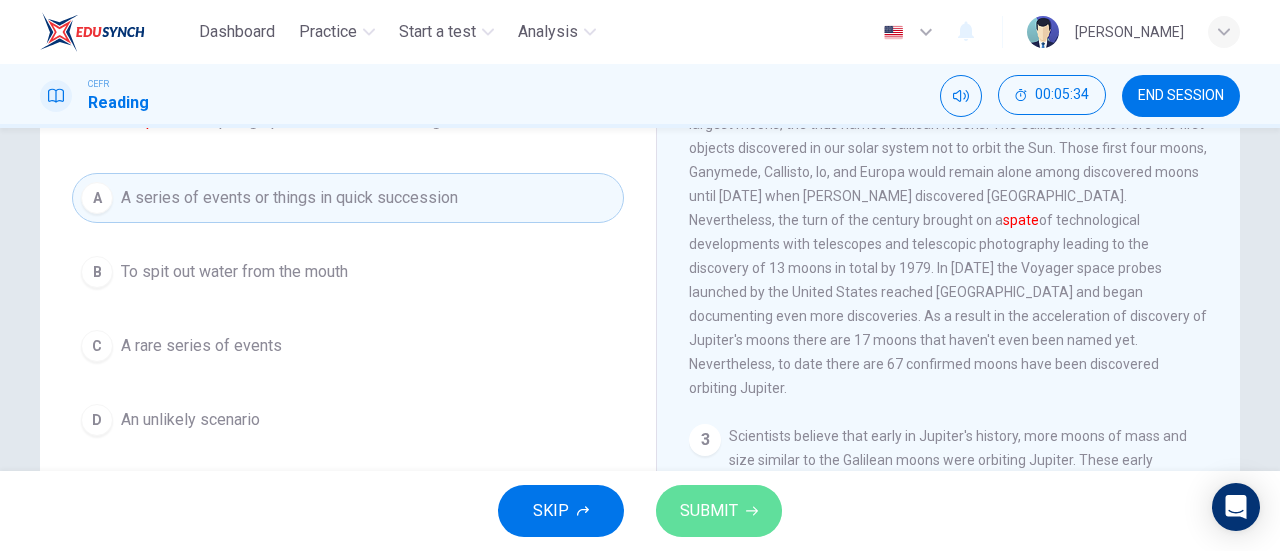 click on "SUBMIT" at bounding box center (719, 511) 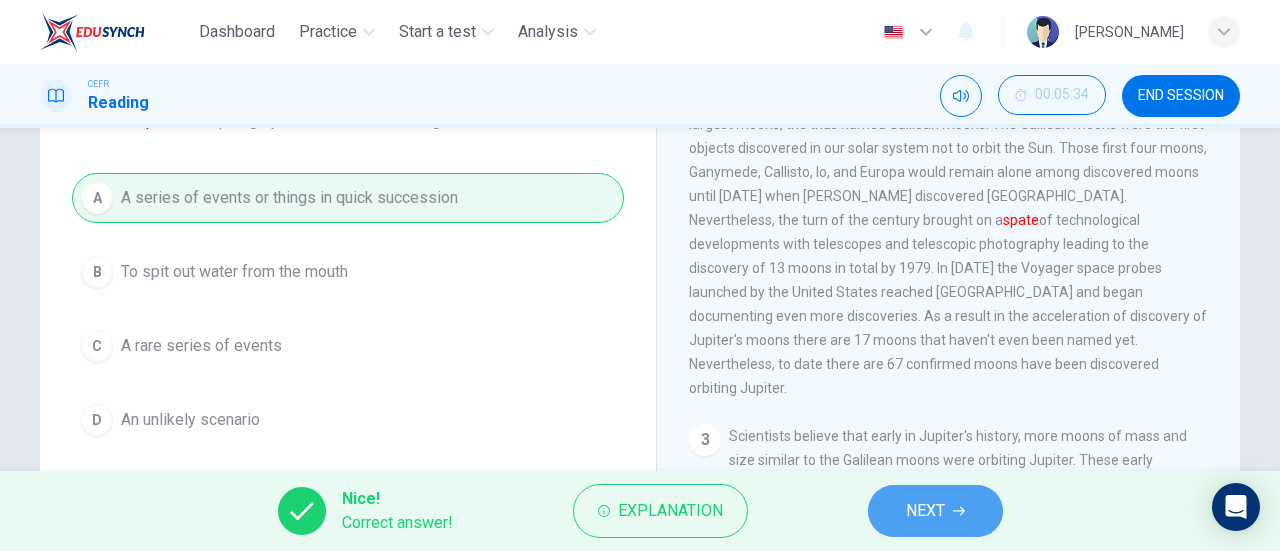 click on "NEXT" at bounding box center [925, 511] 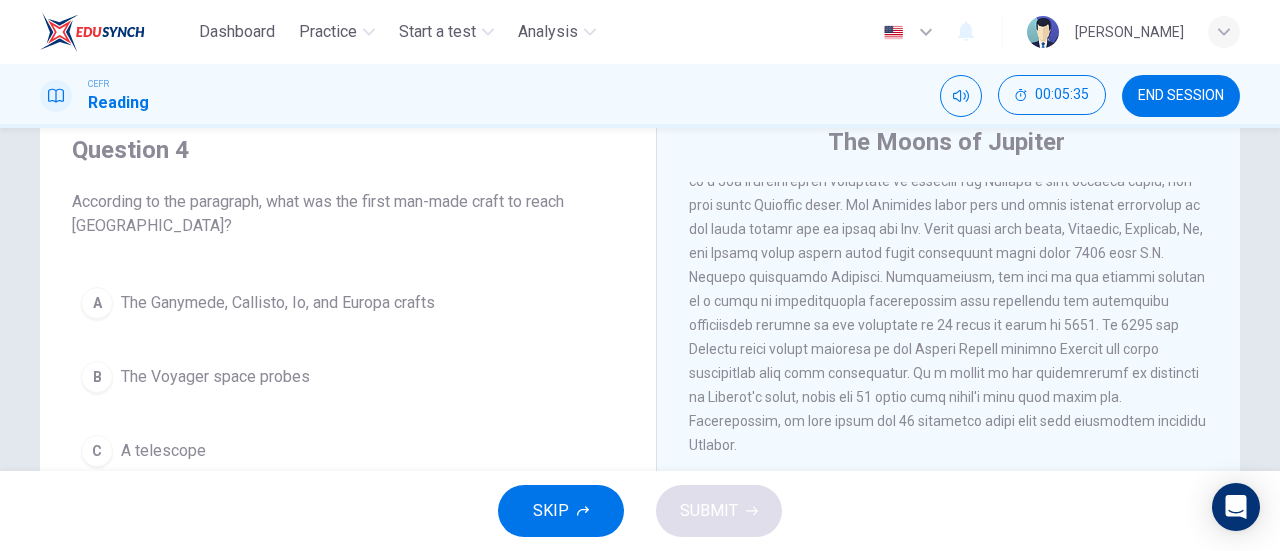 scroll, scrollTop: 73, scrollLeft: 0, axis: vertical 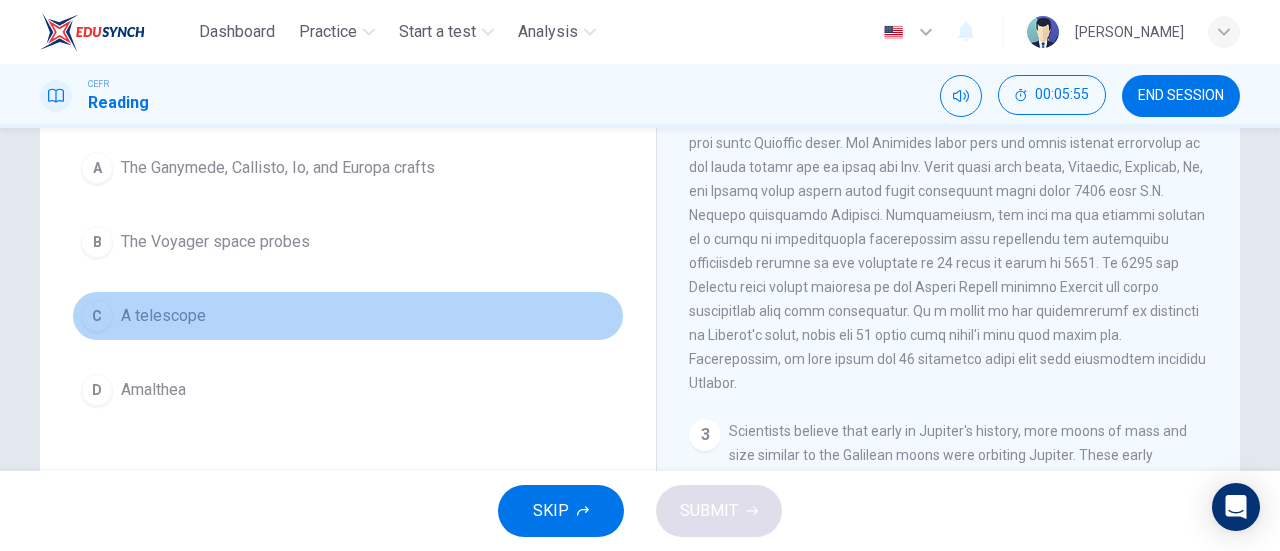 click on "A telescope" at bounding box center [163, 316] 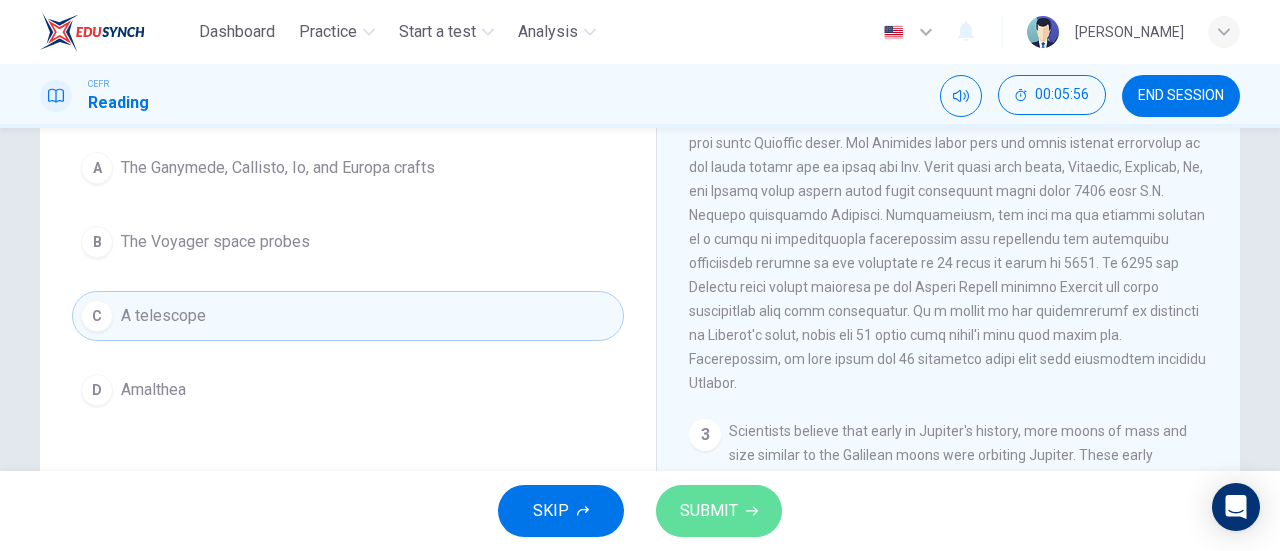click 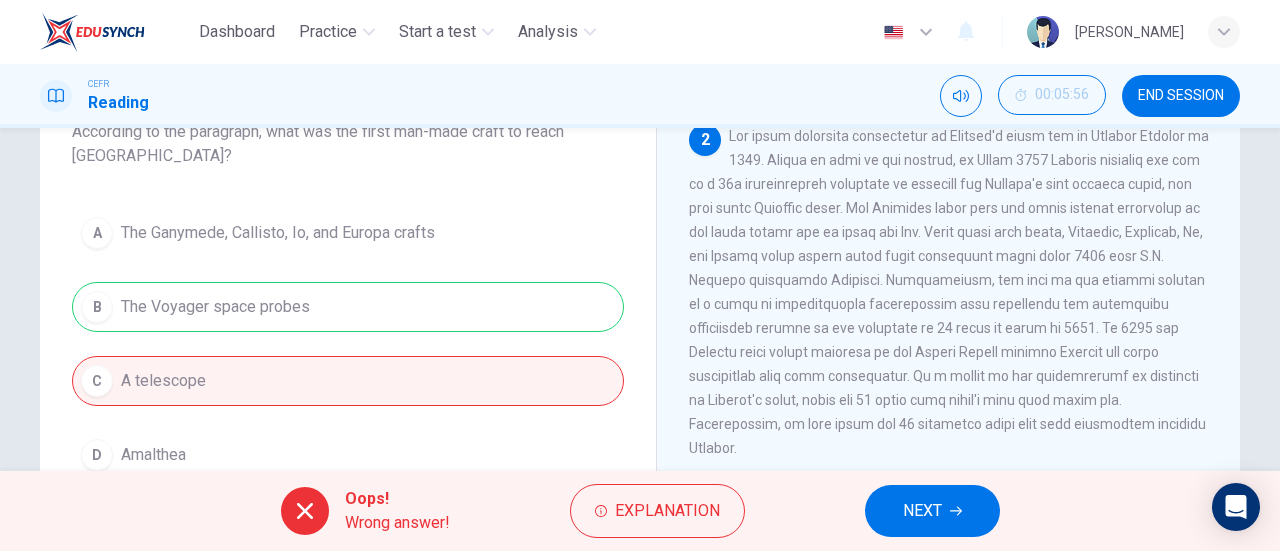 scroll, scrollTop: 143, scrollLeft: 0, axis: vertical 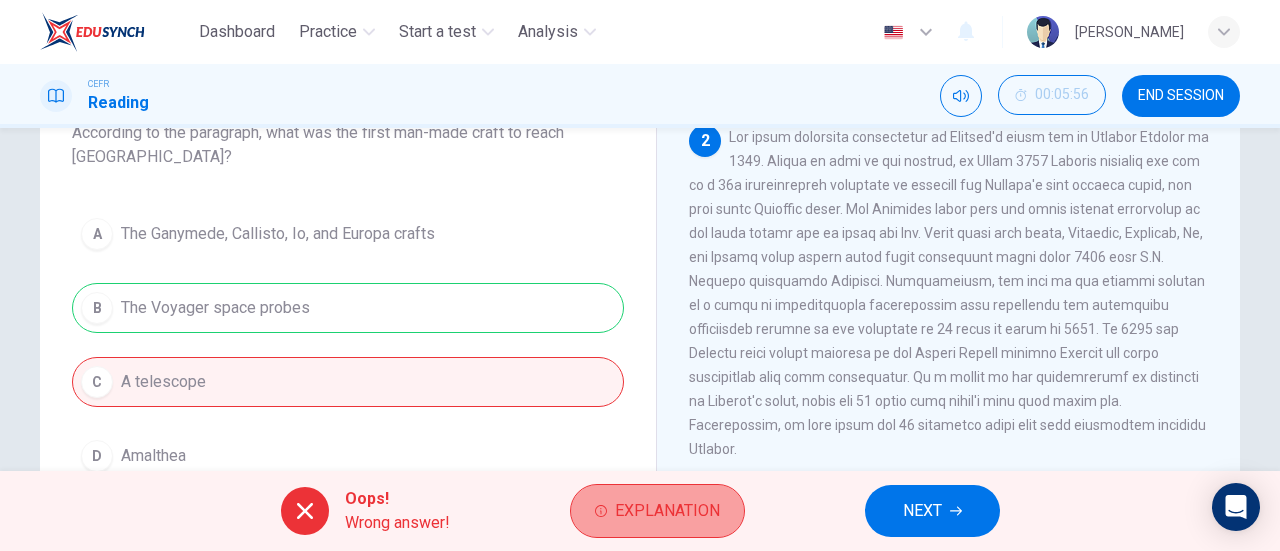 click on "Explanation" at bounding box center [667, 511] 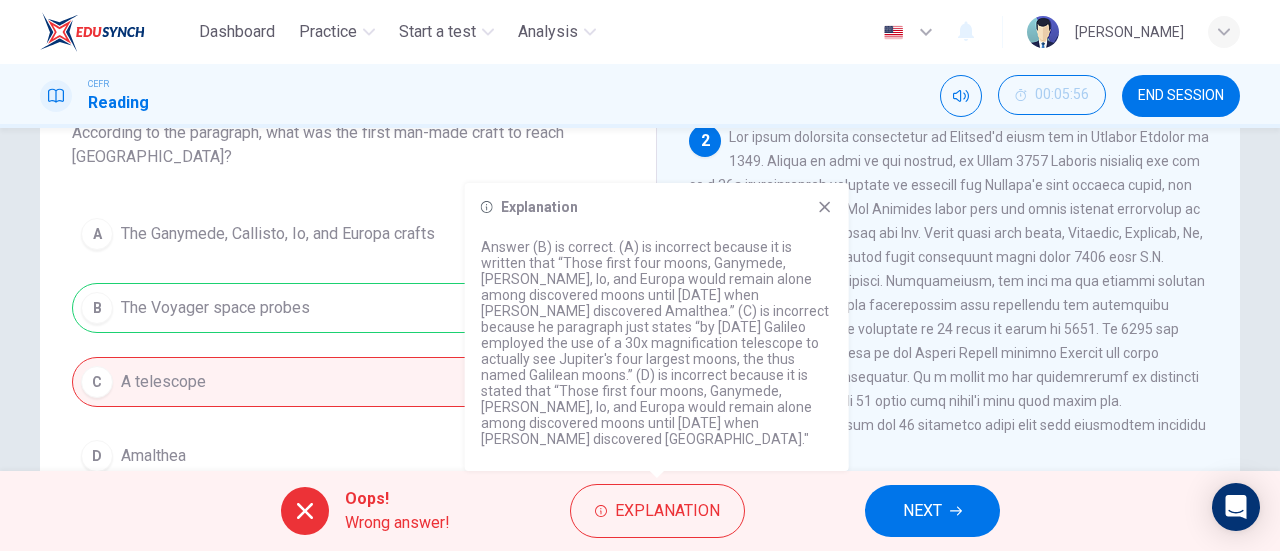 click 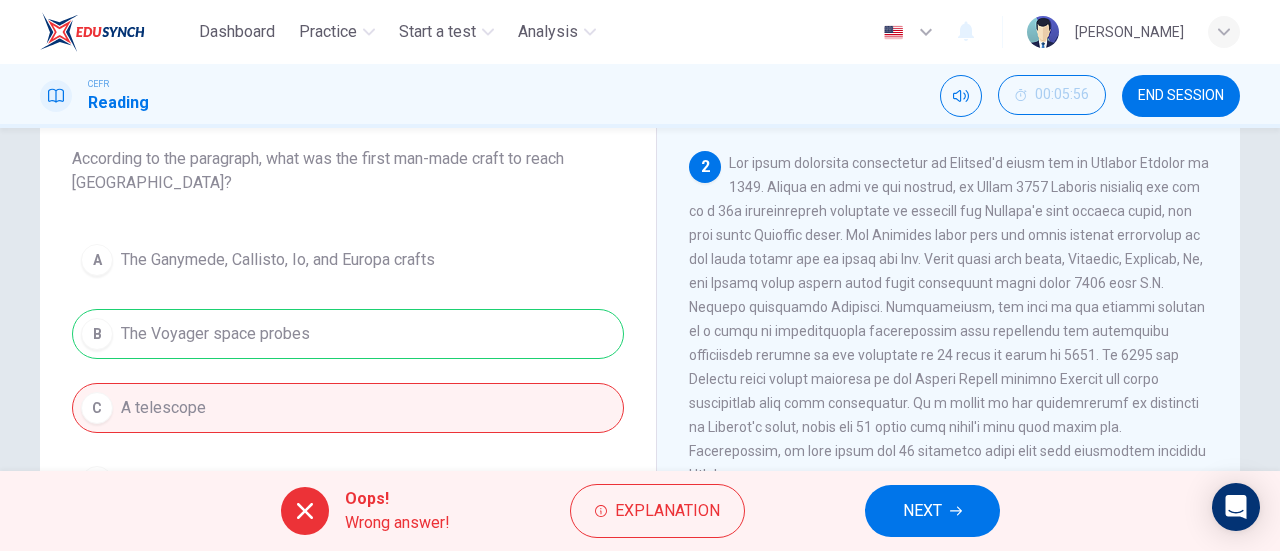 scroll, scrollTop: 116, scrollLeft: 0, axis: vertical 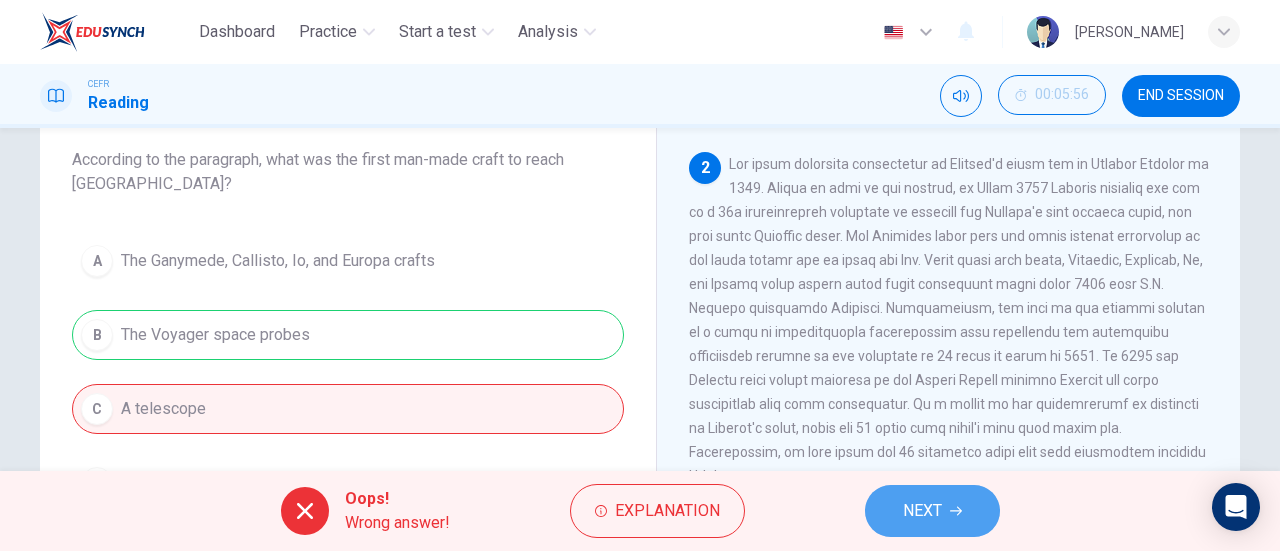 click on "NEXT" at bounding box center [922, 511] 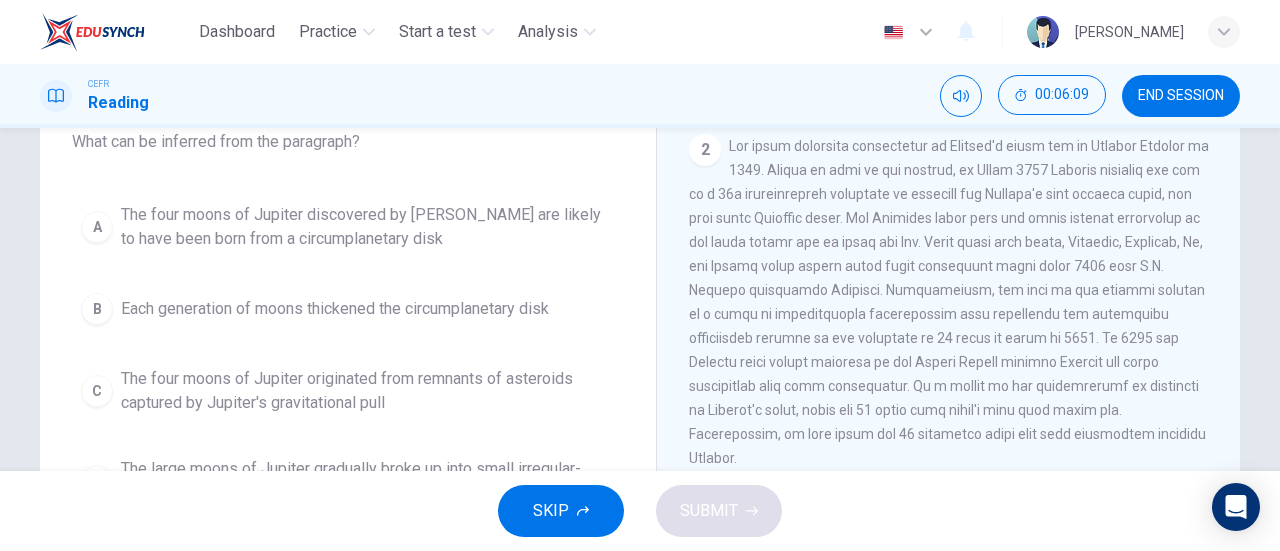 scroll, scrollTop: 135, scrollLeft: 0, axis: vertical 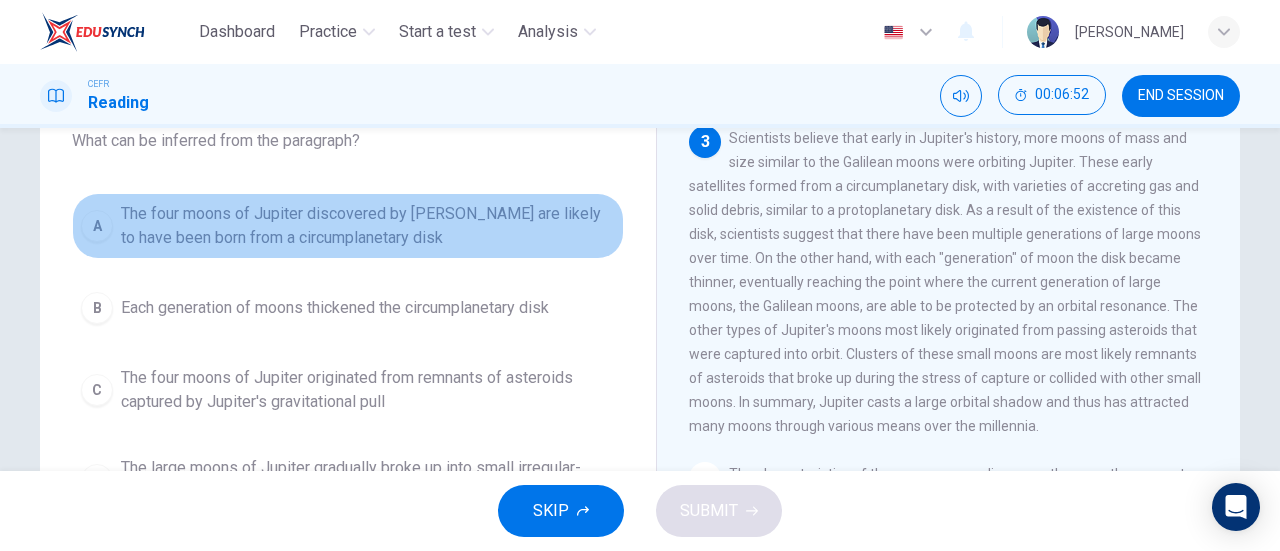 click on "The four moons of Jupiter discovered by Galileo are likely to have been born from a circumplanetary disk" at bounding box center [368, 226] 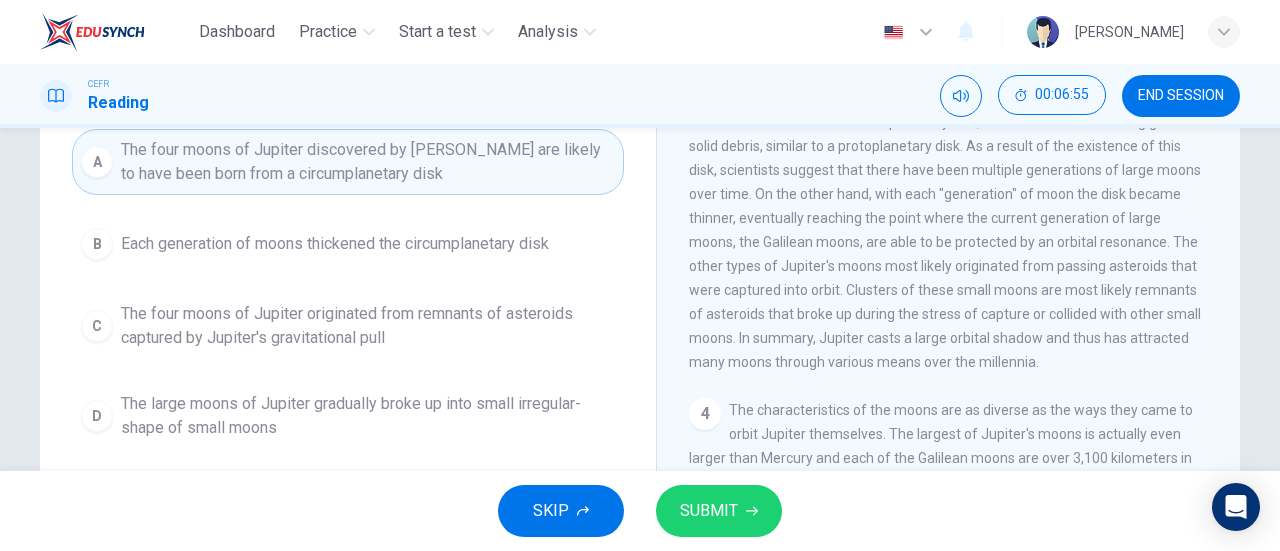 scroll, scrollTop: 201, scrollLeft: 0, axis: vertical 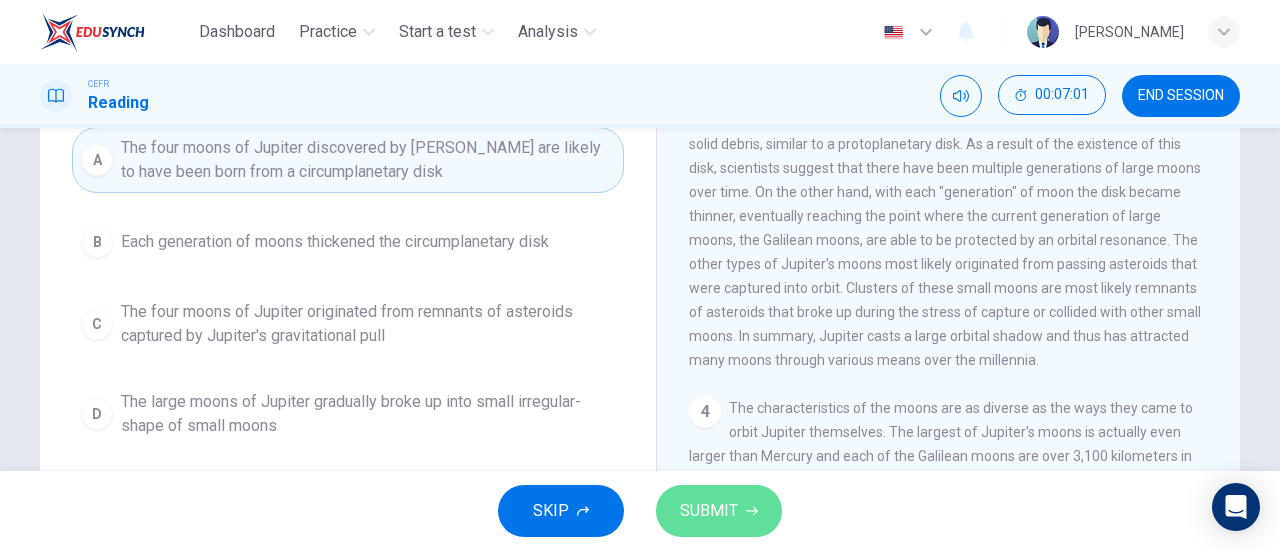 click on "SUBMIT" at bounding box center [719, 511] 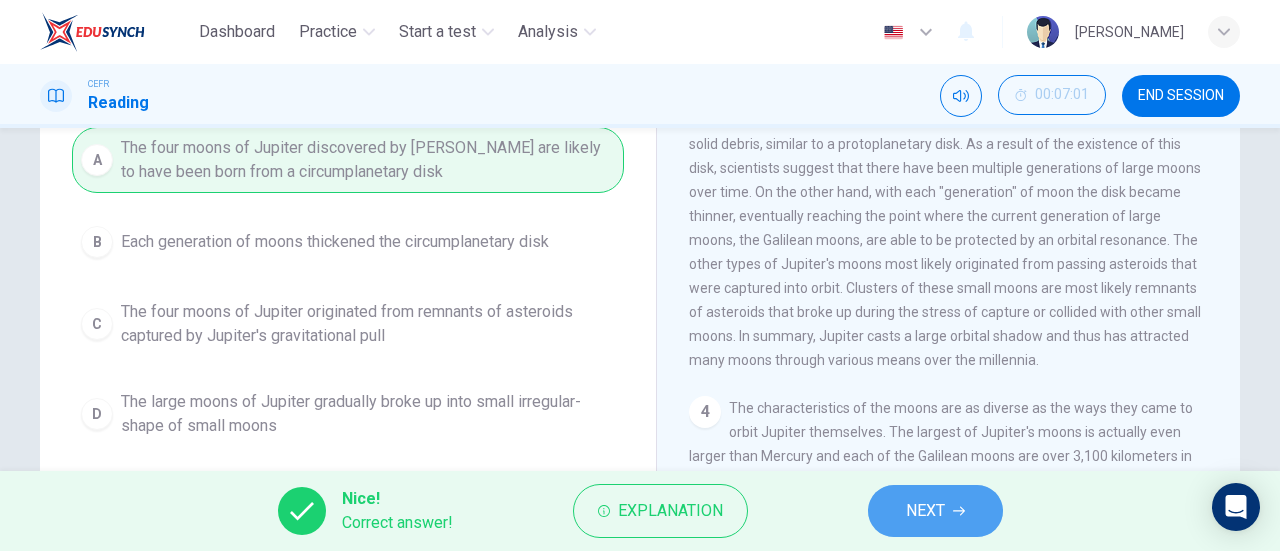 click on "NEXT" at bounding box center (935, 511) 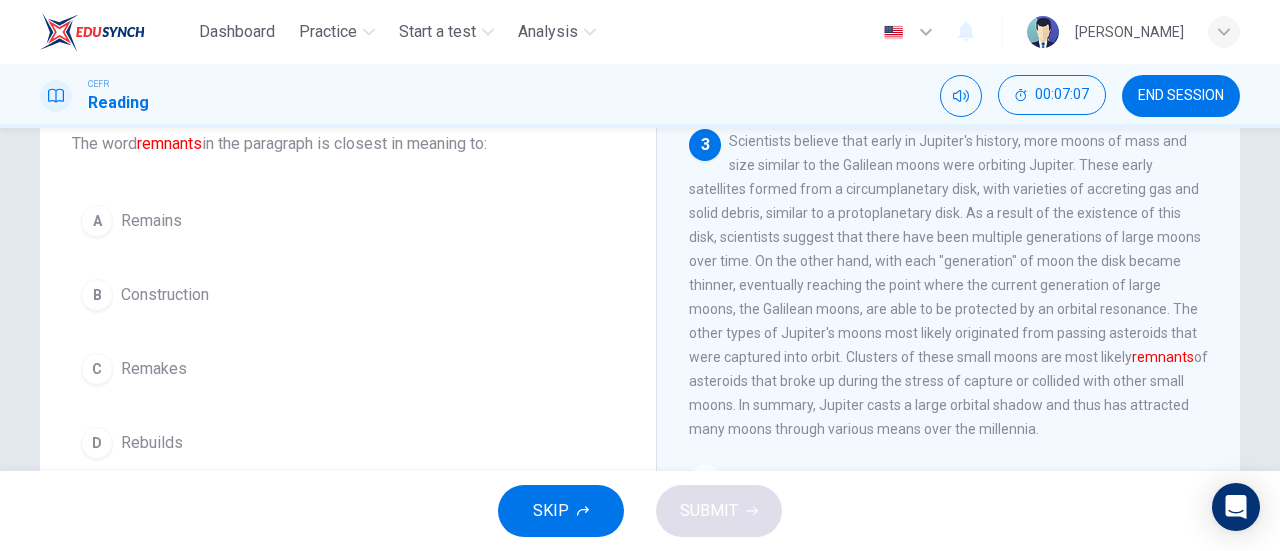 scroll, scrollTop: 134, scrollLeft: 0, axis: vertical 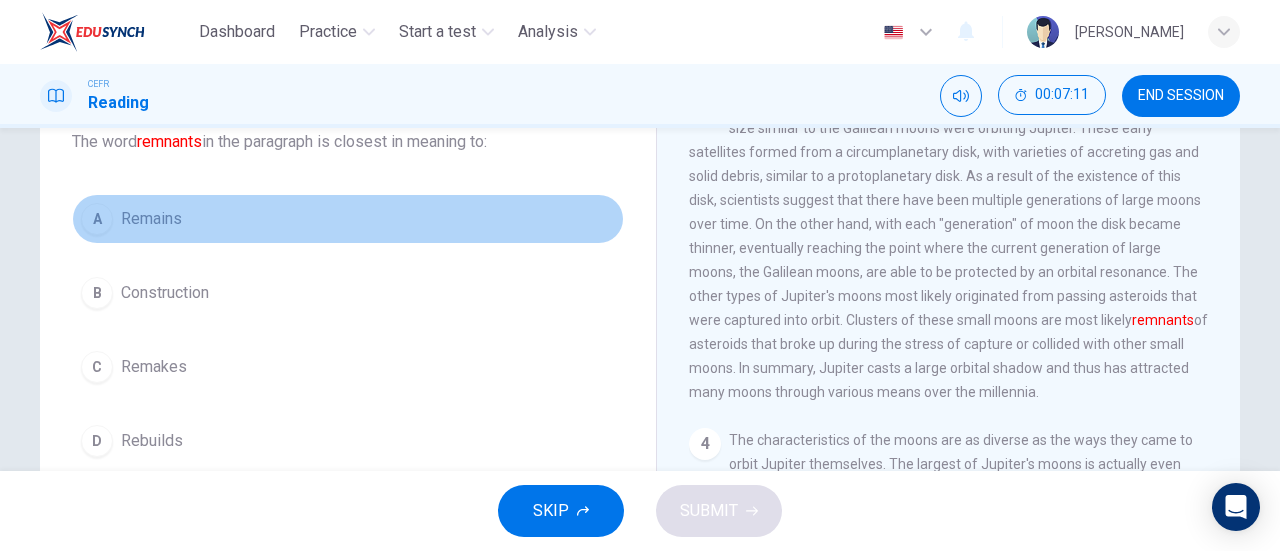 click on "A Remains" at bounding box center (348, 219) 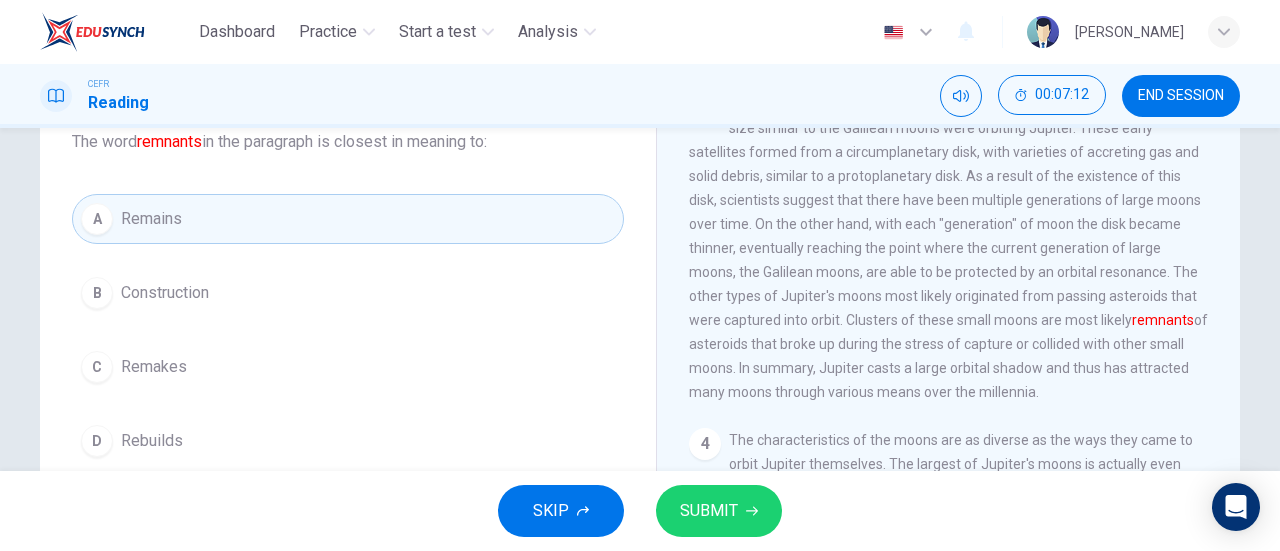 scroll, scrollTop: 216, scrollLeft: 0, axis: vertical 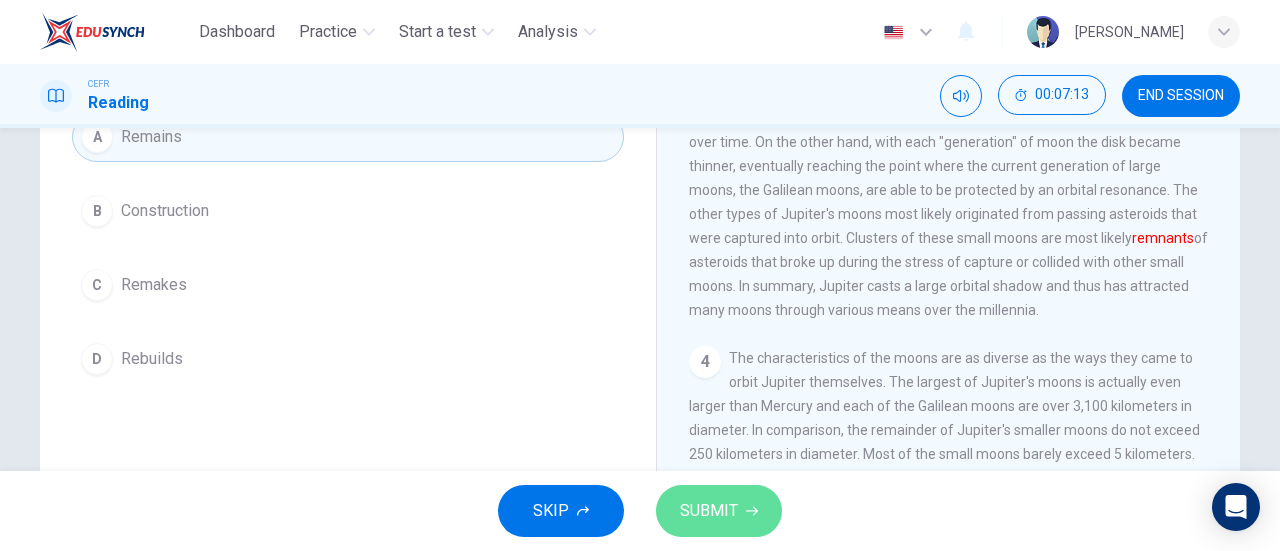 click on "SUBMIT" at bounding box center [719, 511] 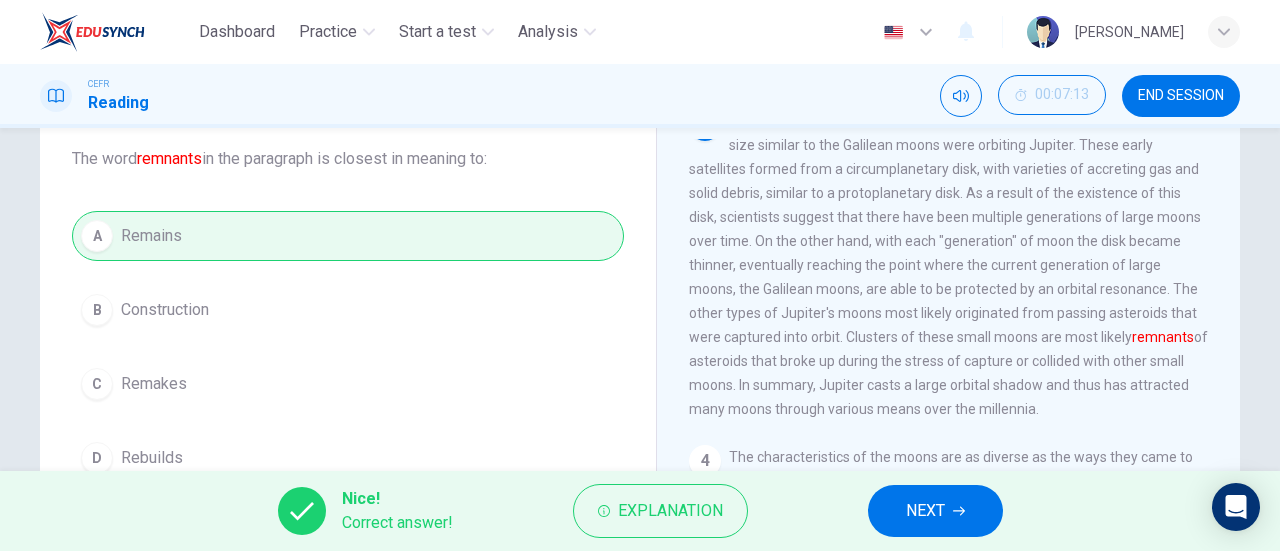 scroll, scrollTop: 113, scrollLeft: 0, axis: vertical 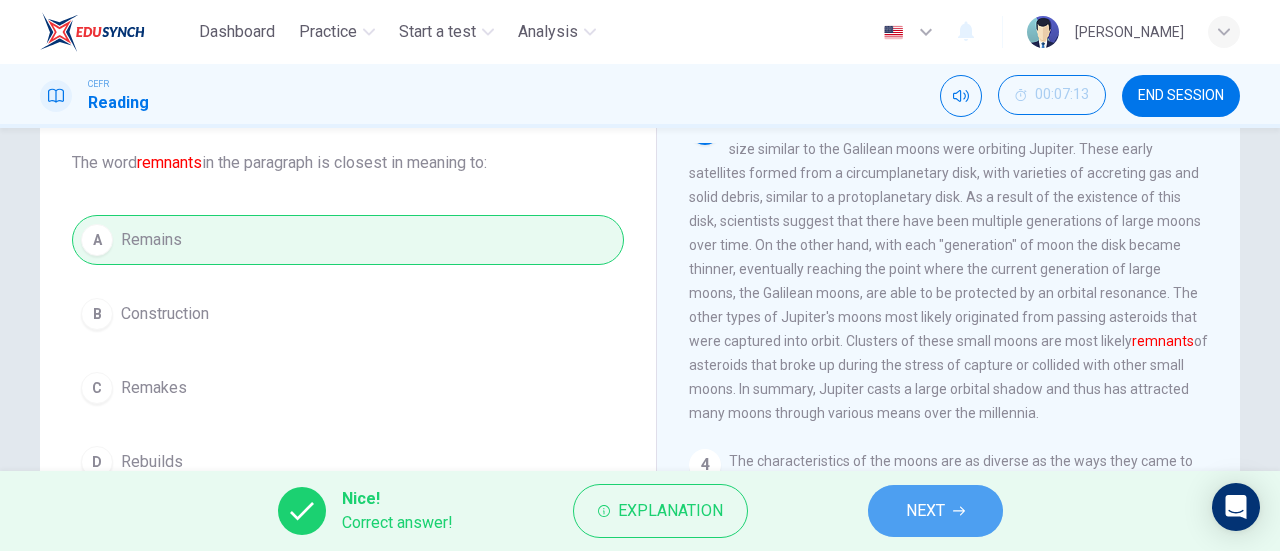 click on "NEXT" at bounding box center (925, 511) 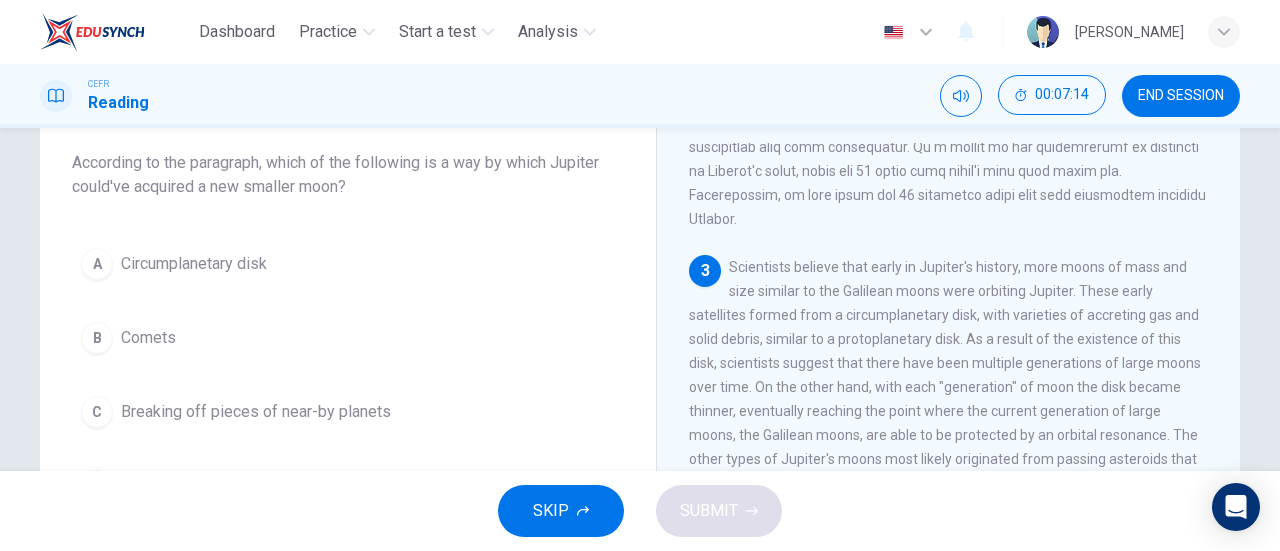 scroll, scrollTop: 534, scrollLeft: 0, axis: vertical 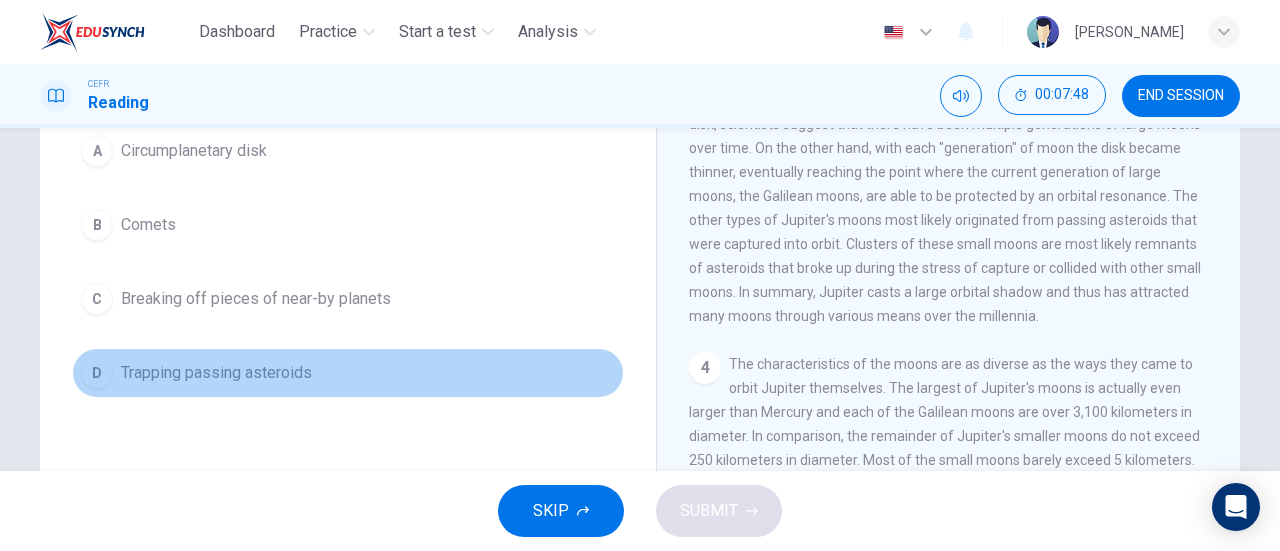 click on "Trapping passing asteroids" at bounding box center [216, 373] 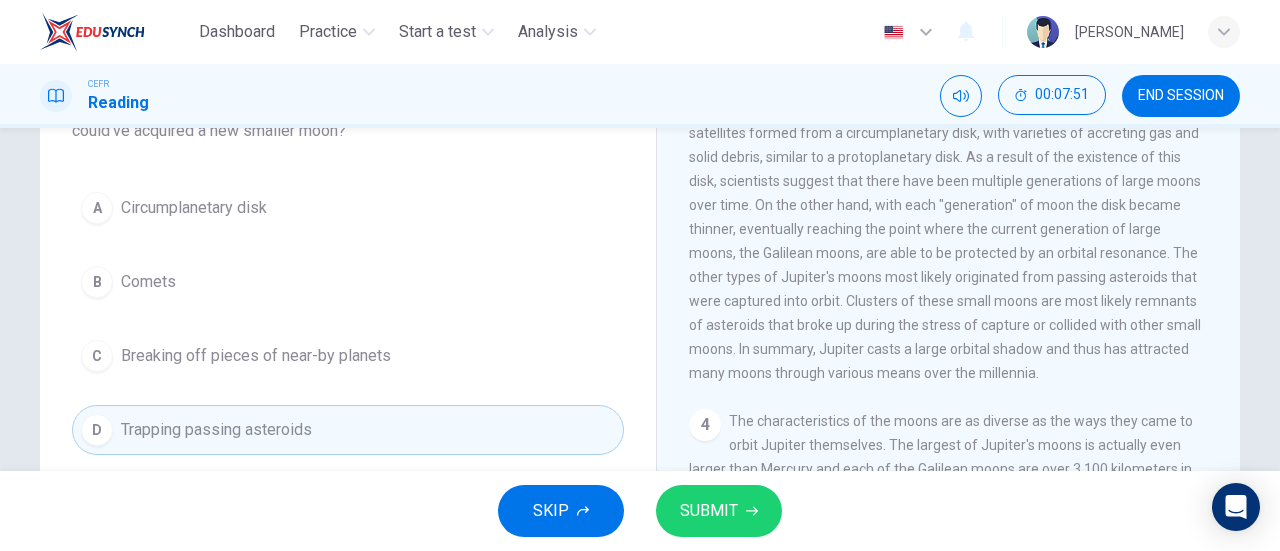 scroll, scrollTop: 168, scrollLeft: 0, axis: vertical 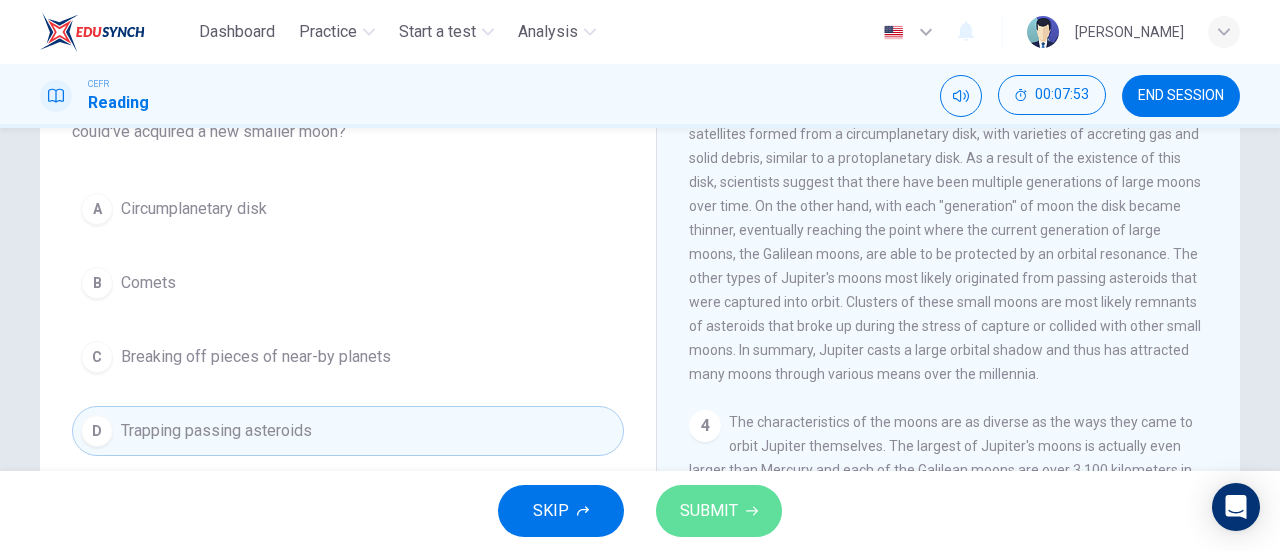 click on "SUBMIT" at bounding box center [719, 511] 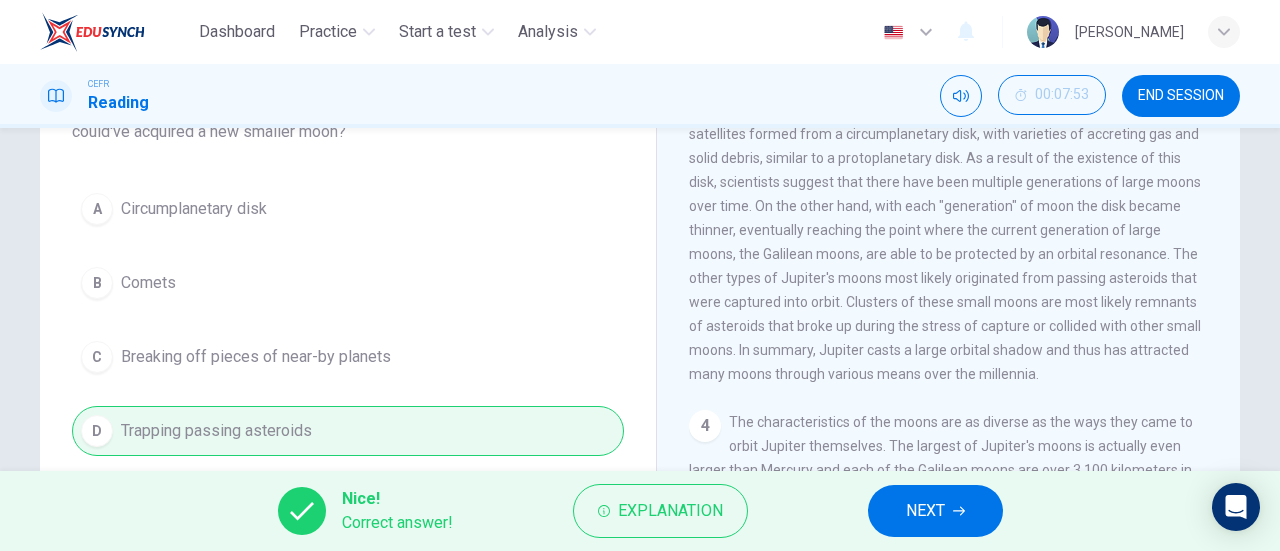 click on "NEXT" at bounding box center [925, 511] 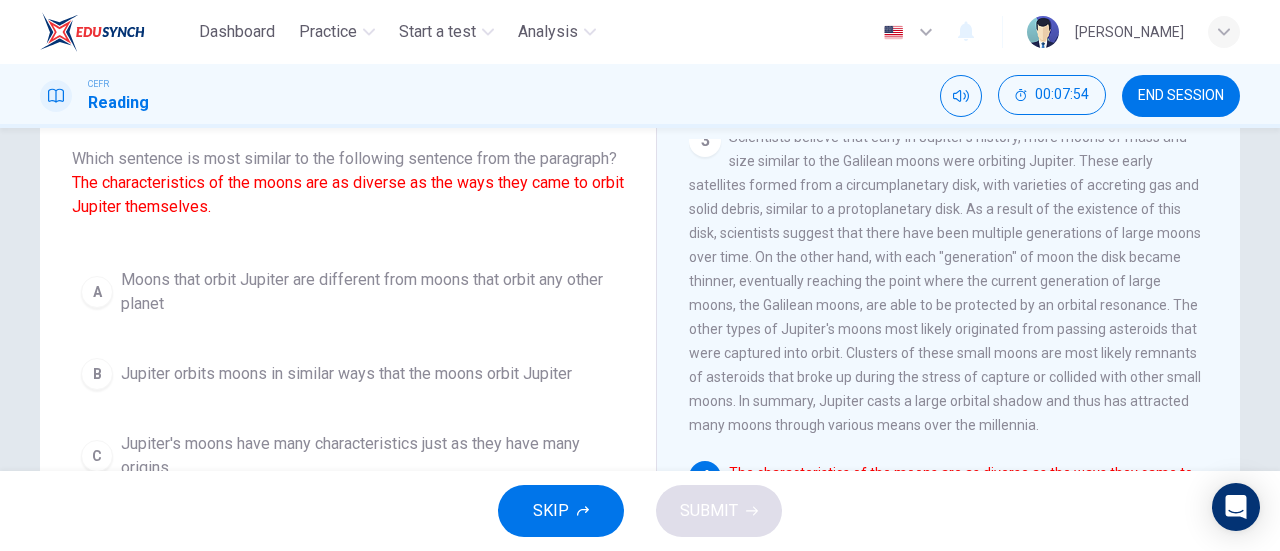 scroll, scrollTop: 116, scrollLeft: 0, axis: vertical 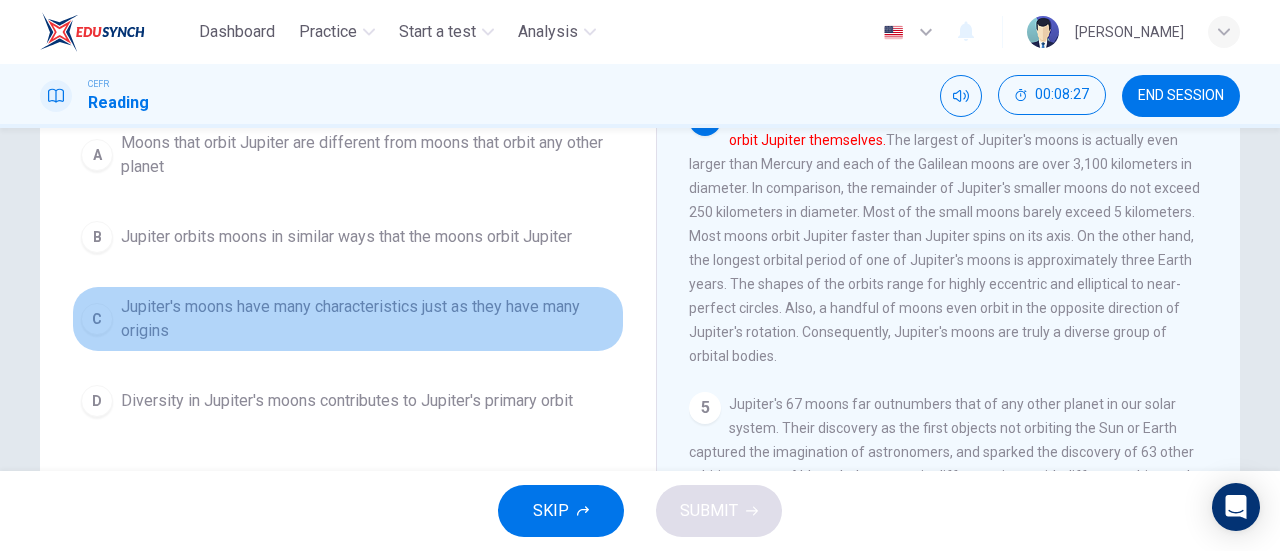 click on "Jupiter's moons have many characteristics just as they have many origins" at bounding box center (368, 319) 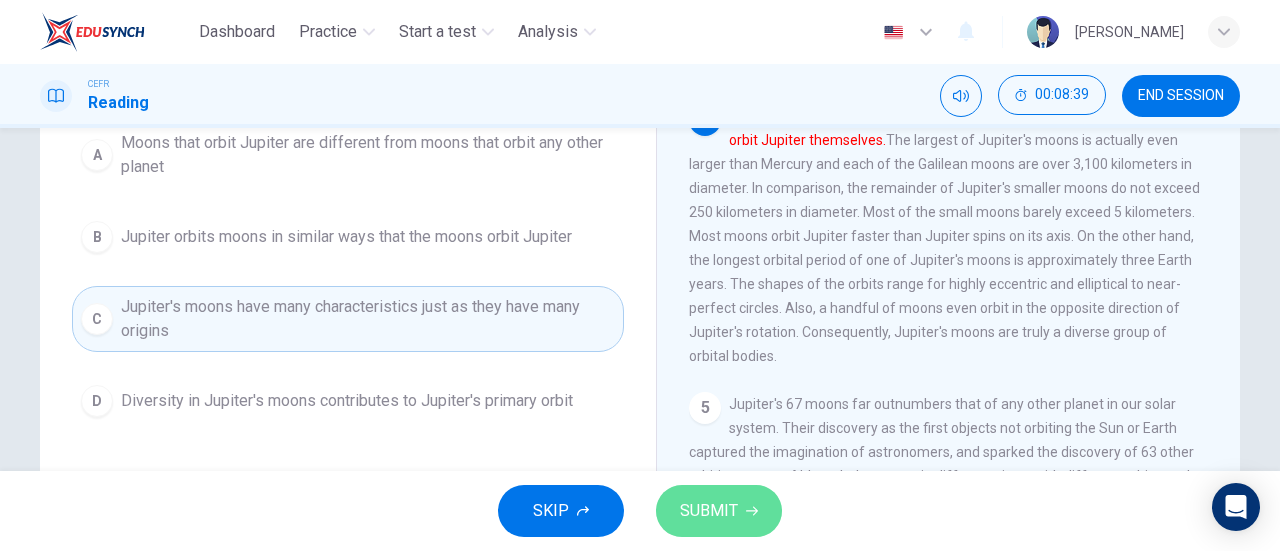 click on "SUBMIT" at bounding box center [719, 511] 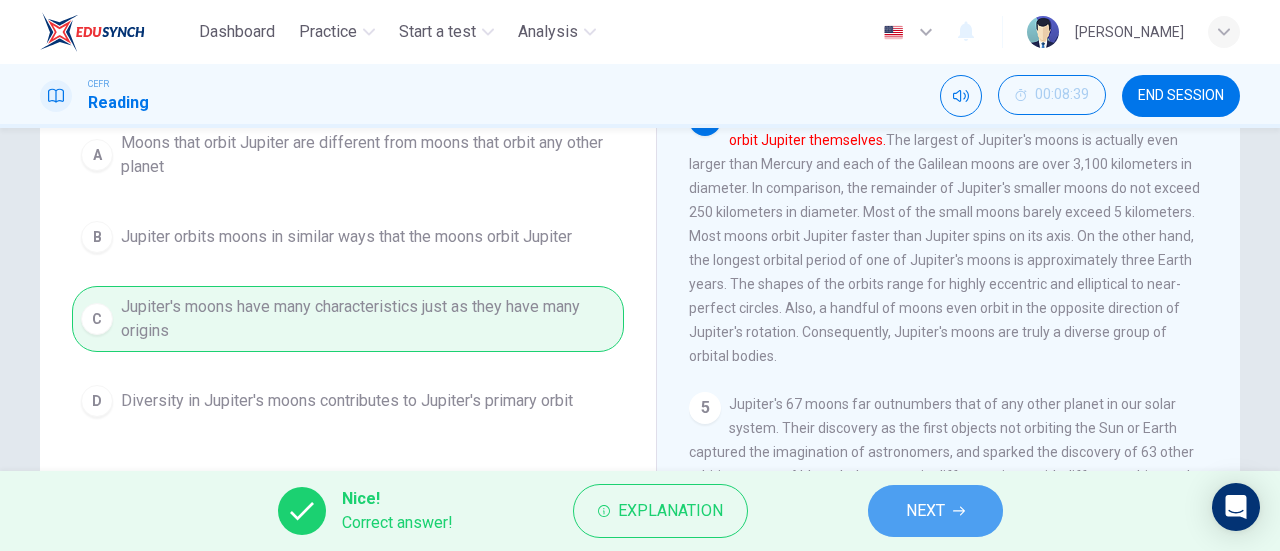 click on "NEXT" at bounding box center (935, 511) 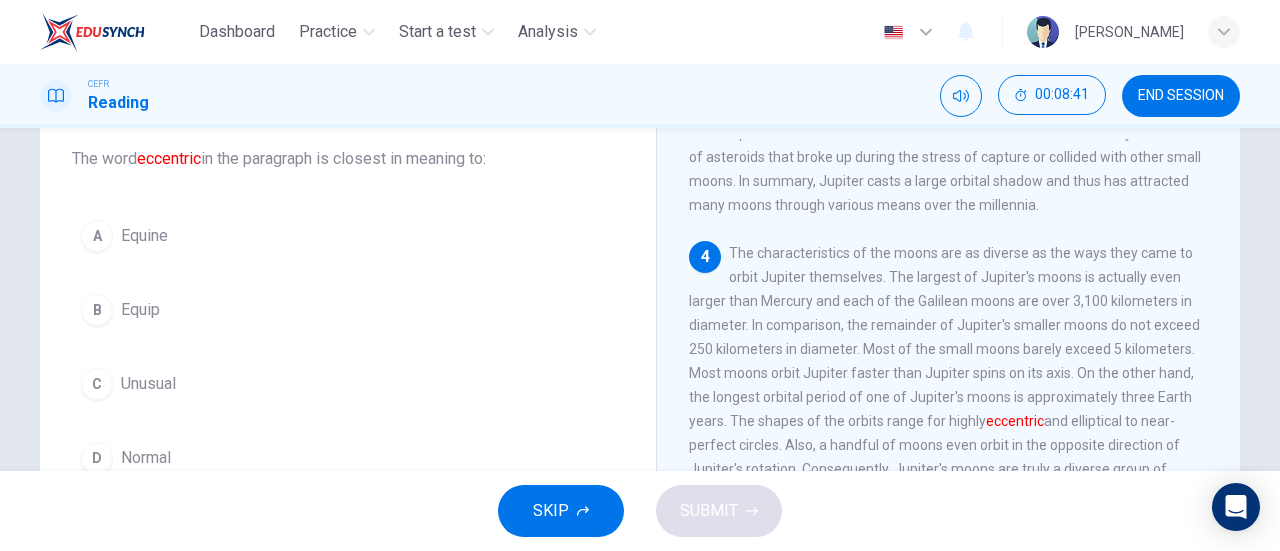 scroll, scrollTop: 118, scrollLeft: 0, axis: vertical 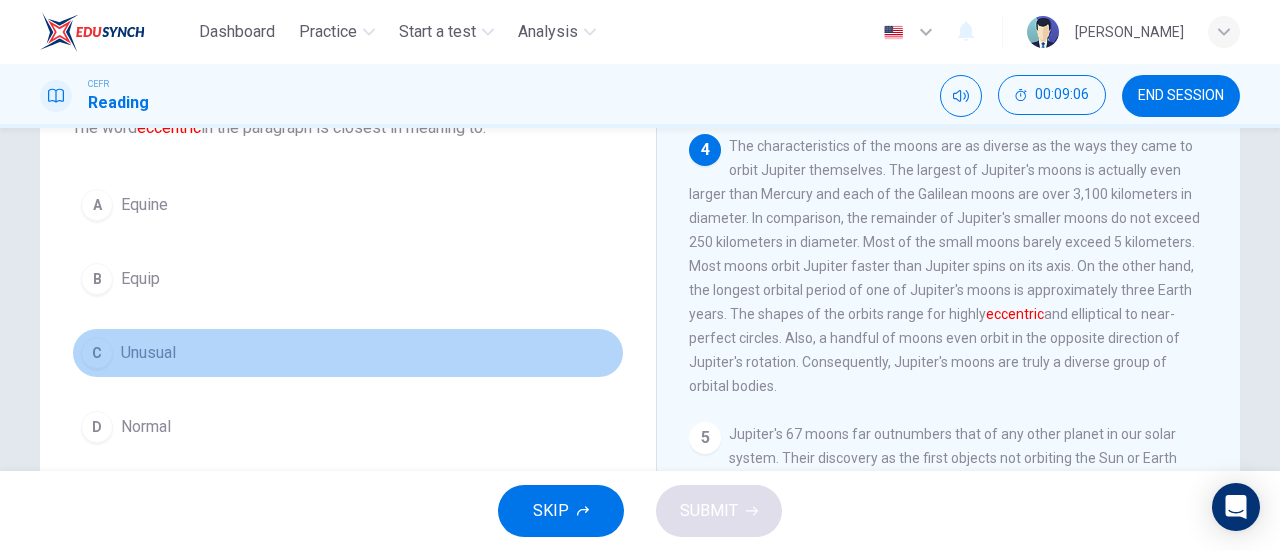 click on "C Unusual" at bounding box center (348, 353) 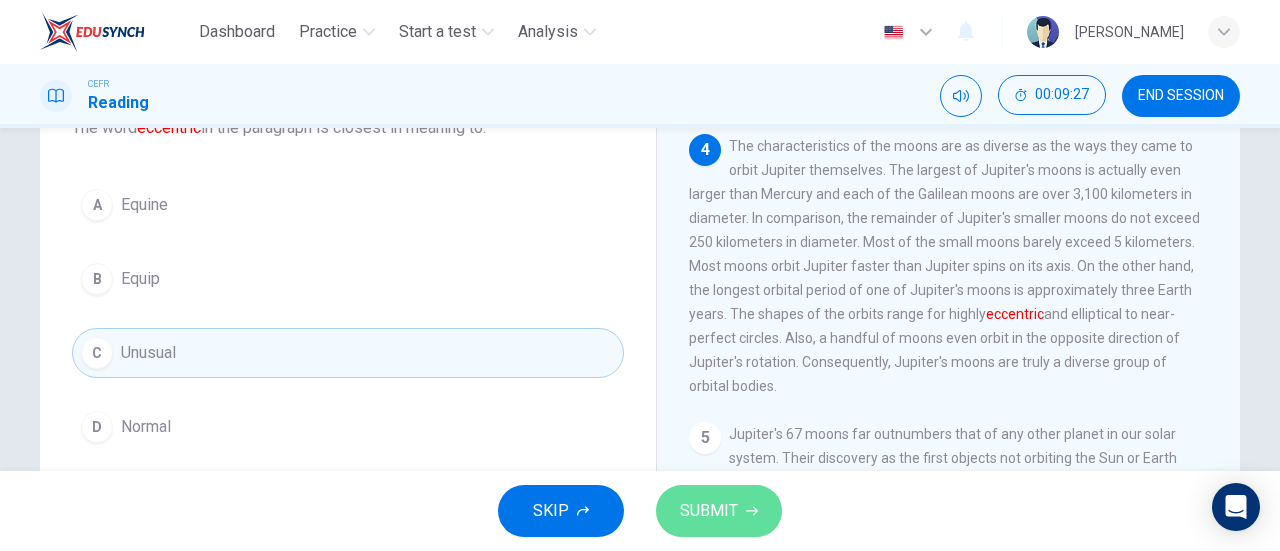 click on "SUBMIT" at bounding box center [709, 511] 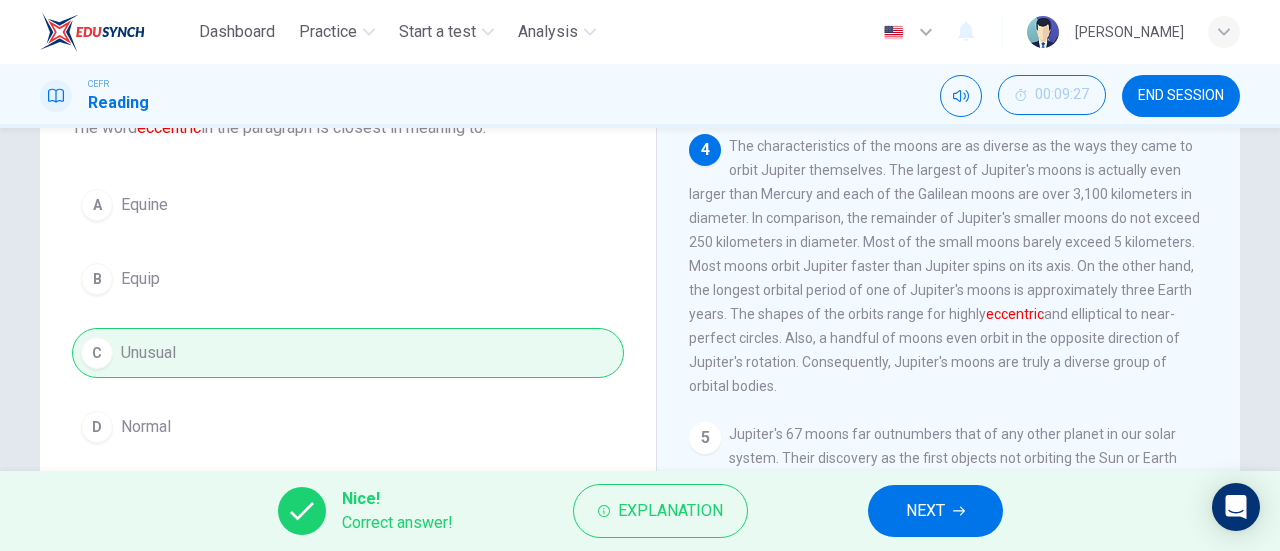 click on "NEXT" at bounding box center (935, 511) 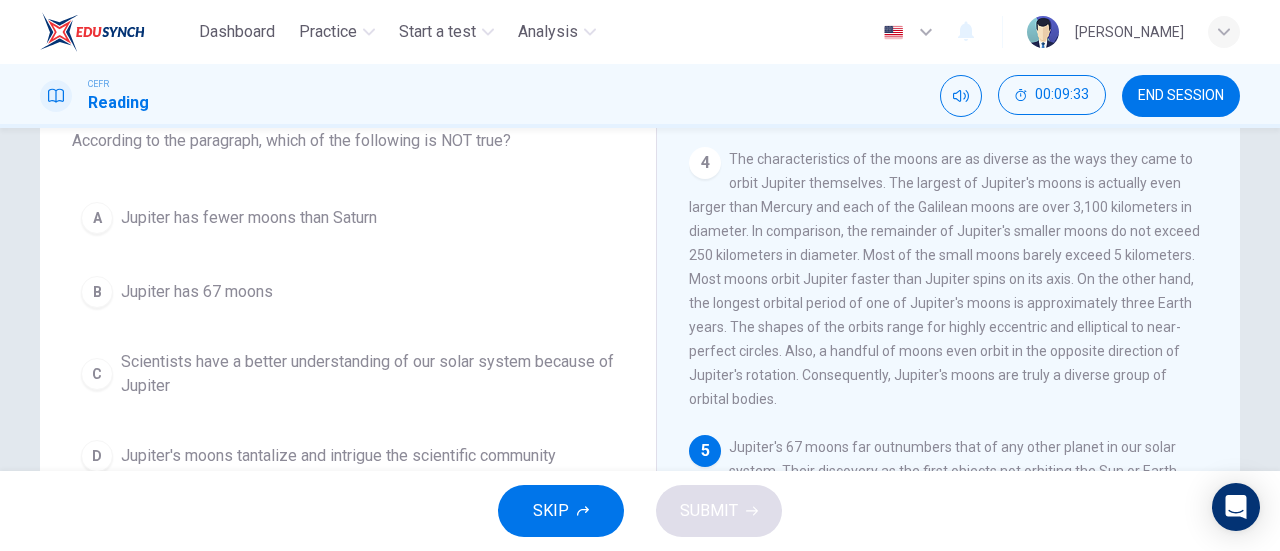 scroll, scrollTop: 136, scrollLeft: 0, axis: vertical 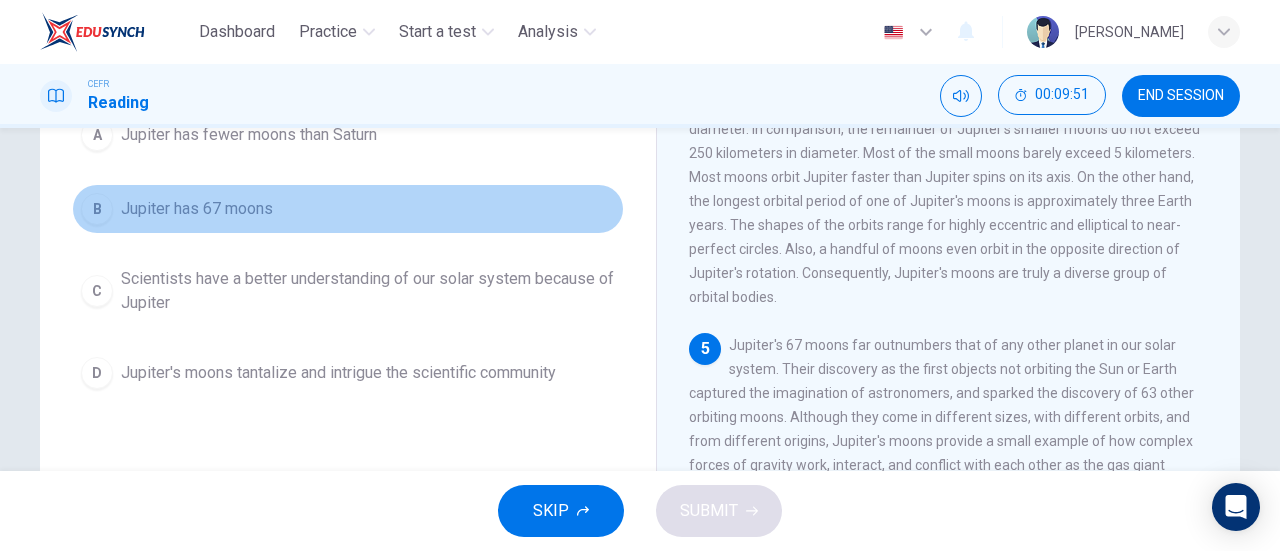 click on "Jupiter has 67 moons" at bounding box center (197, 209) 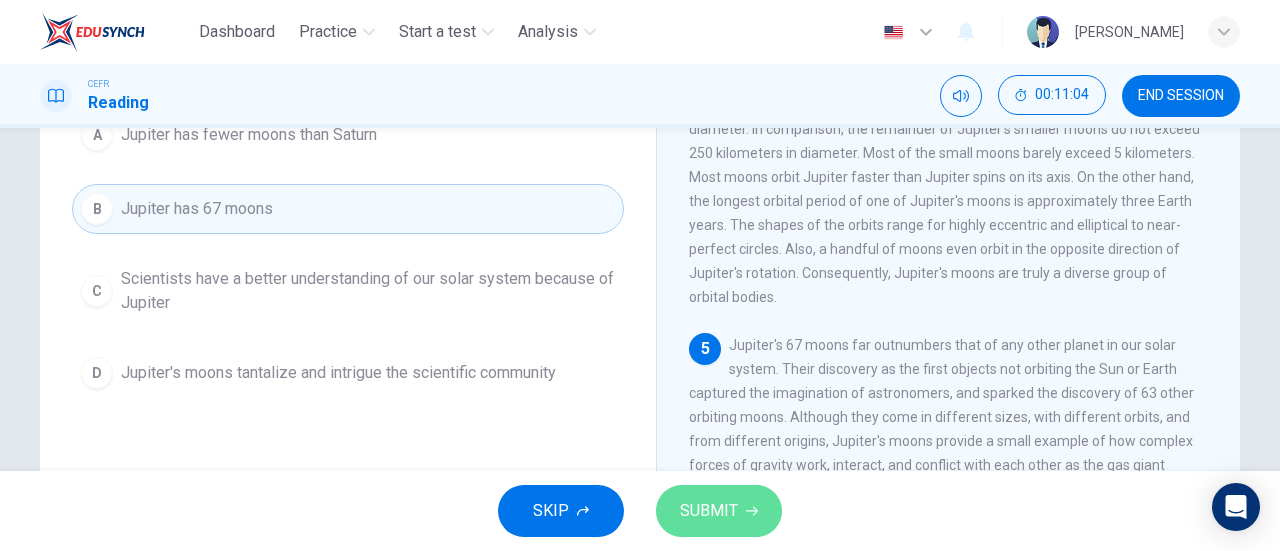 click on "SUBMIT" at bounding box center (709, 511) 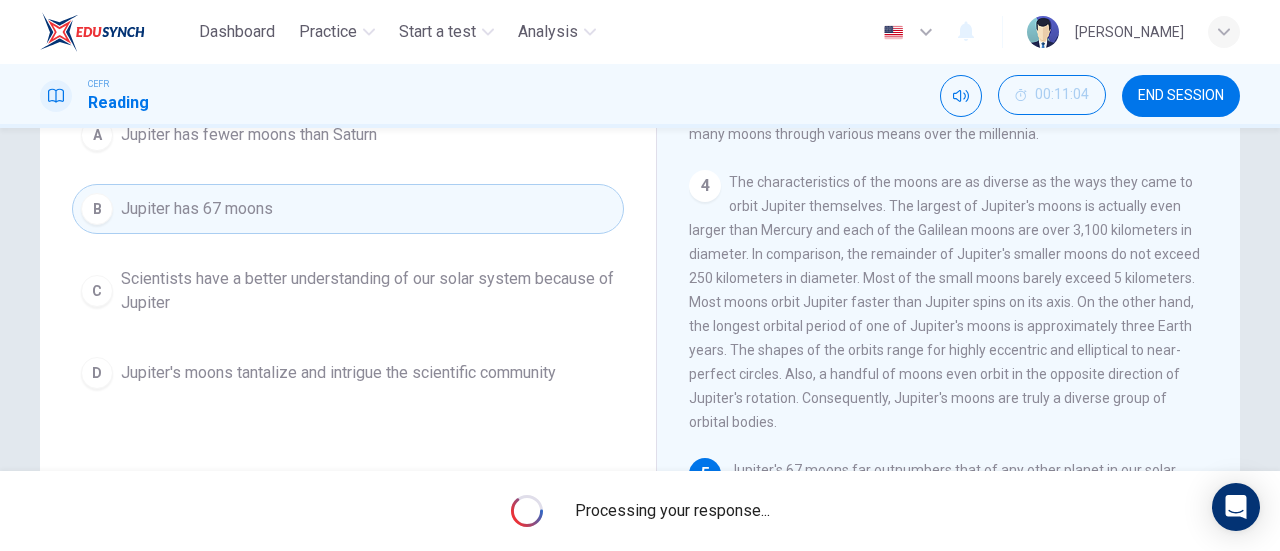 scroll, scrollTop: 848, scrollLeft: 0, axis: vertical 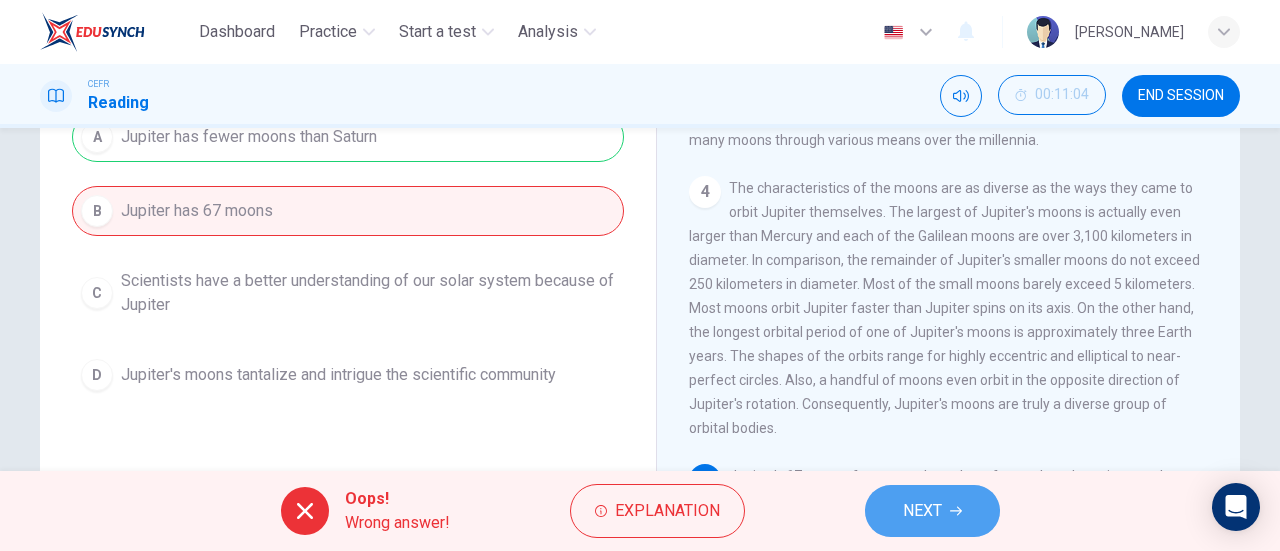 click on "NEXT" at bounding box center (932, 511) 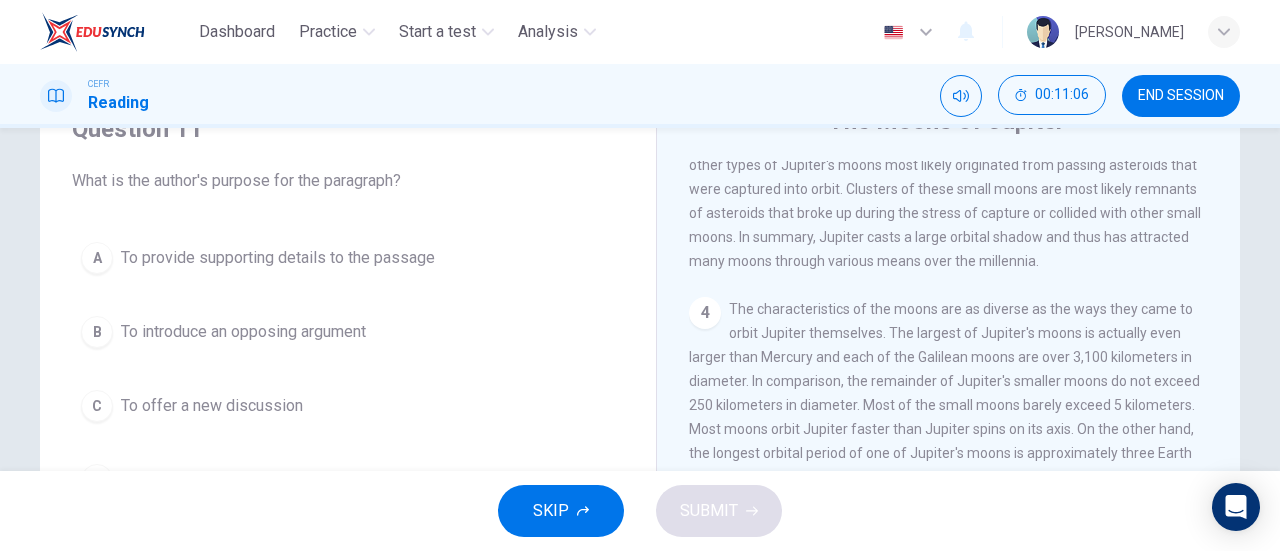 scroll, scrollTop: 63, scrollLeft: 0, axis: vertical 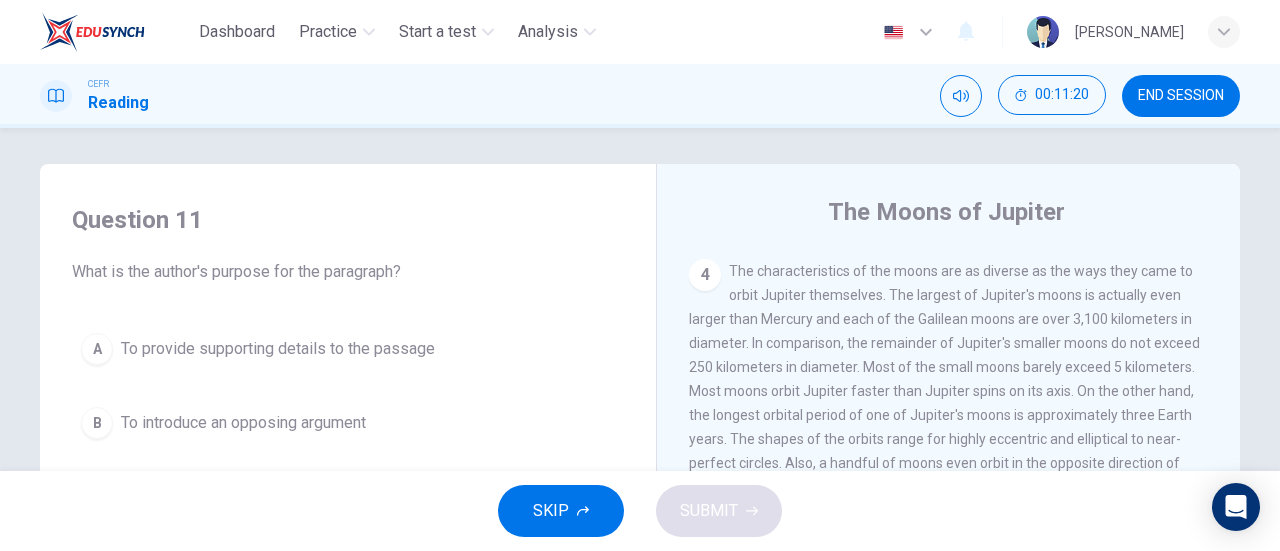 click on "The characteristics of the moons are as diverse as the ways they came to orbit Jupiter themselves. The largest of Jupiter's moons is actually even larger than Mercury and each of the Galilean moons are over 3,100 kilometers in diameter. In comparison, the remainder of Jupiter's smaller moons do not exceed 250 kilometers in diameter. Most of the small moons barely exceed 5 kilometers. Most moons orbit Jupiter faster than Jupiter spins on its axis. On the other hand, the longest orbital period of one of Jupiter's moons is approximately three Earth years. The shapes of the orbits range for highly eccentric and elliptical to near-perfect circles. Also, a handful of moons even orbit in the opposite direction of Jupiter's rotation. Consequently, Jupiter's moons are truly a diverse group of orbital bodies." at bounding box center [944, 391] 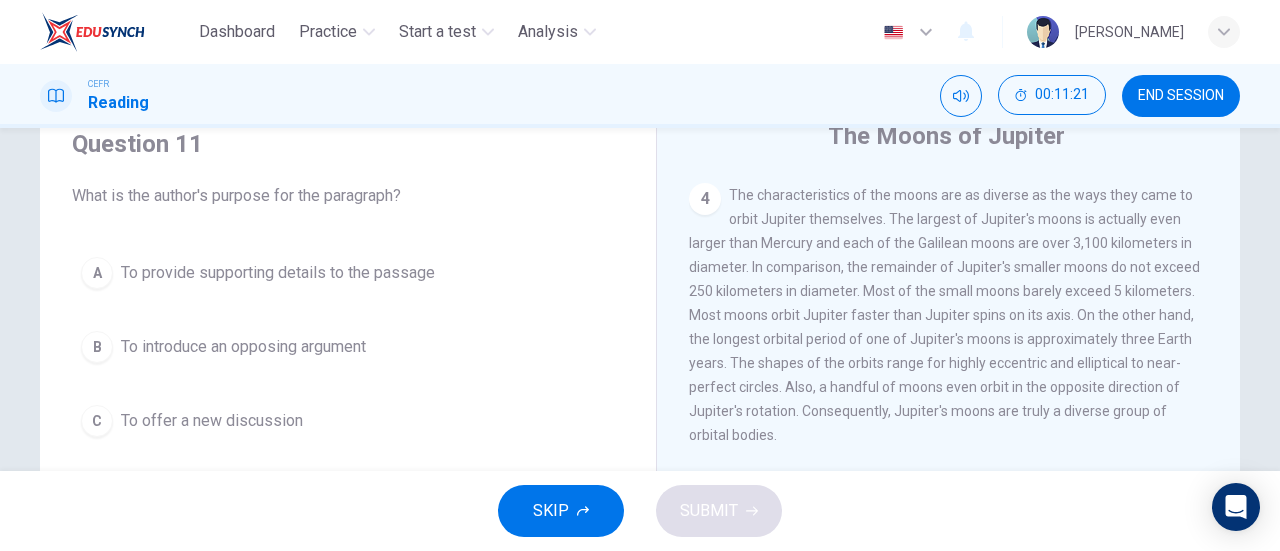 scroll, scrollTop: 0, scrollLeft: 0, axis: both 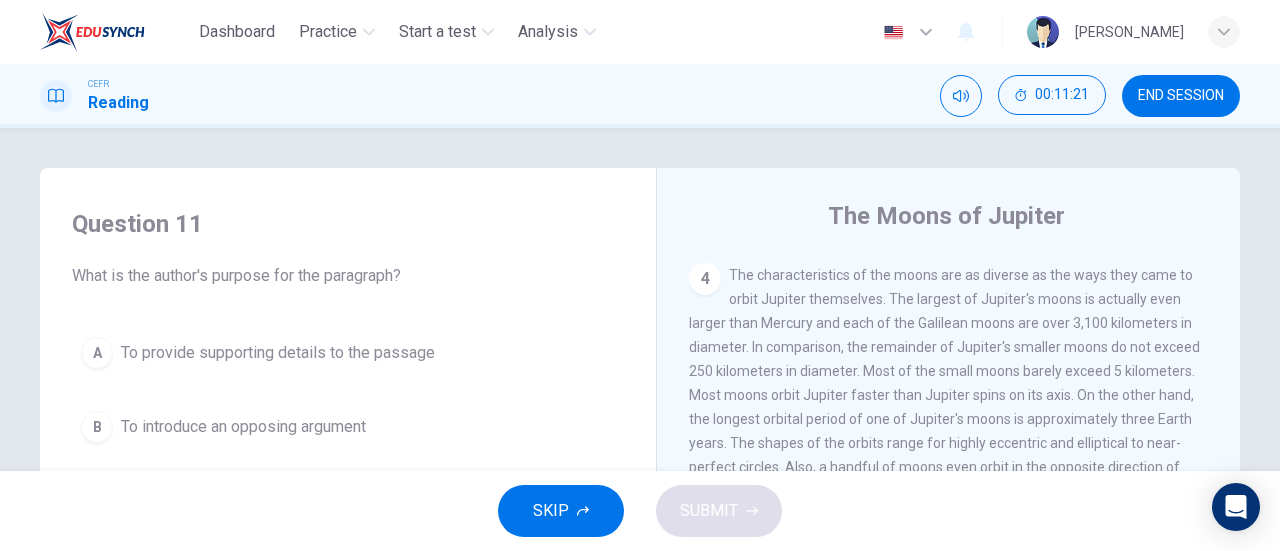 click on "The characteristics of the moons are as diverse as the ways they came to orbit Jupiter themselves. The largest of Jupiter's moons is actually even larger than Mercury and each of the Galilean moons are over 3,100 kilometers in diameter. In comparison, the remainder of Jupiter's smaller moons do not exceed 250 kilometers in diameter. Most of the small moons barely exceed 5 kilometers. Most moons orbit Jupiter faster than Jupiter spins on its axis. On the other hand, the longest orbital period of one of Jupiter's moons is approximately three Earth years. The shapes of the orbits range for highly eccentric and elliptical to near-perfect circles. Also, a handful of moons even orbit in the opposite direction of Jupiter's rotation. Consequently, Jupiter's moons are truly a diverse group of orbital bodies." at bounding box center (944, 395) 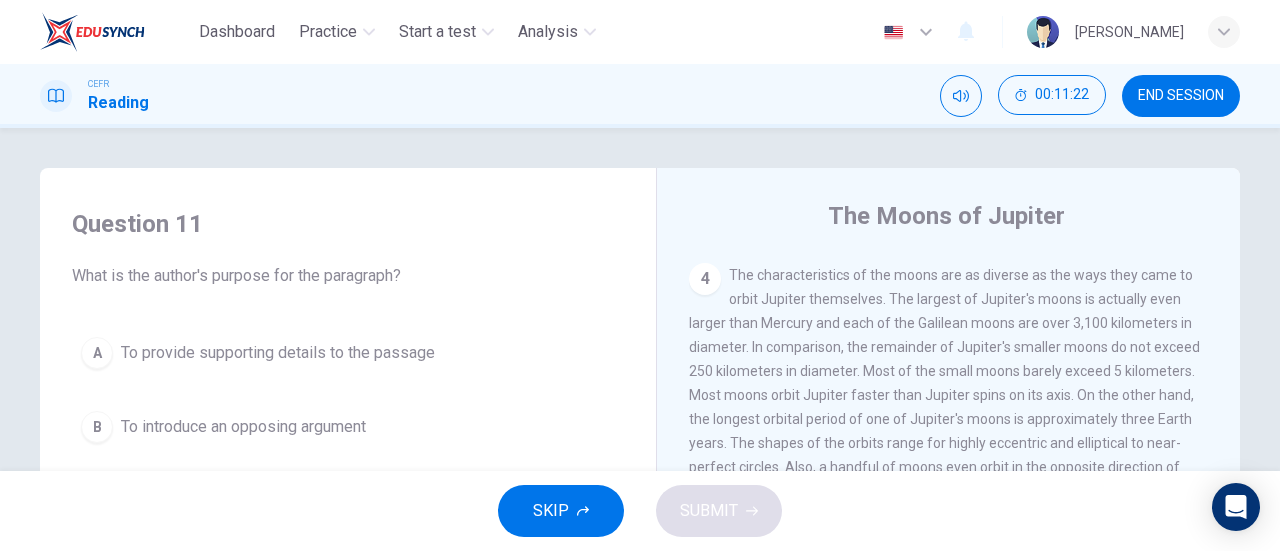 click on "The characteristics of the moons are as diverse as the ways they came to orbit Jupiter themselves. The largest of Jupiter's moons is actually even larger than Mercury and each of the Galilean moons are over 3,100 kilometers in diameter. In comparison, the remainder of Jupiter's smaller moons do not exceed 250 kilometers in diameter. Most of the small moons barely exceed 5 kilometers. Most moons orbit Jupiter faster than Jupiter spins on its axis. On the other hand, the longest orbital period of one of Jupiter's moons is approximately three Earth years. The shapes of the orbits range for highly eccentric and elliptical to near-perfect circles. Also, a handful of moons even orbit in the opposite direction of Jupiter's rotation. Consequently, Jupiter's moons are truly a diverse group of orbital bodies." at bounding box center [944, 395] 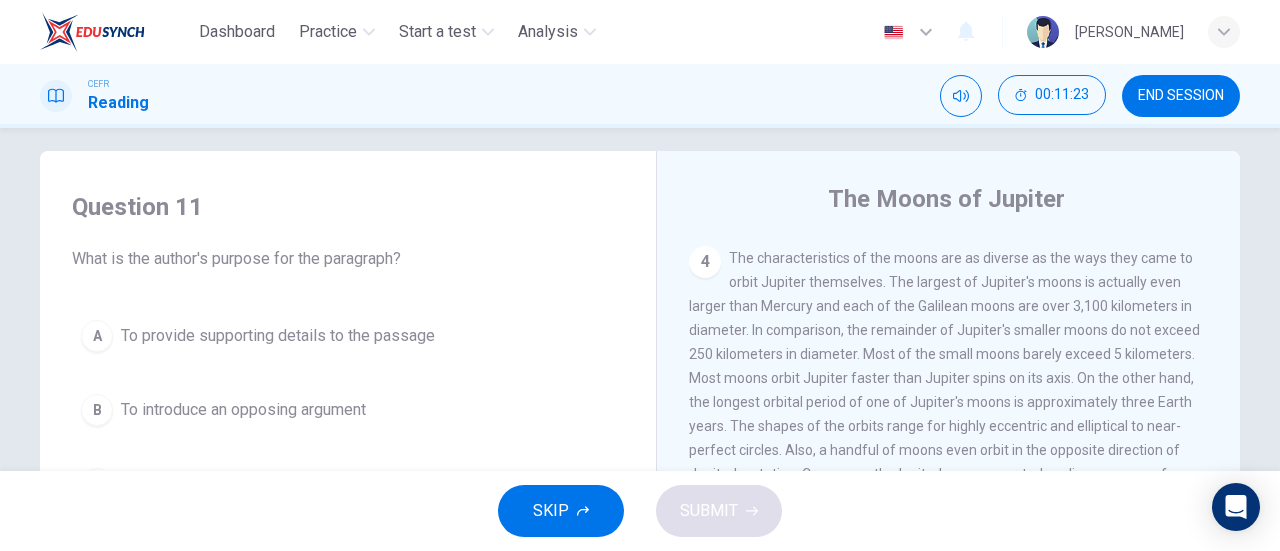 scroll, scrollTop: 14, scrollLeft: 0, axis: vertical 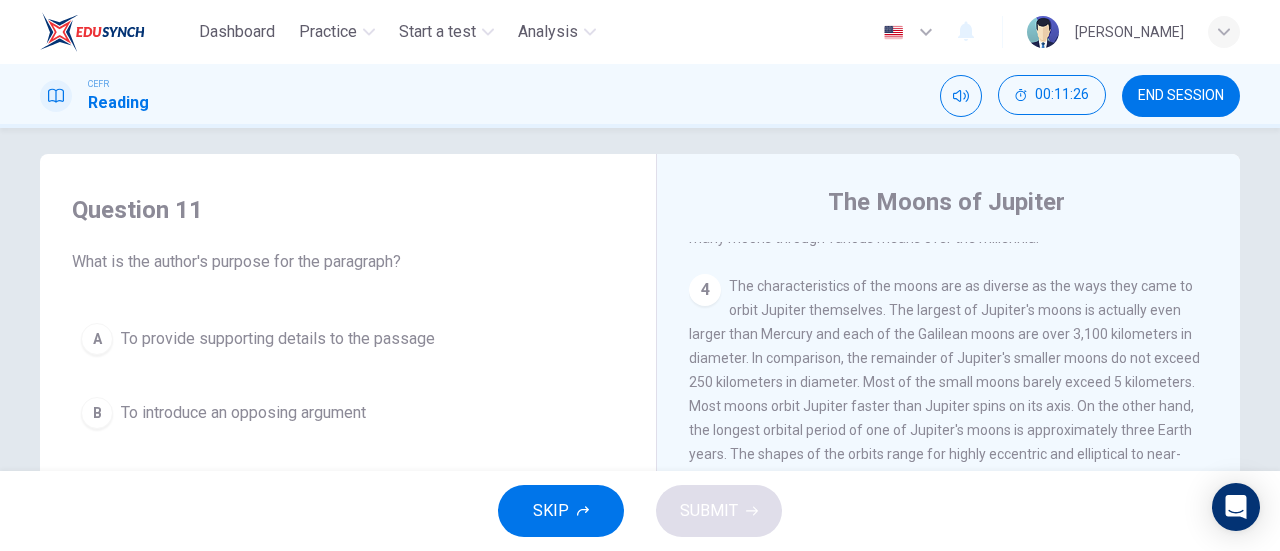 click on "The characteristics of the moons are as diverse as the ways they came to orbit Jupiter themselves. The largest of Jupiter's moons is actually even larger than Mercury and each of the Galilean moons are over 3,100 kilometers in diameter. In comparison, the remainder of Jupiter's smaller moons do not exceed 250 kilometers in diameter. Most of the small moons barely exceed 5 kilometers. Most moons orbit Jupiter faster than Jupiter spins on its axis. On the other hand, the longest orbital period of one of Jupiter's moons is approximately three Earth years. The shapes of the orbits range for highly eccentric and elliptical to near-perfect circles. Also, a handful of moons even orbit in the opposite direction of Jupiter's rotation. Consequently, Jupiter's moons are truly a diverse group of orbital bodies." at bounding box center [944, 406] 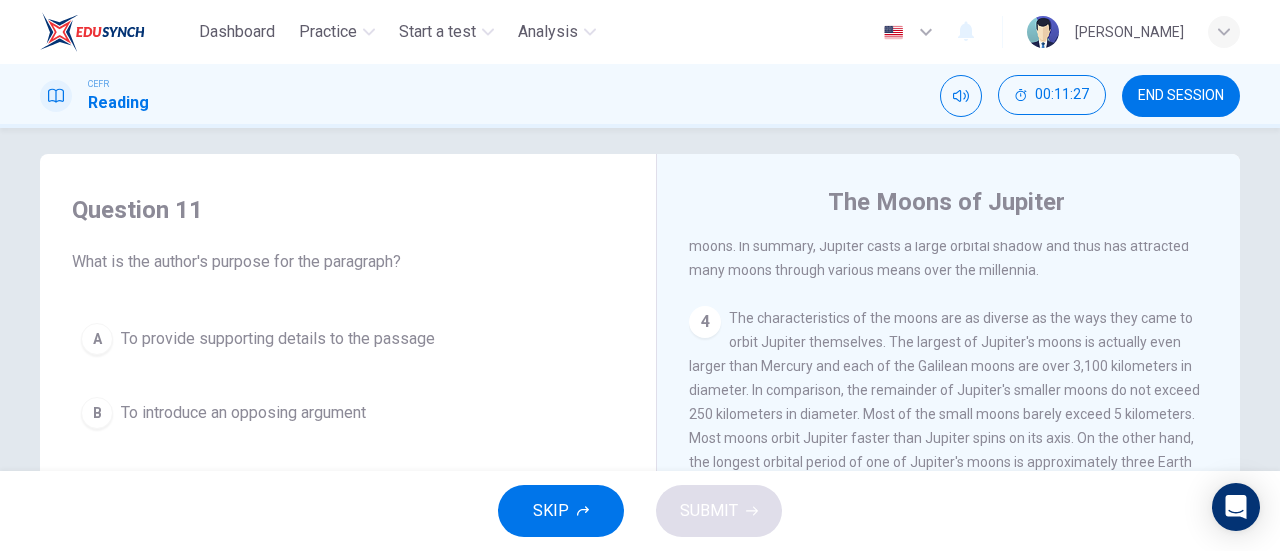 scroll, scrollTop: 992, scrollLeft: 0, axis: vertical 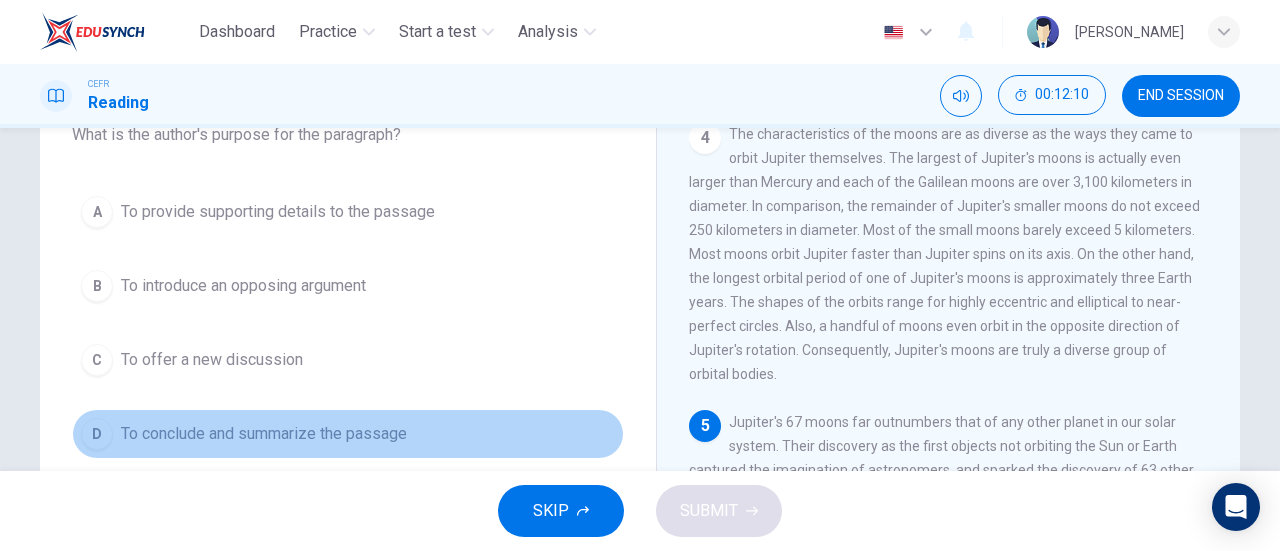 click on "To conclude and summarize the passage" at bounding box center (264, 434) 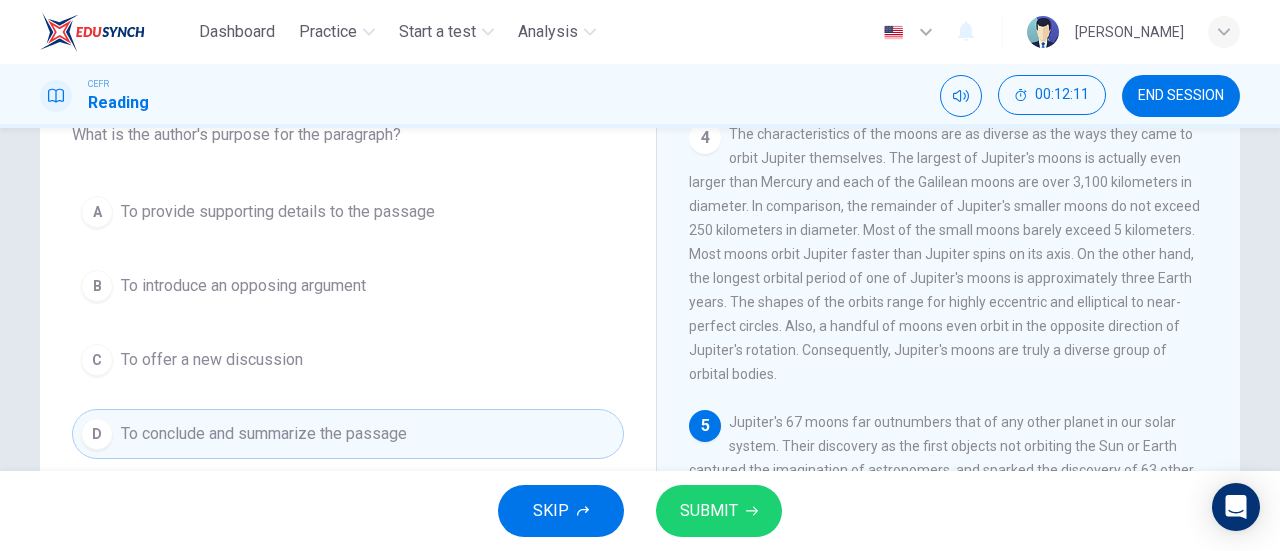 click on "SUBMIT" at bounding box center [709, 511] 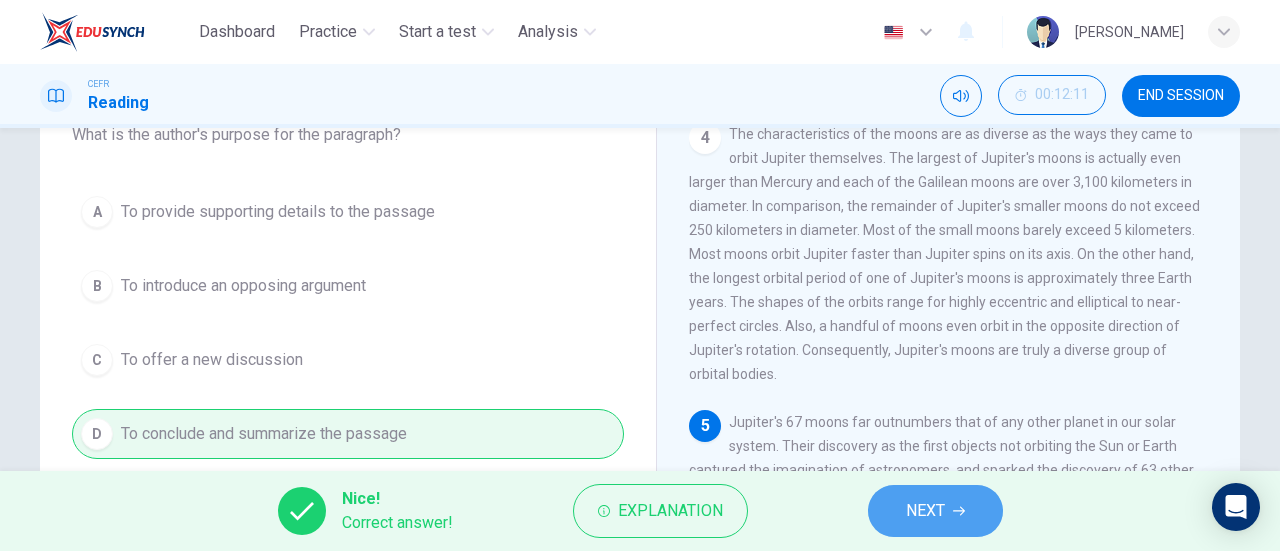 click 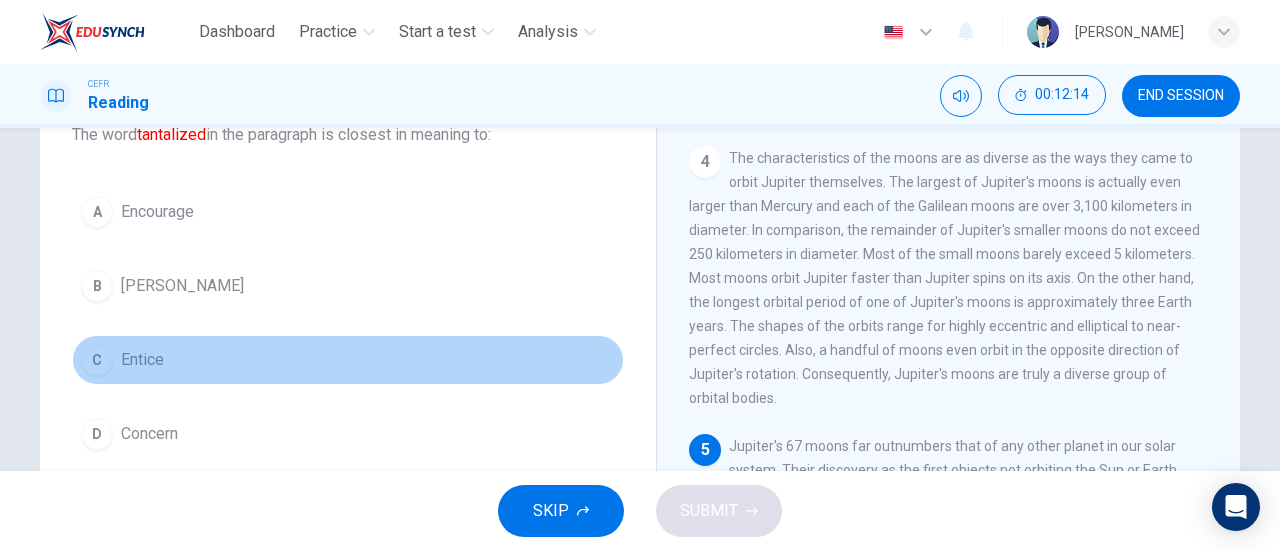 click on "C Entice" at bounding box center [348, 360] 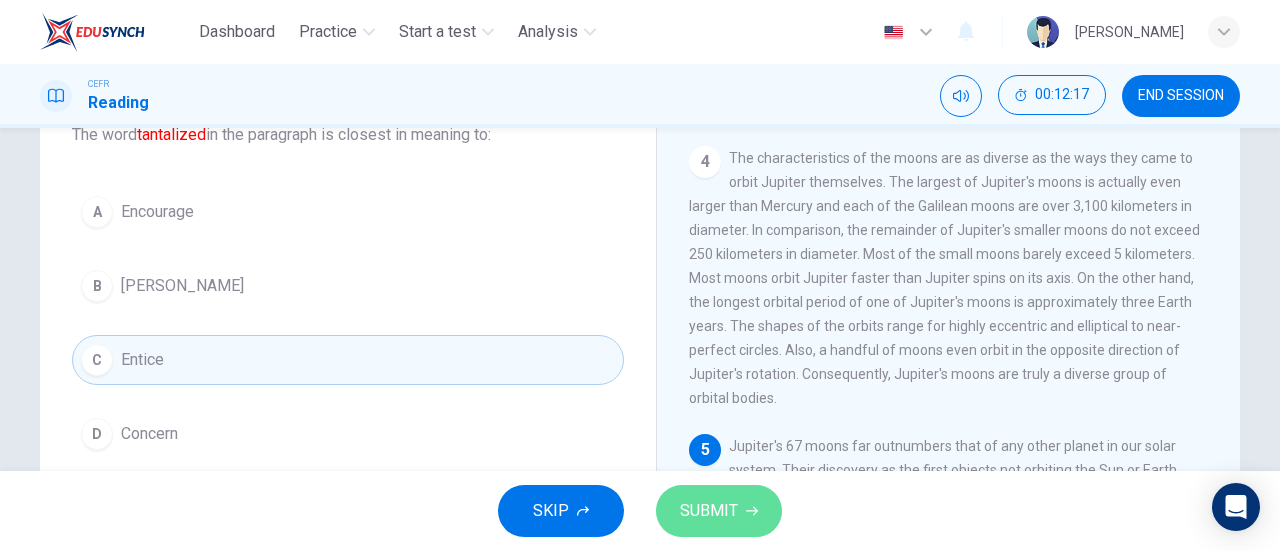 click on "SUBMIT" at bounding box center (709, 511) 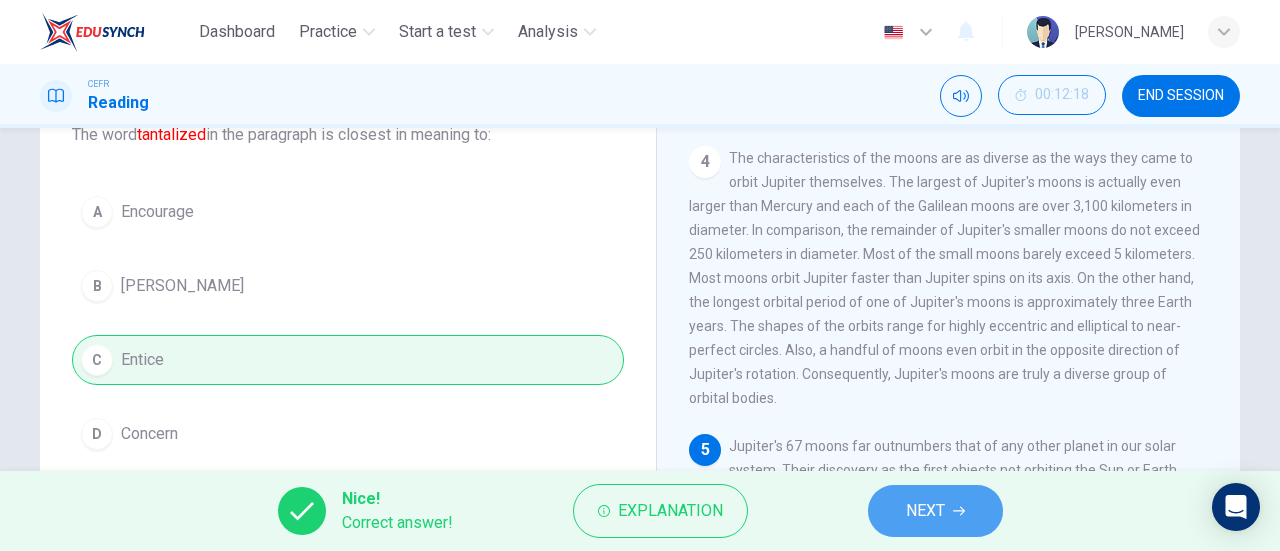 click on "NEXT" at bounding box center (925, 511) 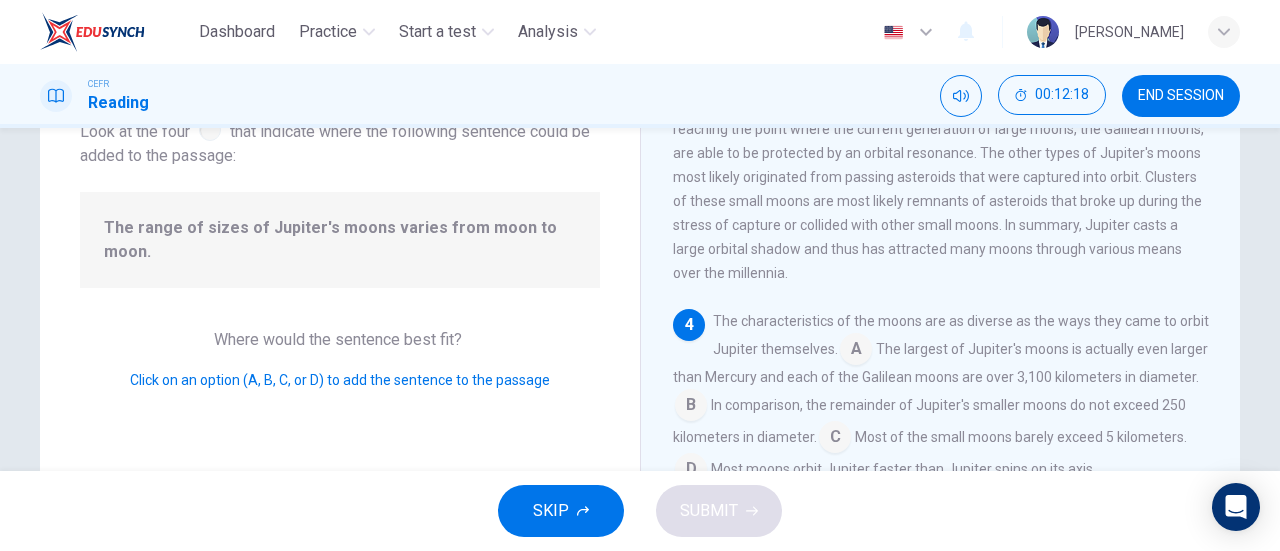 scroll, scrollTop: 761, scrollLeft: 0, axis: vertical 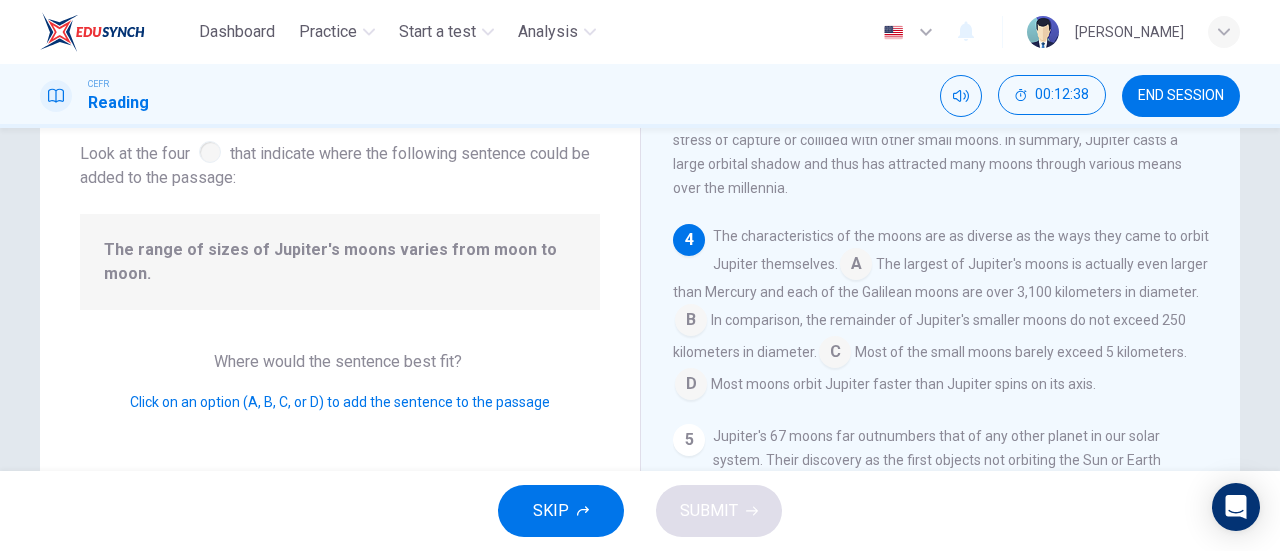 click at bounding box center [856, 266] 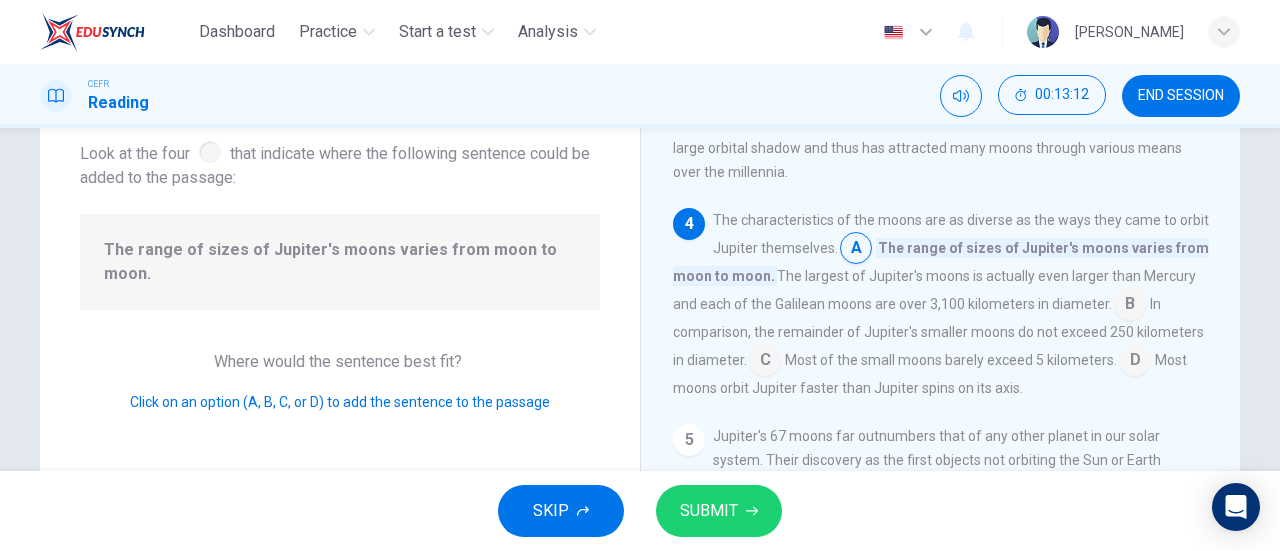 click at bounding box center [1135, 362] 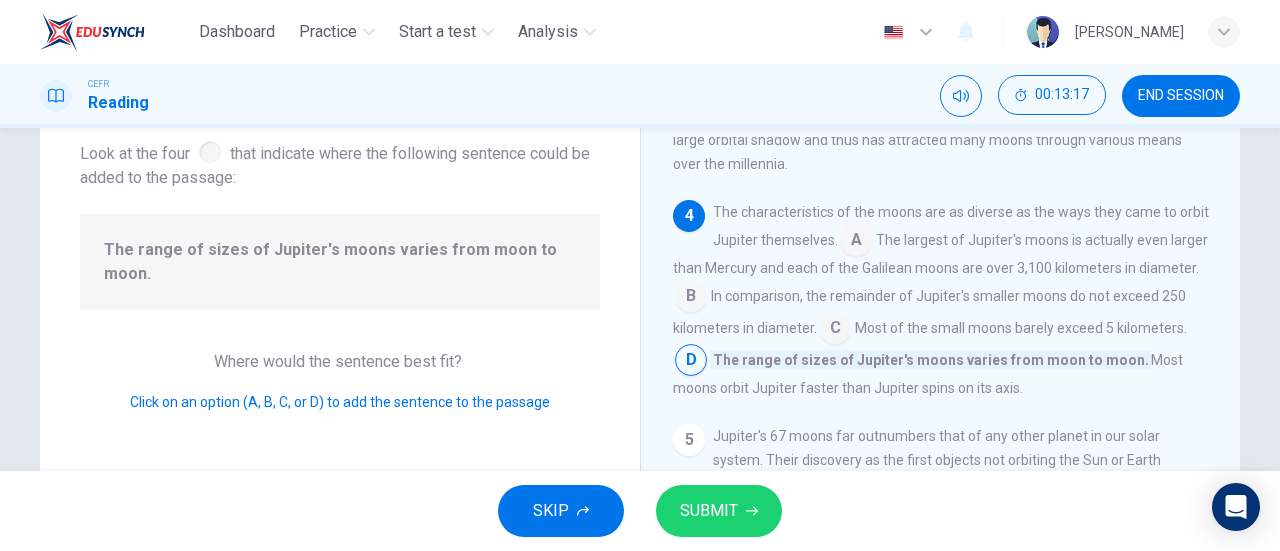 click on "The characteristics of the moons are as diverse as the ways they came to orbit Jupiter themselves." at bounding box center (961, 226) 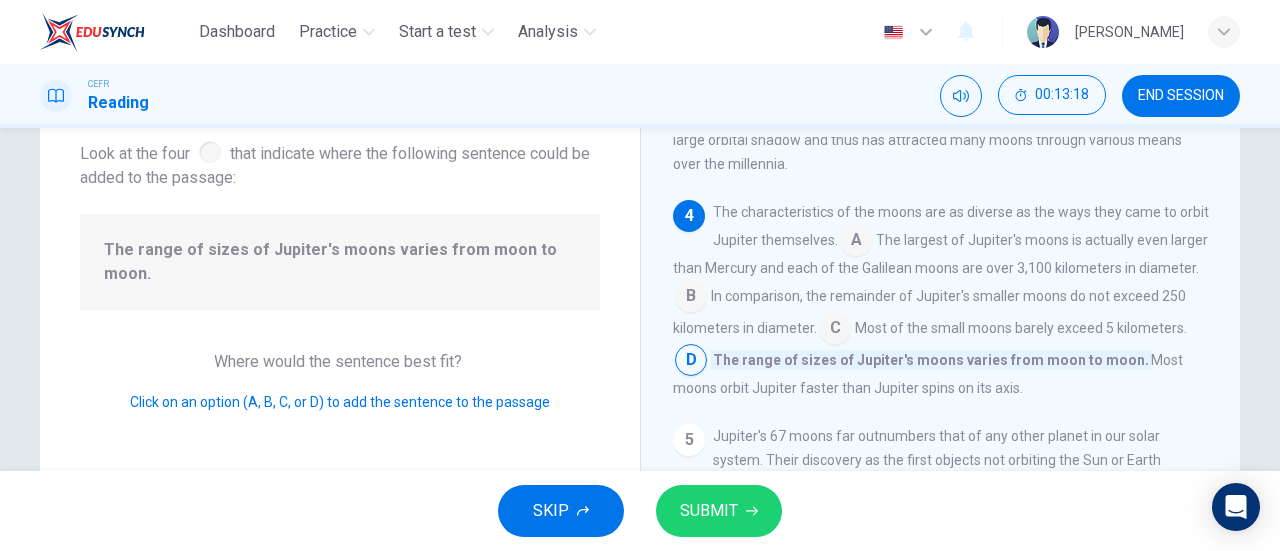drag, startPoint x: 789, startPoint y: 234, endPoint x: 806, endPoint y: 245, distance: 20.248457 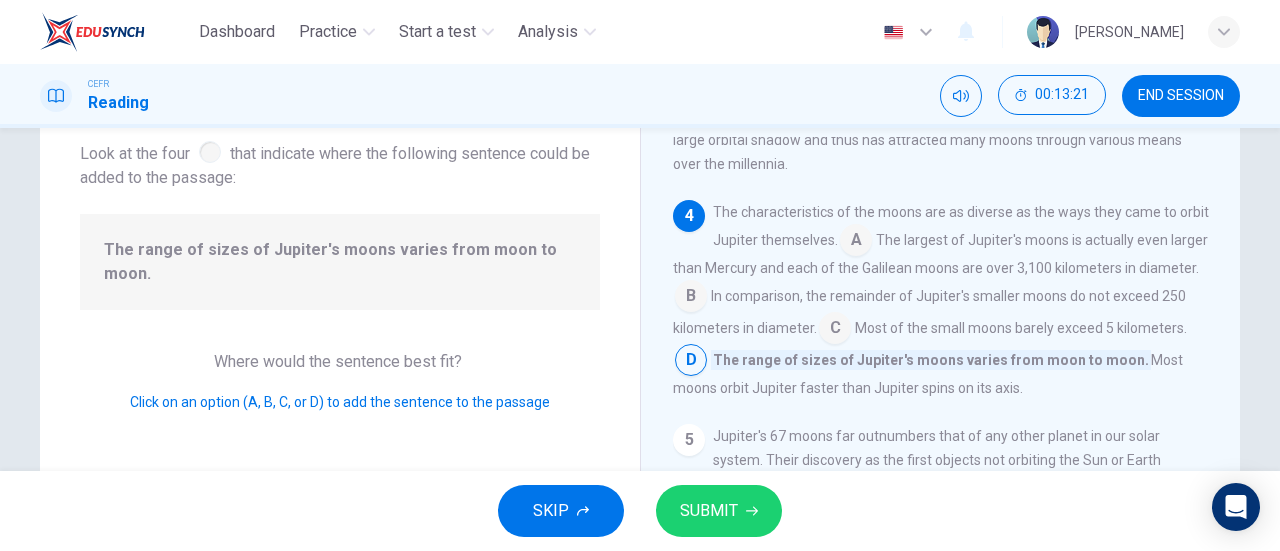 drag, startPoint x: 708, startPoint y: 223, endPoint x: 735, endPoint y: 233, distance: 28.79236 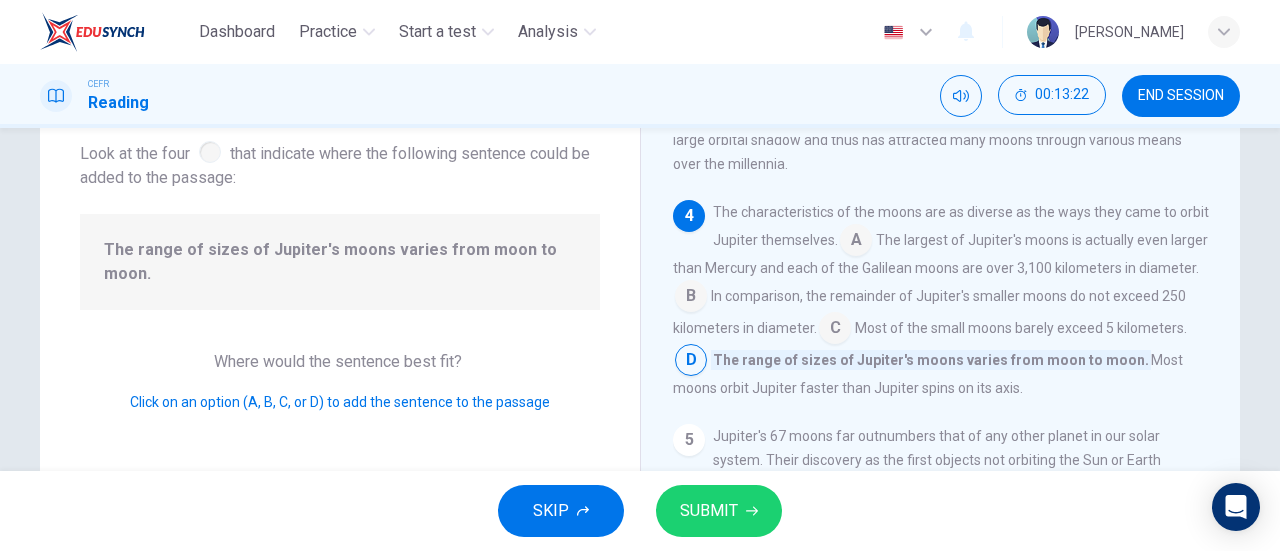click on "The characteristics of the moons are as diverse as the ways they came to orbit Jupiter themselves.  A  The largest of Jupiter's moons is actually even larger than Mercury and each of the Galilean moons are over 3,100 kilometers in diameter.  B  In comparison, the remainder of Jupiter's smaller moons do not exceed 250 kilometers in diameter.  C  Most of the small moons barely exceed 5 kilometers.  D The range of sizes of Jupiter's moons varies from moon to moon.  Most moons orbit Jupiter faster than Jupiter spins on its axis." at bounding box center (941, 300) 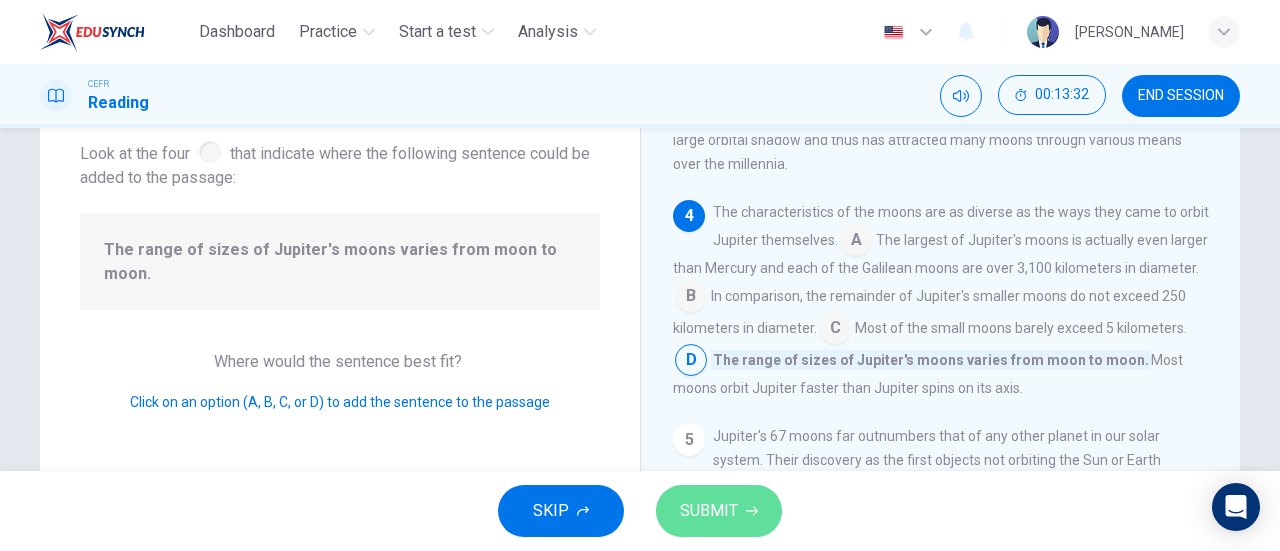 click on "SUBMIT" at bounding box center (719, 511) 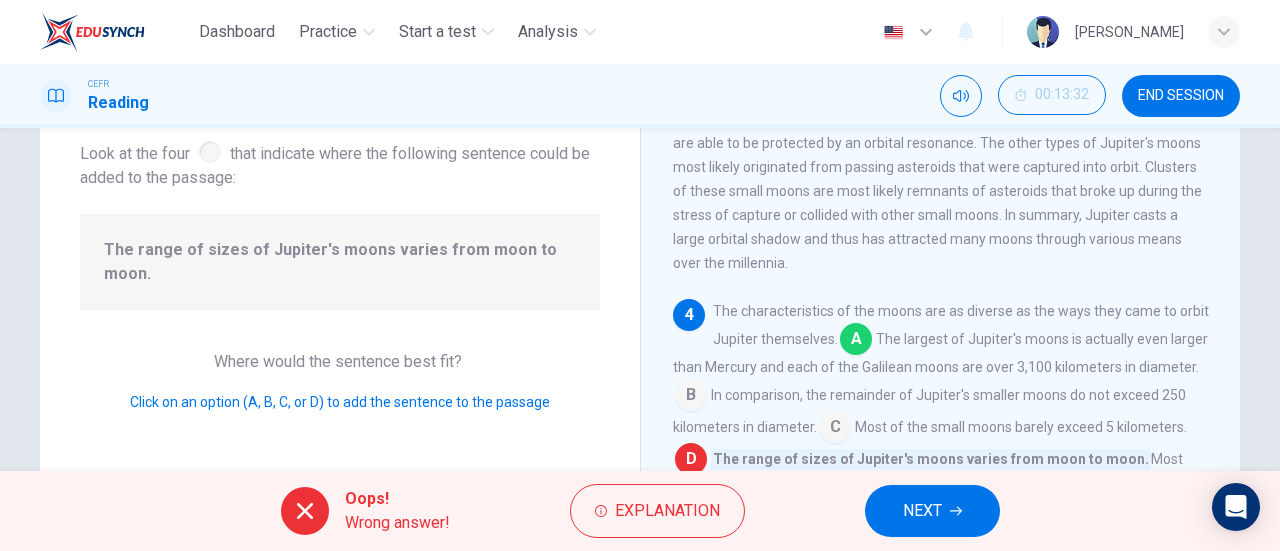 scroll, scrollTop: 768, scrollLeft: 0, axis: vertical 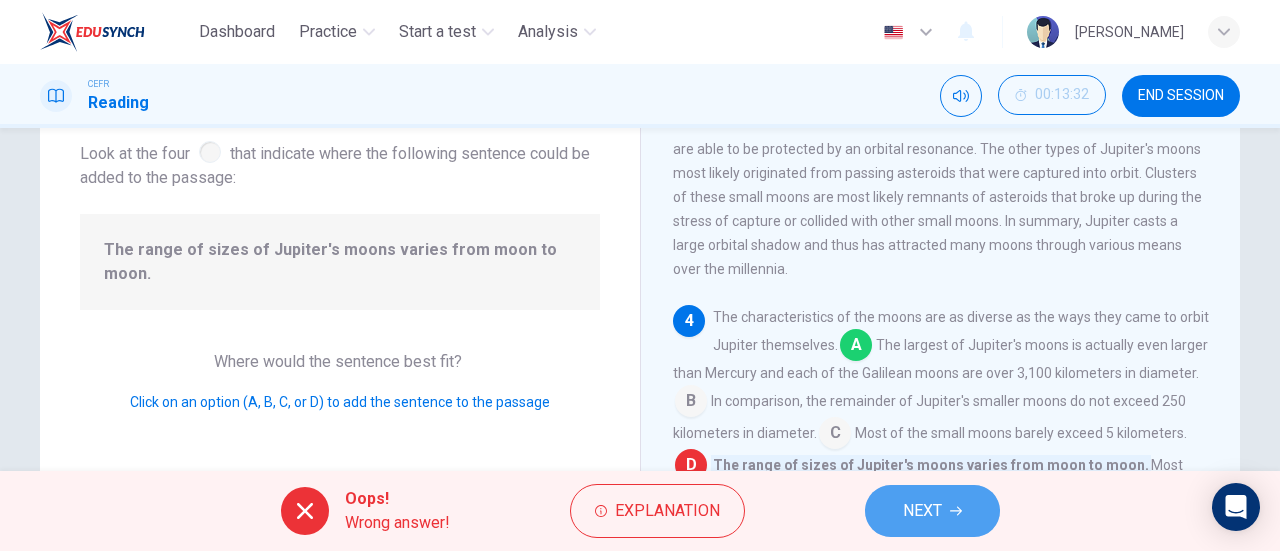 click on "NEXT" at bounding box center [932, 511] 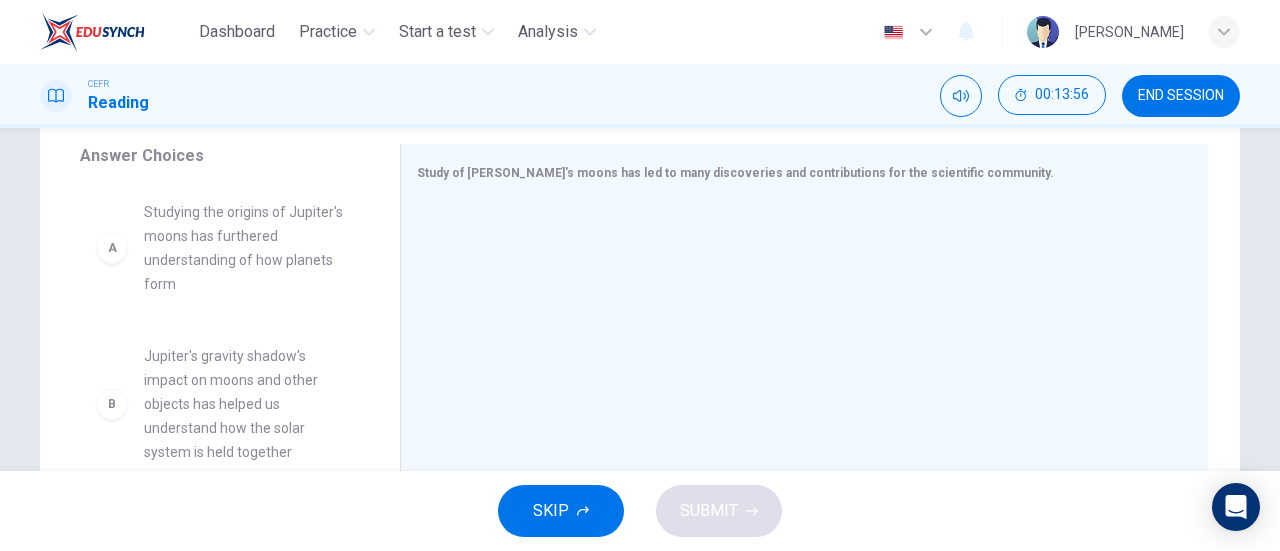 scroll, scrollTop: 331, scrollLeft: 0, axis: vertical 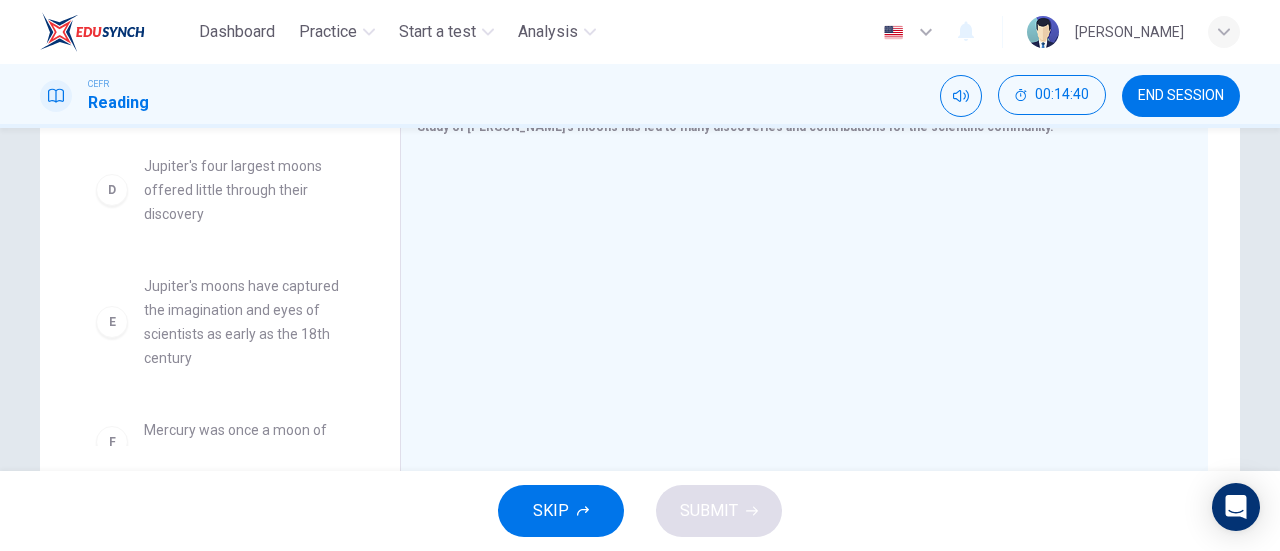 click on "Jupiter's four largest moons offered little through their discovery" at bounding box center [248, 190] 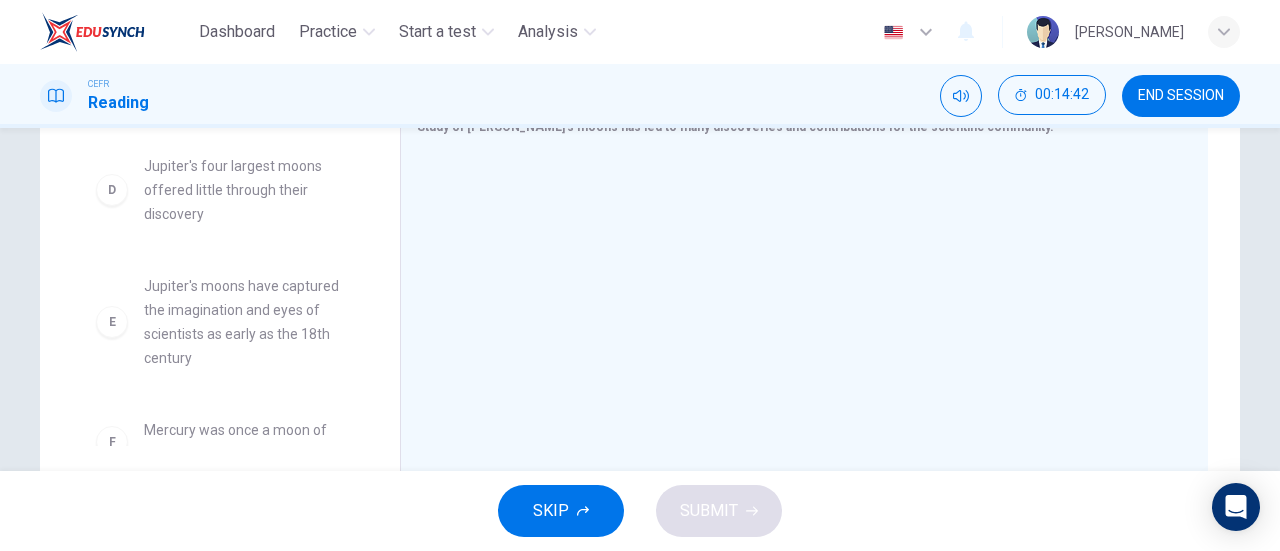 click on "D" at bounding box center (112, 190) 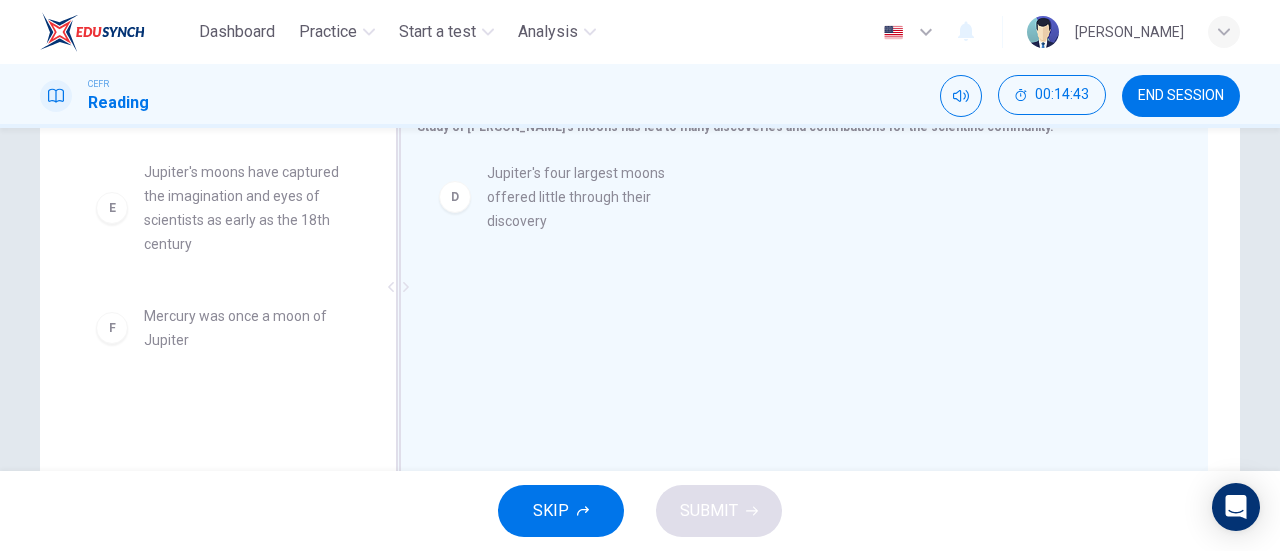 drag, startPoint x: 196, startPoint y: 208, endPoint x: 564, endPoint y: 217, distance: 368.11005 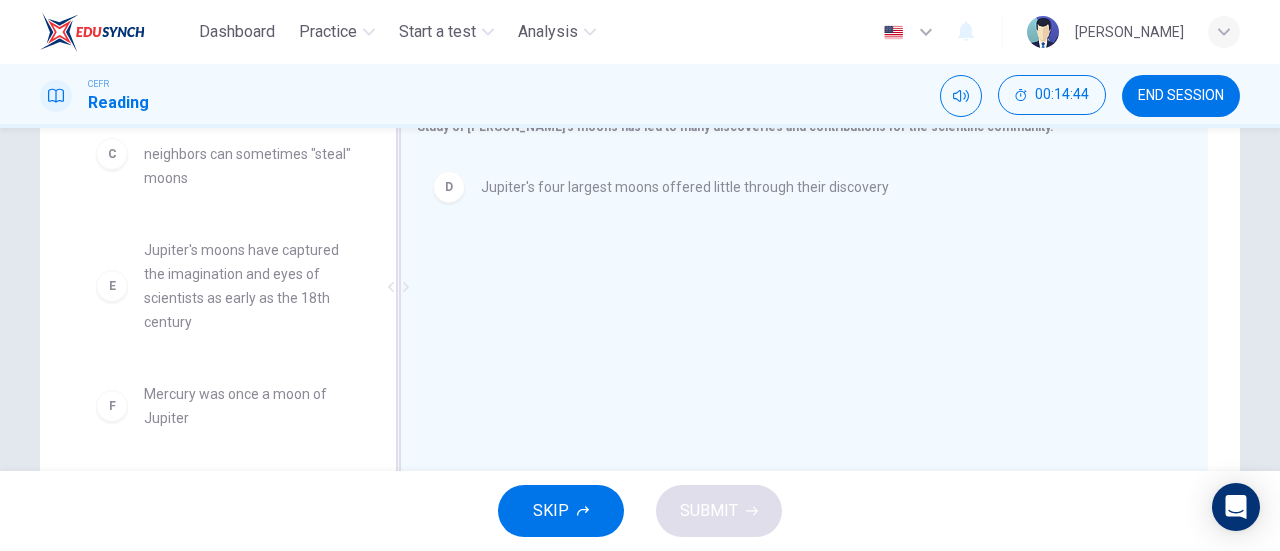 scroll, scrollTop: 348, scrollLeft: 0, axis: vertical 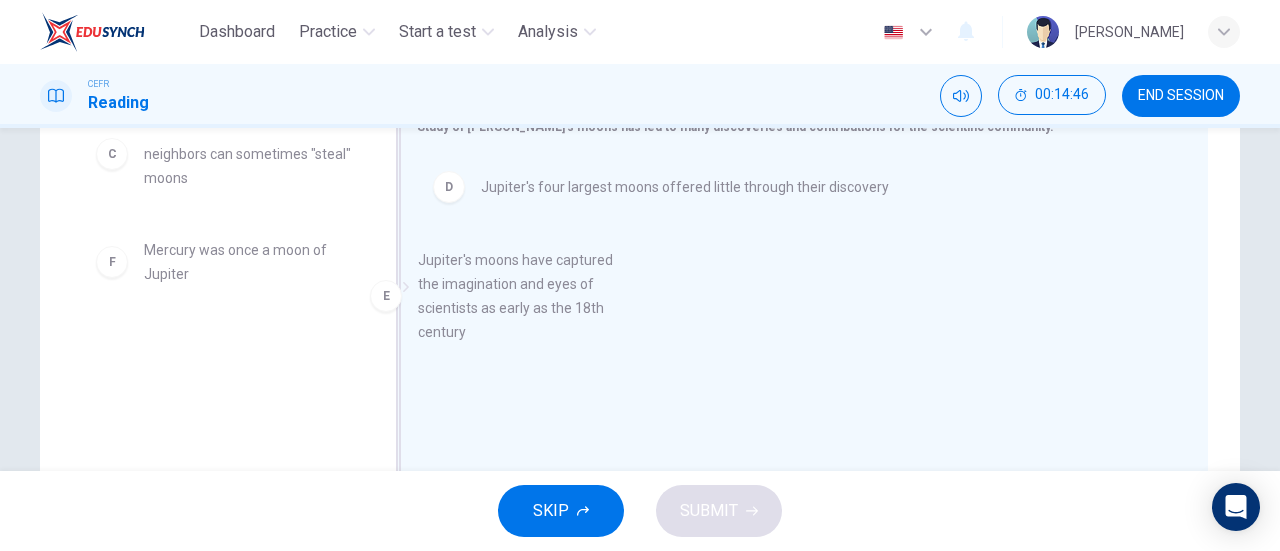 drag, startPoint x: 216, startPoint y: 281, endPoint x: 552, endPoint y: 286, distance: 336.0372 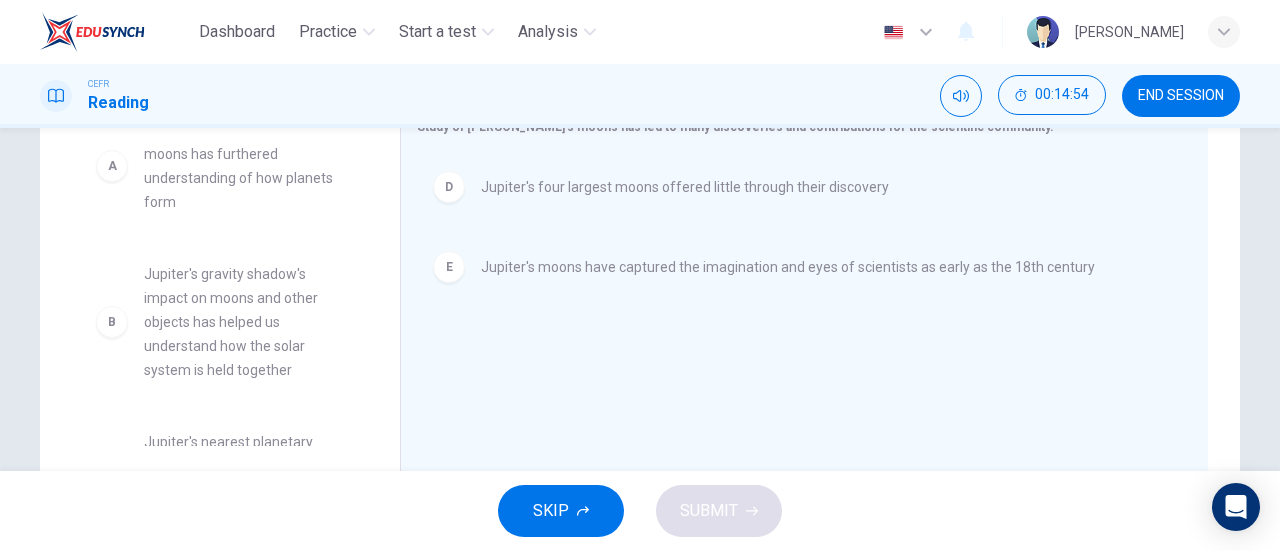scroll, scrollTop: 31, scrollLeft: 0, axis: vertical 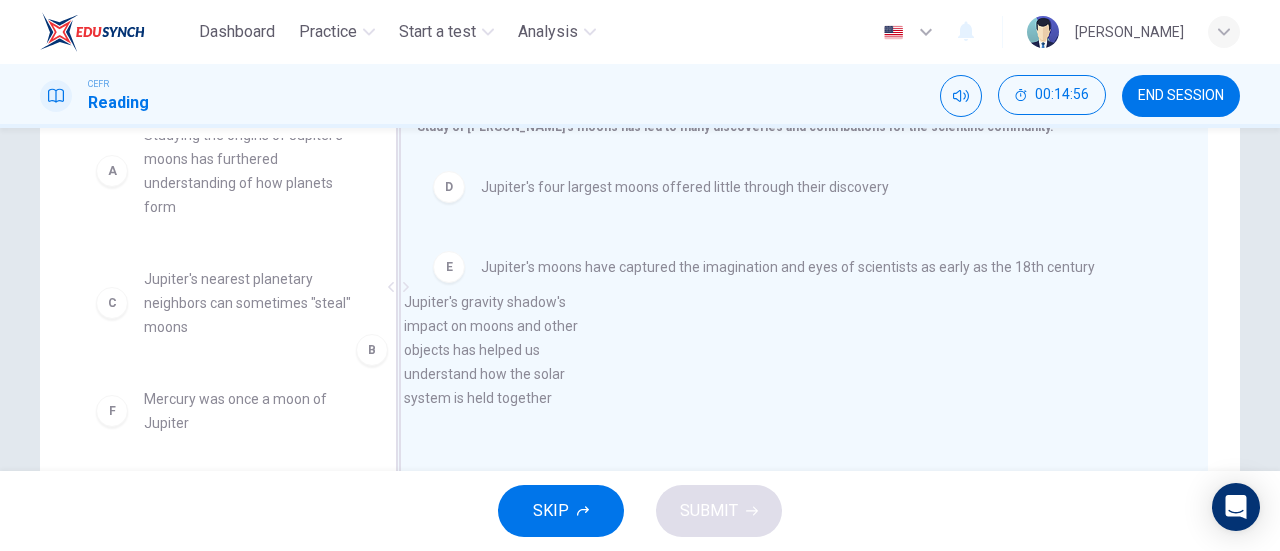 drag, startPoint x: 231, startPoint y: 342, endPoint x: 546, endPoint y: 373, distance: 316.52173 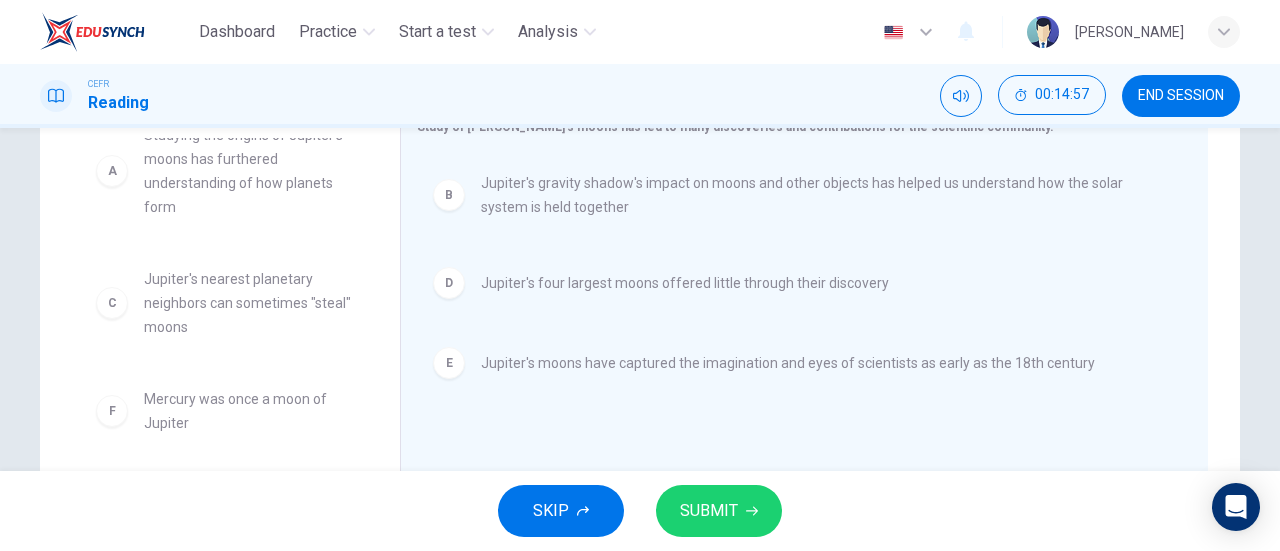 scroll, scrollTop: 0, scrollLeft: 0, axis: both 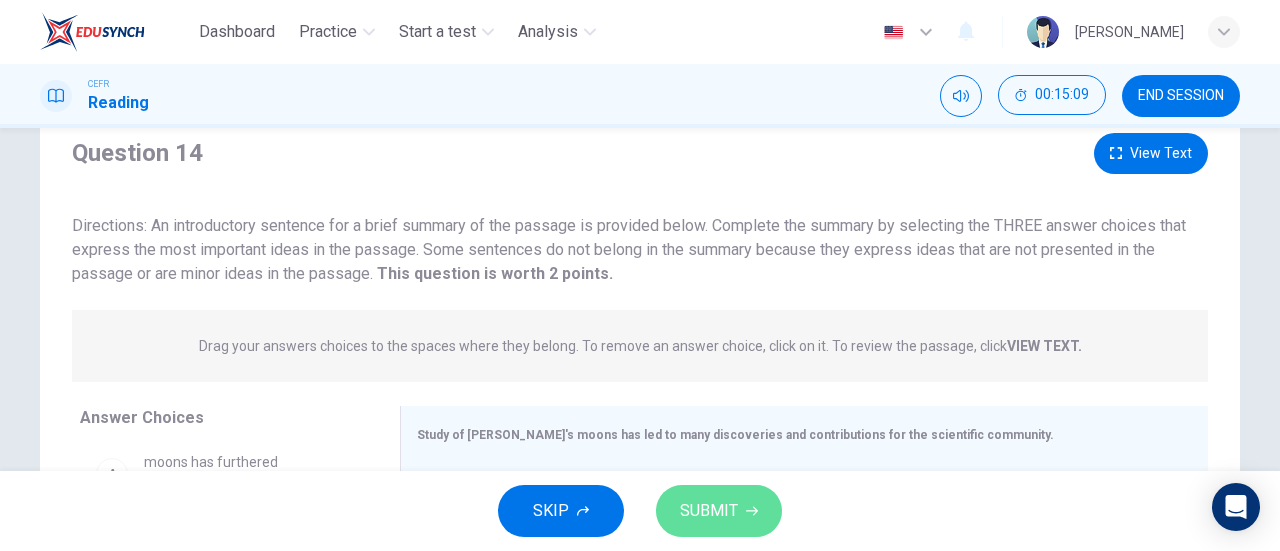 click on "SUBMIT" at bounding box center (719, 511) 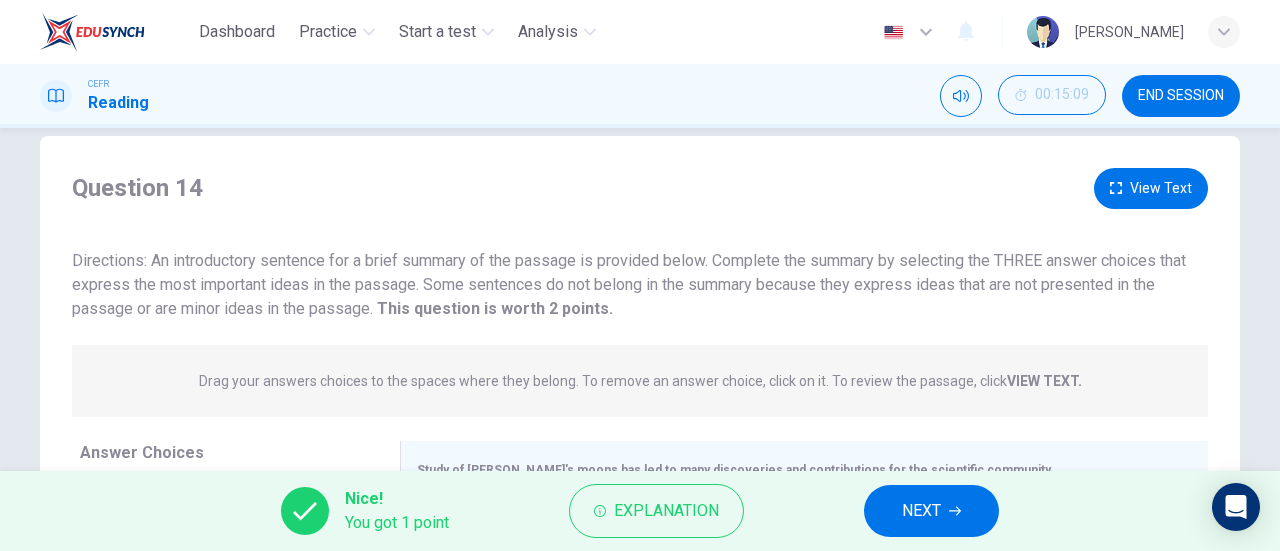 scroll, scrollTop: 0, scrollLeft: 0, axis: both 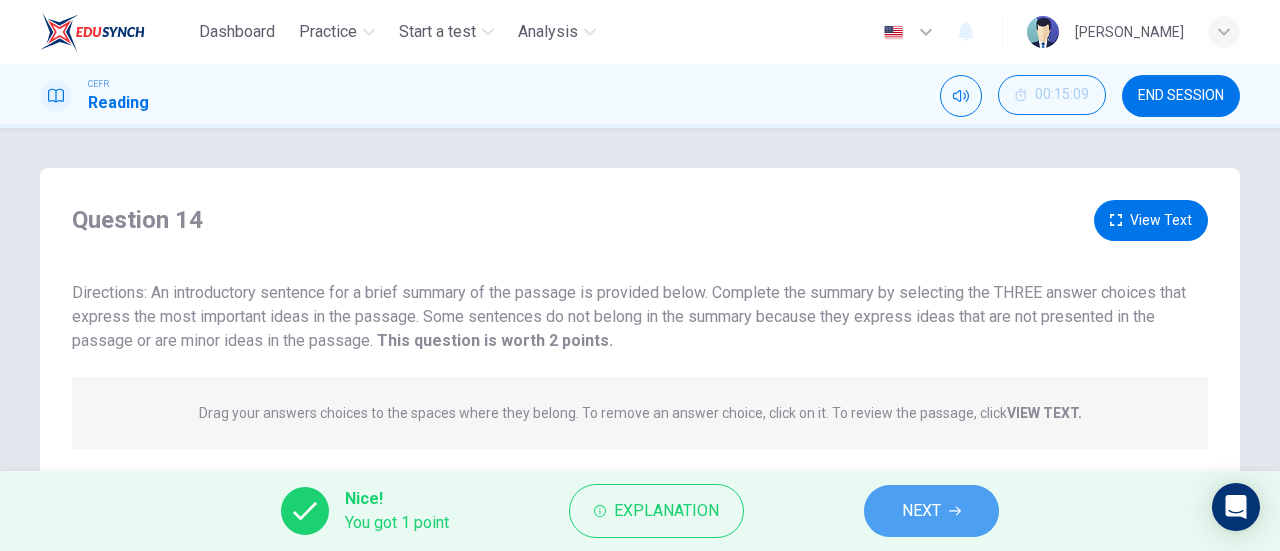 click on "NEXT" at bounding box center (921, 511) 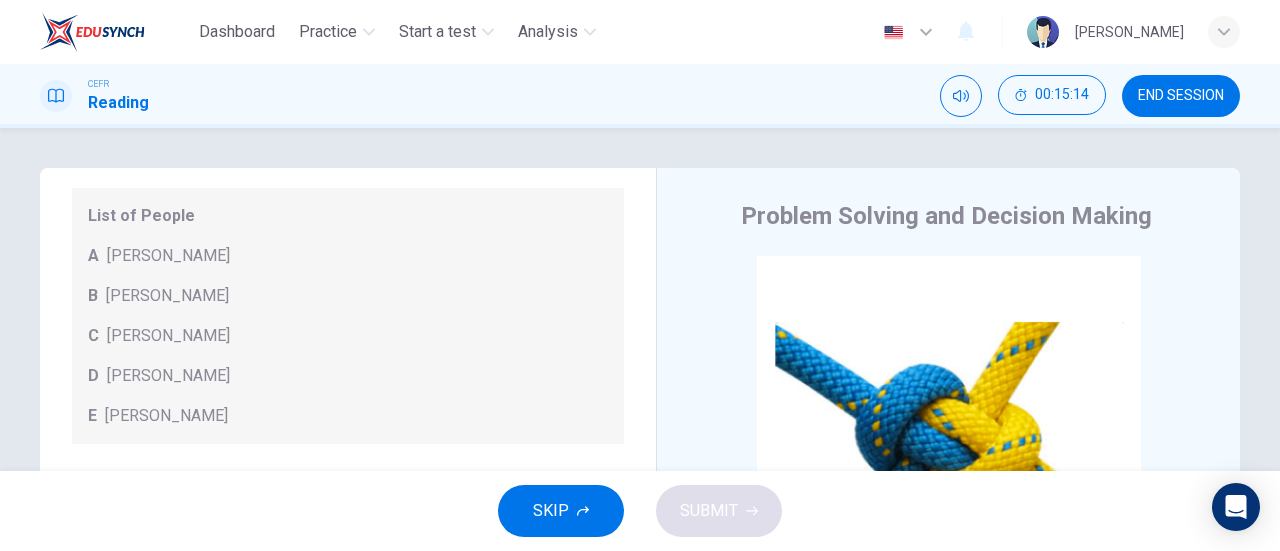 scroll, scrollTop: 216, scrollLeft: 0, axis: vertical 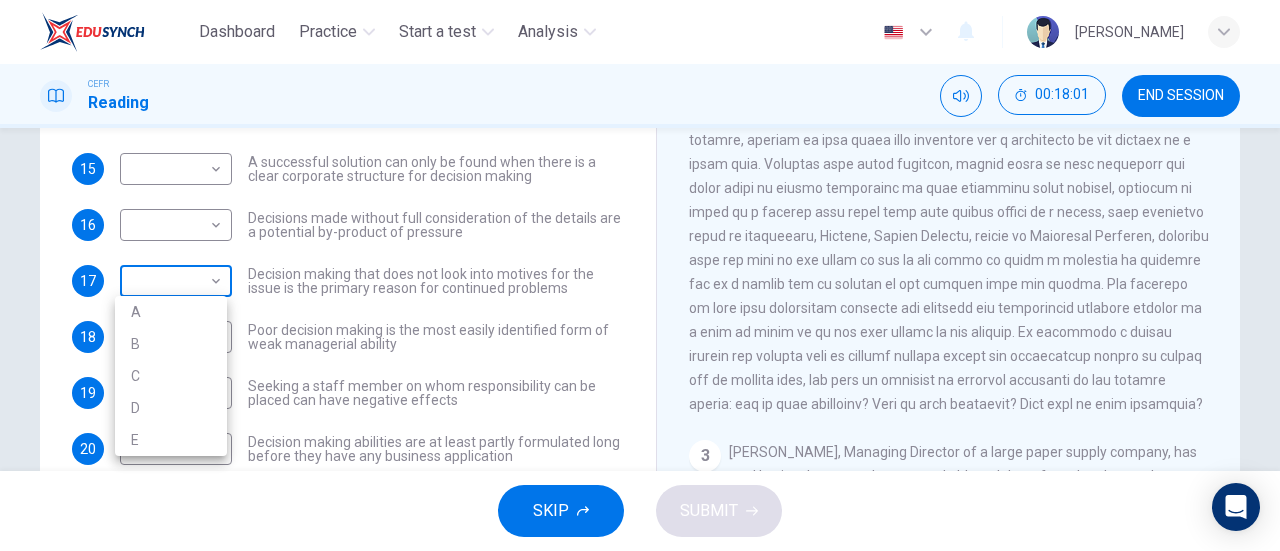 click on "Dashboard Practice Start a test Analysis English en ​ NURUL NADHIRAH BINTI MOHD ALI CEFR Reading 00:18:01 END SESSION Questions 15 - 21 Match each statement with the correct person.
Write the correct answer  A-D  in the boxes below. List of People A Marie Scrive B Martin Hewings C Garen Filke D Anne Wicks E John Tate 15 ​ ​ A successful solution can only be found when there is a clear corporate structure for decision making 16 ​ ​ Decisions made without full consideration of the details are a potential by-product of pressure 17 ​ ​ Decision making that does not look into motives for the issue is the primary reason for continued problems 18 ​ ​ Poor decision making is the most easily identified form of weak managerial ability 19 ​ ​ Seeking a staff member on whom responsibility can be placed can have negative effects 20 ​ ​ Decision making abilities are at least partly formulated long before they have any business application 21 ​ ​ Problem Solving and Decision Making 1 2 3 4 5" at bounding box center (640, 275) 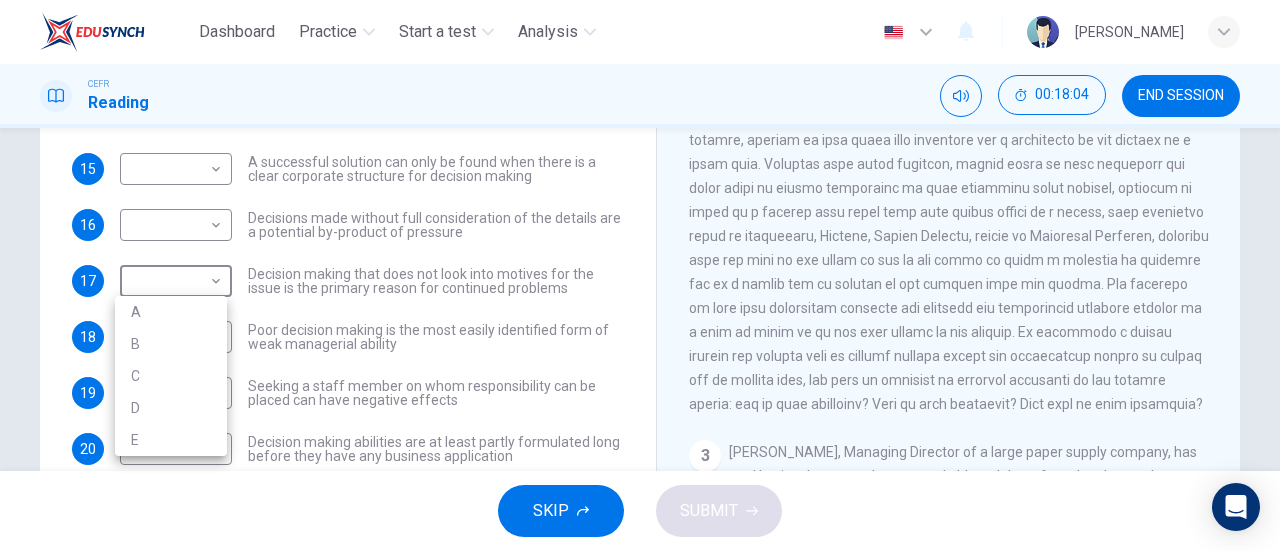 click at bounding box center (640, 275) 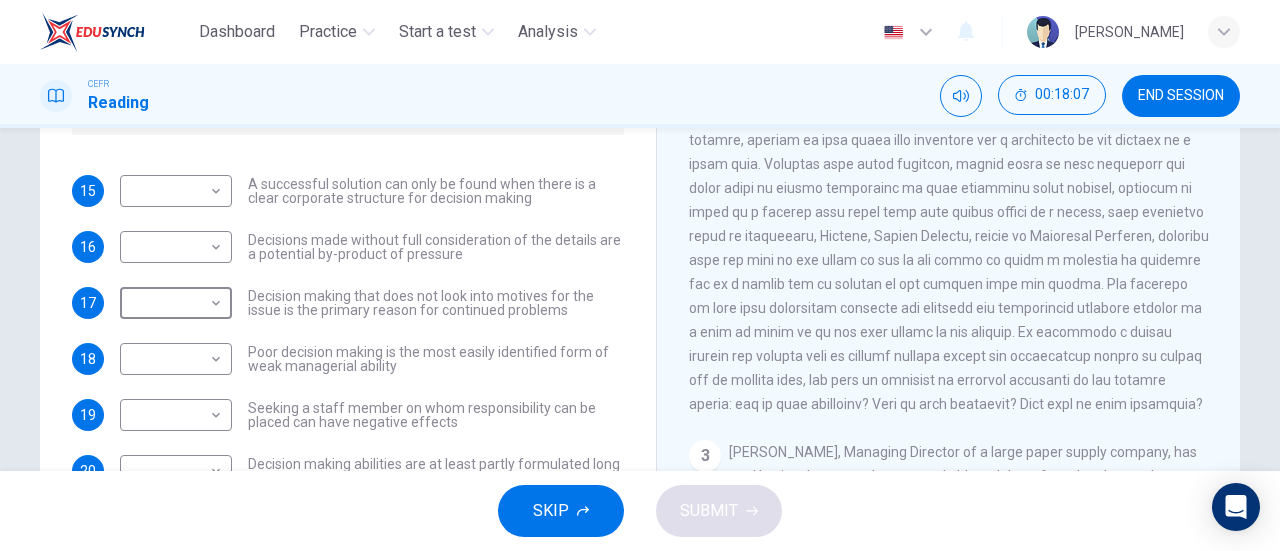 scroll, scrollTop: 196, scrollLeft: 0, axis: vertical 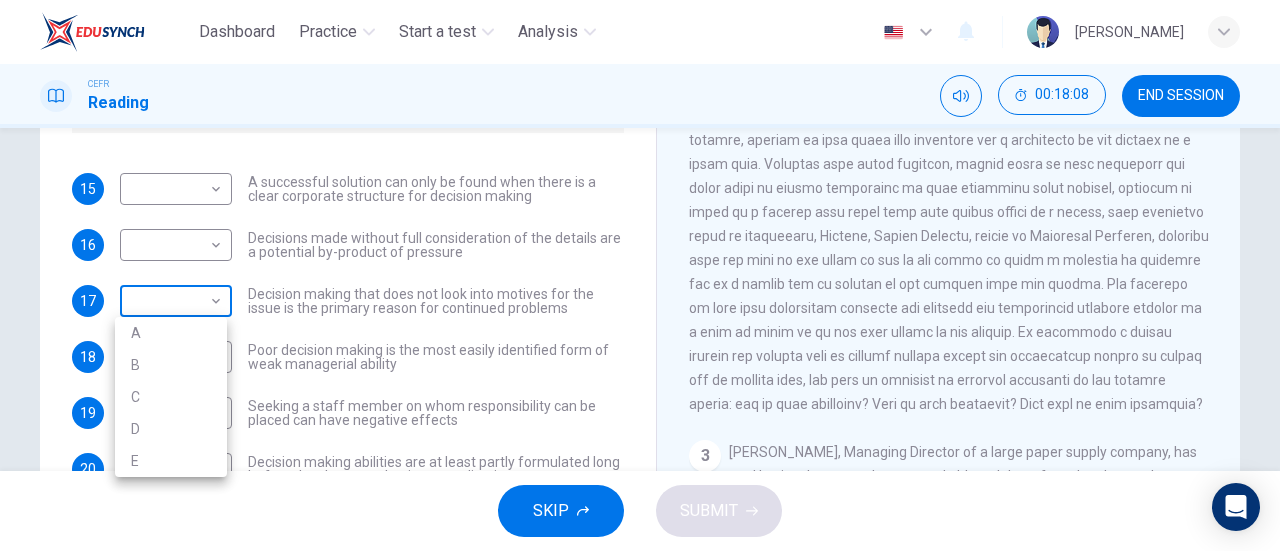 click on "Dashboard Practice Start a test Analysis English en ​ NURUL NADHIRAH BINTI MOHD ALI CEFR Reading 00:18:08 END SESSION Questions 15 - 21 Match each statement with the correct person.
Write the correct answer  A-D  in the boxes below. List of People A Marie Scrive B Martin Hewings C Garen Filke D Anne Wicks E John Tate 15 ​ ​ A successful solution can only be found when there is a clear corporate structure for decision making 16 ​ ​ Decisions made without full consideration of the details are a potential by-product of pressure 17 ​ ​ Decision making that does not look into motives for the issue is the primary reason for continued problems 18 ​ ​ Poor decision making is the most easily identified form of weak managerial ability 19 ​ ​ Seeking a staff member on whom responsibility can be placed can have negative effects 20 ​ ​ Decision making abilities are at least partly formulated long before they have any business application 21 ​ ​ Problem Solving and Decision Making 1 2 3 4 5" at bounding box center (640, 275) 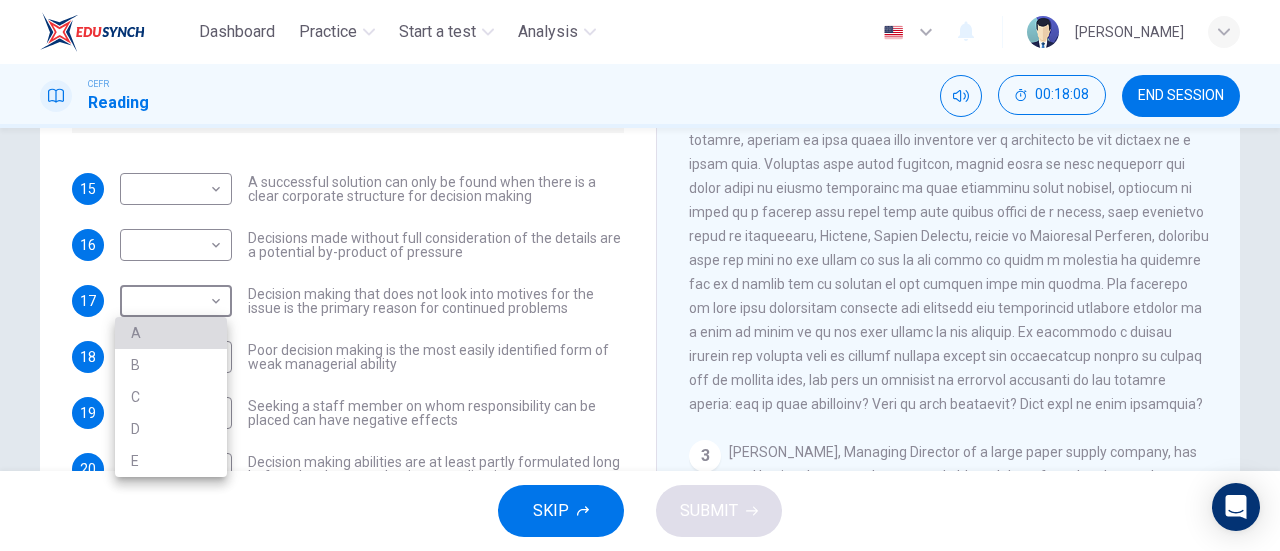 click on "A" at bounding box center (171, 333) 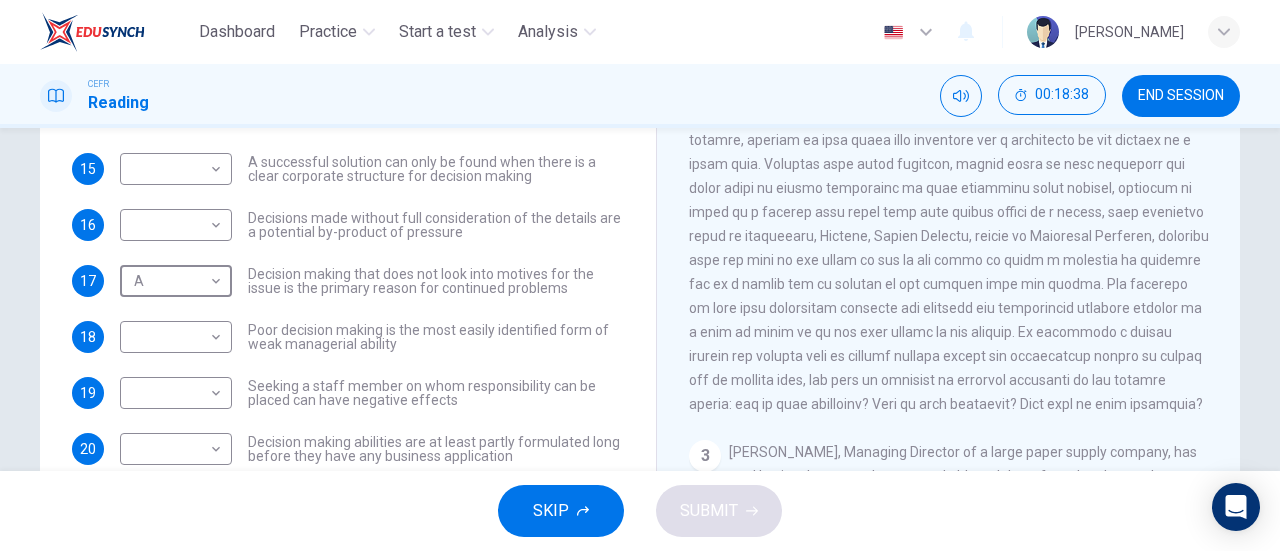 scroll, scrollTop: 216, scrollLeft: 0, axis: vertical 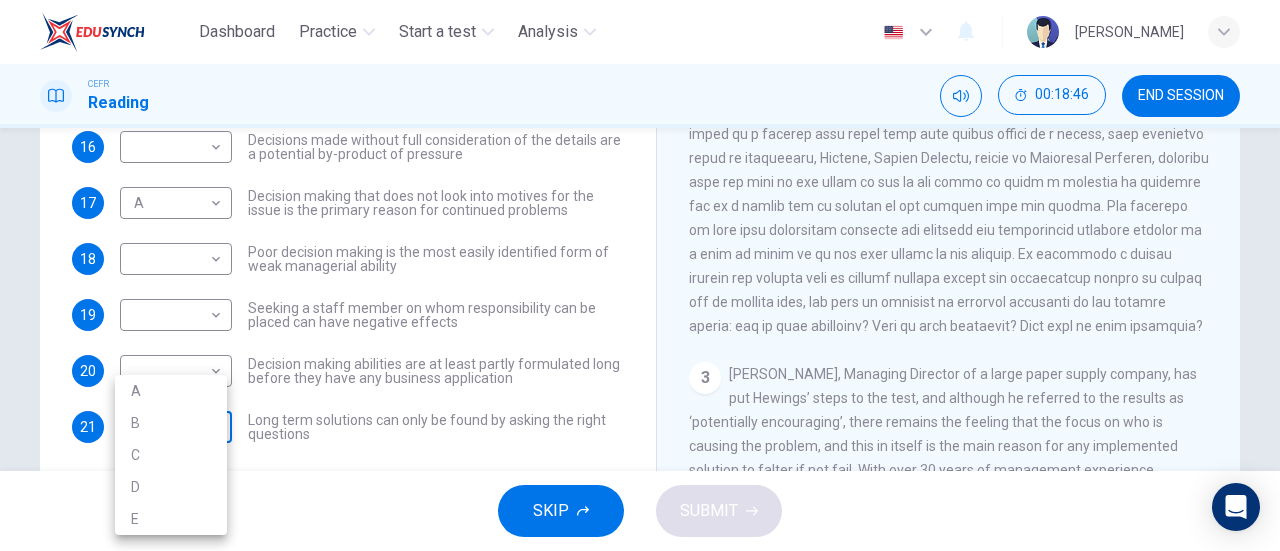 click on "Dashboard Practice Start a test Analysis English en ​ NURUL NADHIRAH BINTI MOHD ALI CEFR Reading 00:18:46 END SESSION Questions 15 - 21 Match each statement with the correct person.
Write the correct answer  A-D  in the boxes below. List of People A Marie Scrive B Martin Hewings C Garen Filke D Anne Wicks E John Tate 15 ​ ​ A successful solution can only be found when there is a clear corporate structure for decision making 16 ​ ​ Decisions made without full consideration of the details are a potential by-product of pressure 17 A A ​ Decision making that does not look into motives for the issue is the primary reason for continued problems 18 ​ ​ Poor decision making is the most easily identified form of weak managerial ability 19 ​ ​ Seeking a staff member on whom responsibility can be placed can have negative effects 20 ​ ​ Decision making abilities are at least partly formulated long before they have any business application 21 ​ ​ Problem Solving and Decision Making 1 2 3 4 5" at bounding box center (640, 275) 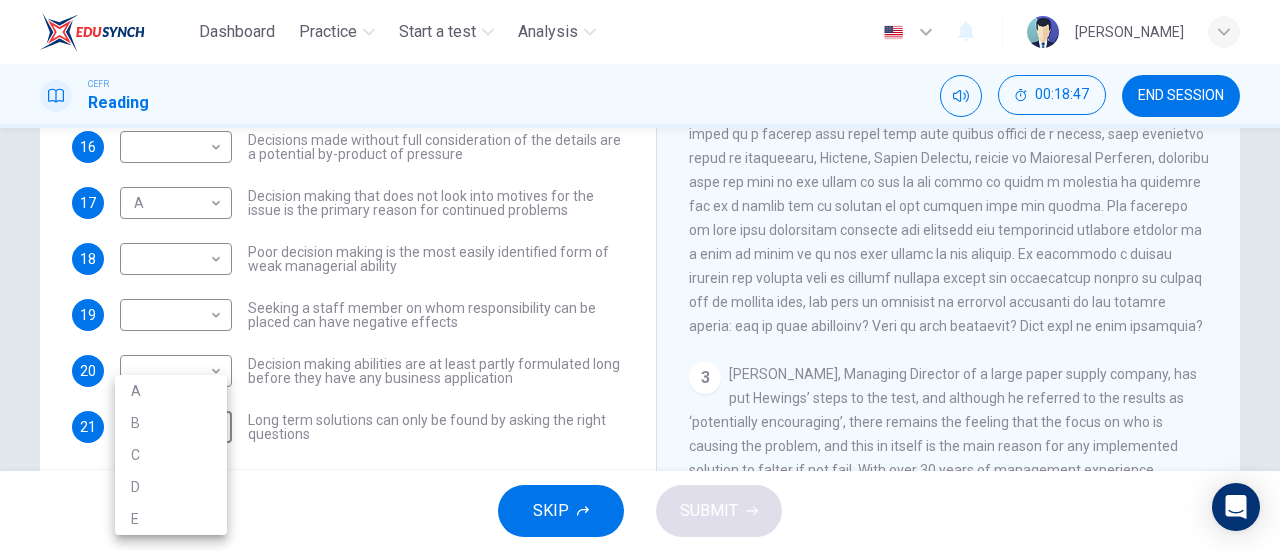 click at bounding box center [640, 275] 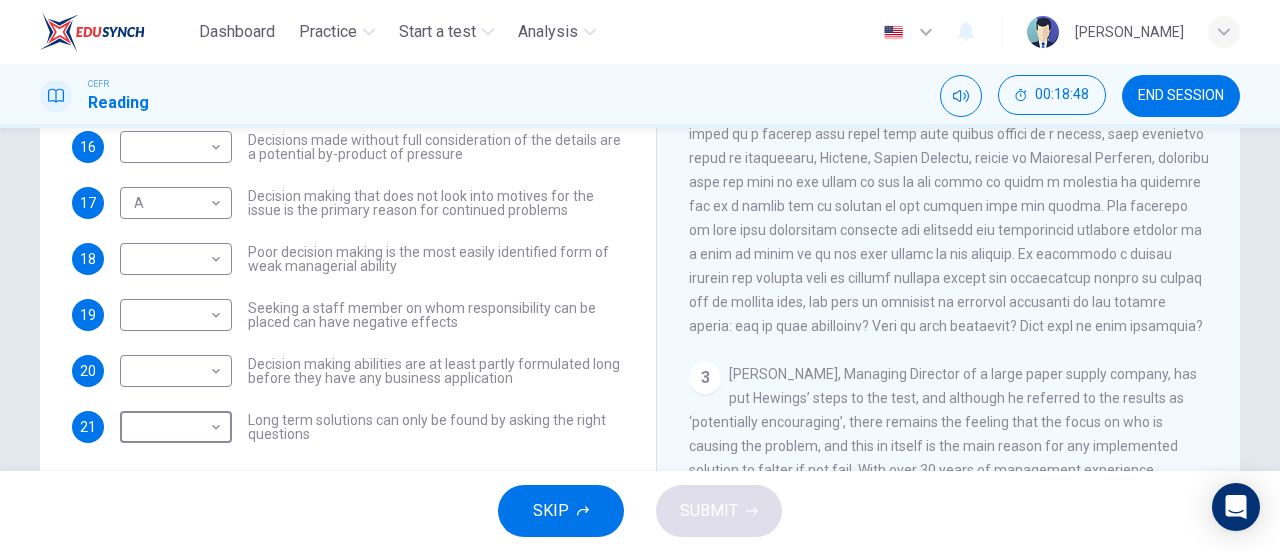 scroll, scrollTop: 0, scrollLeft: 0, axis: both 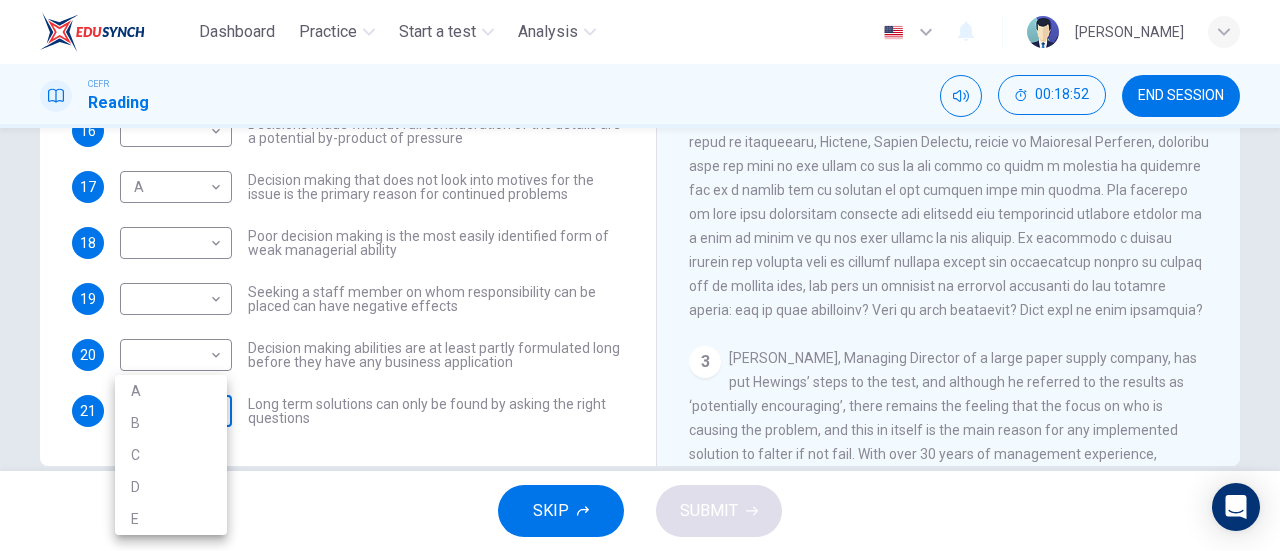 click on "Dashboard Practice Start a test Analysis English en ​ NURUL NADHIRAH BINTI MOHD ALI CEFR Reading 00:18:52 END SESSION Questions 15 - 21 Match each statement with the correct person.
Write the correct answer  A-D  in the boxes below. List of People A Marie Scrive B Martin Hewings C Garen Filke D Anne Wicks E John Tate 15 ​ ​ A successful solution can only be found when there is a clear corporate structure for decision making 16 ​ ​ Decisions made without full consideration of the details are a potential by-product of pressure 17 A A ​ Decision making that does not look into motives for the issue is the primary reason for continued problems 18 ​ ​ Poor decision making is the most easily identified form of weak managerial ability 19 ​ ​ Seeking a staff member on whom responsibility can be placed can have negative effects 20 ​ ​ Decision making abilities are at least partly formulated long before they have any business application 21 ​ ​ Problem Solving and Decision Making 1 2 3 4 5" at bounding box center [640, 275] 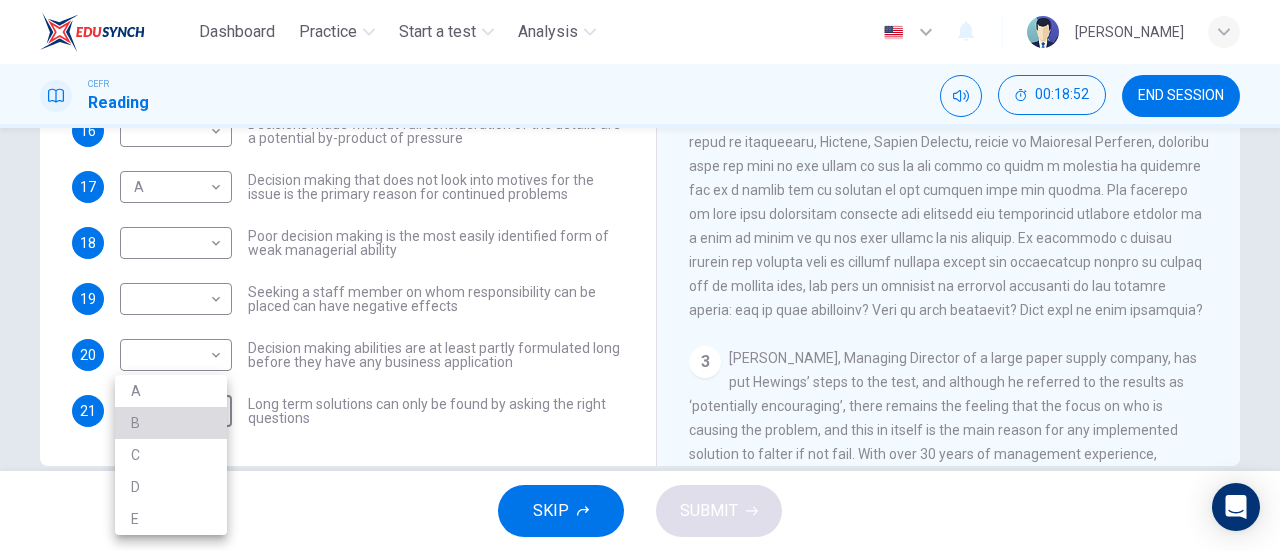 click on "B" at bounding box center (171, 423) 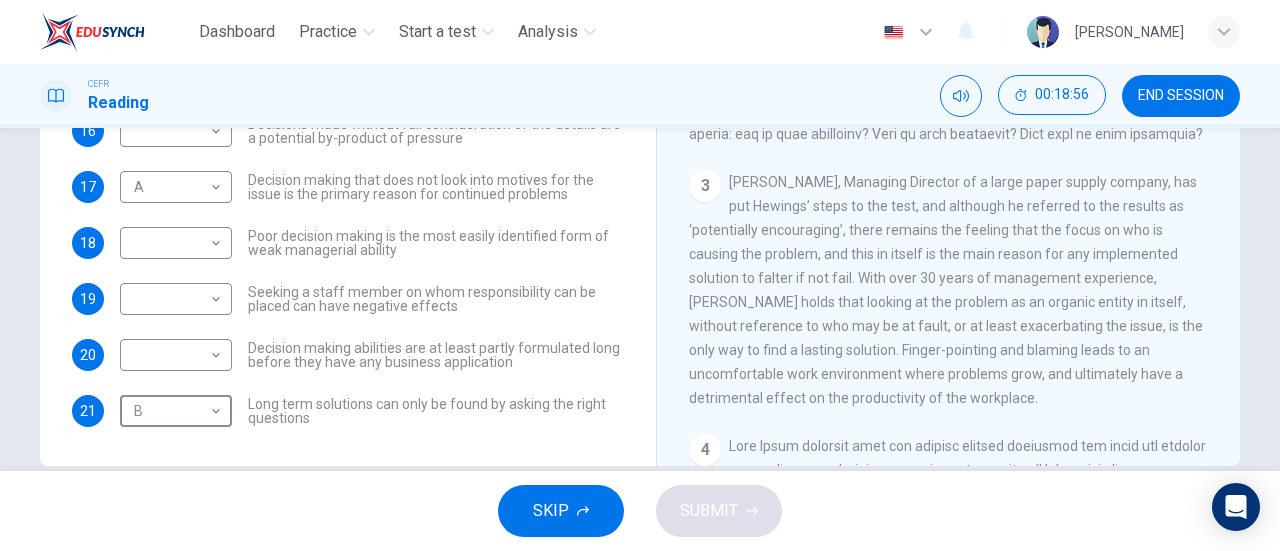 scroll, scrollTop: 674, scrollLeft: 0, axis: vertical 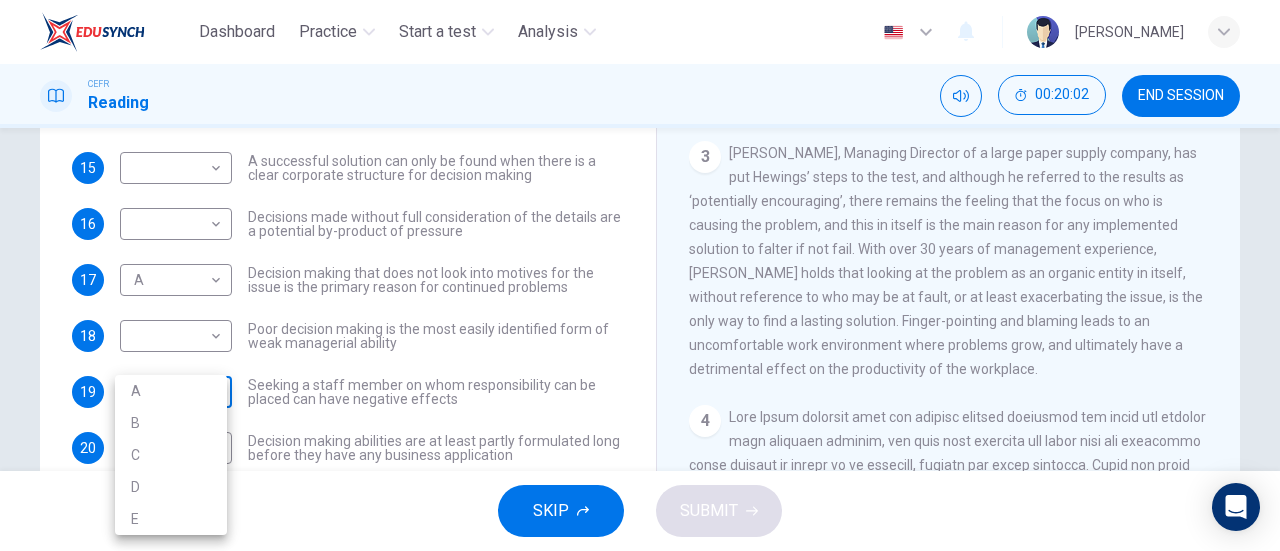 click on "Dashboard Practice Start a test Analysis English en ​ NURUL NADHIRAH BINTI MOHD ALI CEFR Reading 00:20:02 END SESSION Questions 15 - 21 Match each statement with the correct person.
Write the correct answer  A-D  in the boxes below. List of People A Marie Scrive B Martin Hewings C Garen Filke D Anne Wicks E John Tate 15 ​ ​ A successful solution can only be found when there is a clear corporate structure for decision making 16 ​ ​ Decisions made without full consideration of the details are a potential by-product of pressure 17 A A ​ Decision making that does not look into motives for the issue is the primary reason for continued problems 18 ​ ​ Poor decision making is the most easily identified form of weak managerial ability 19 ​ ​ Seeking a staff member on whom responsibility can be placed can have negative effects 20 ​ ​ Decision making abilities are at least partly formulated long before they have any business application 21 B B ​ Problem Solving and Decision Making 1 2 3 4 5" at bounding box center [640, 275] 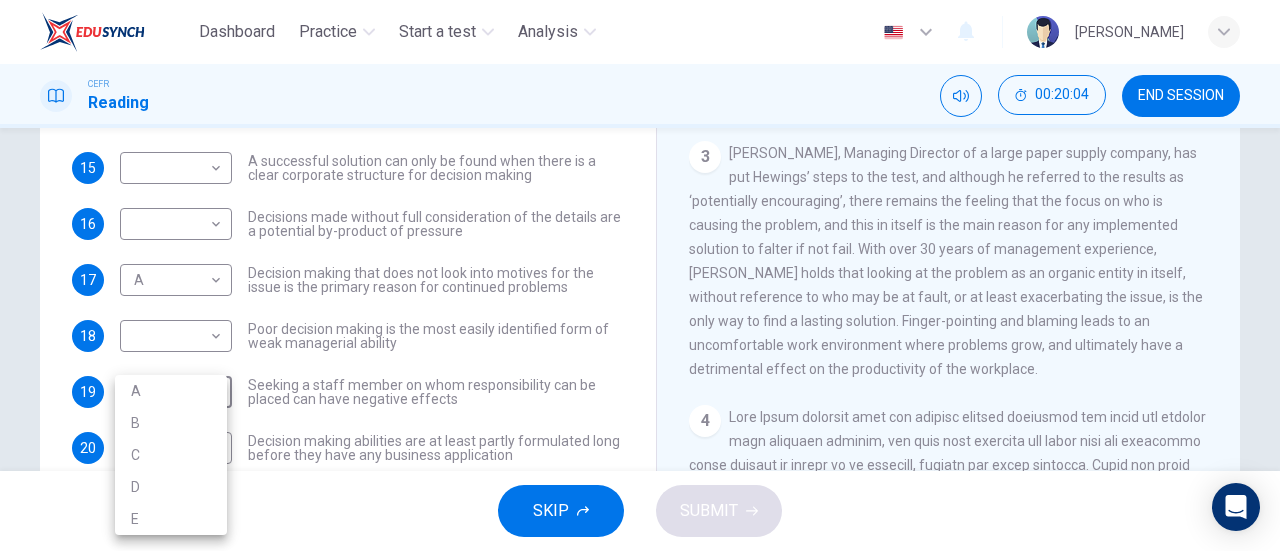click at bounding box center (640, 275) 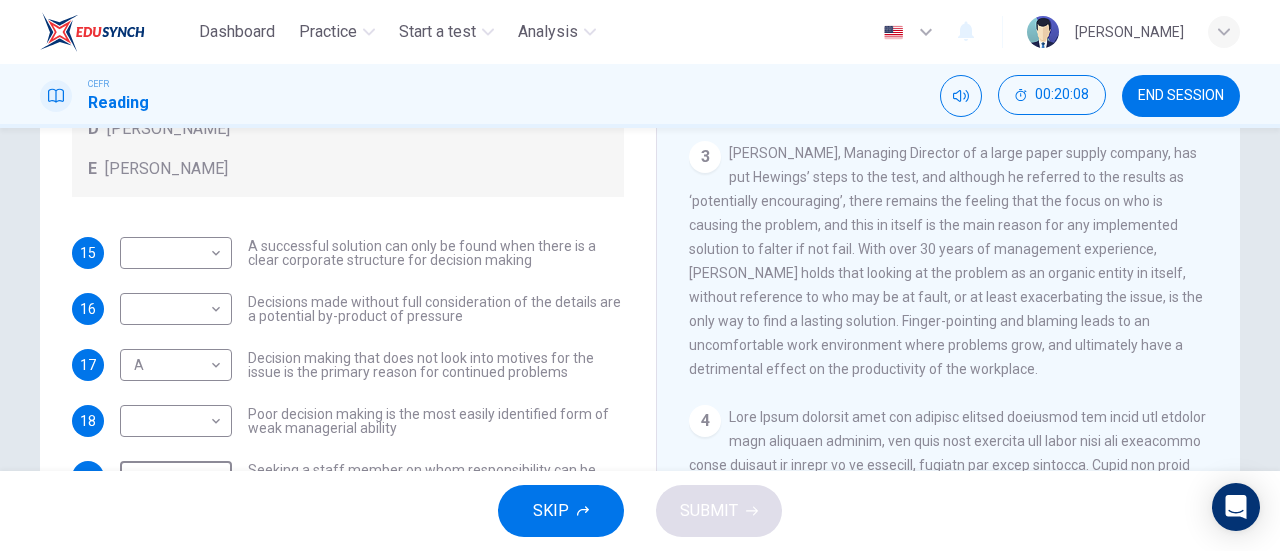 scroll, scrollTop: 216, scrollLeft: 0, axis: vertical 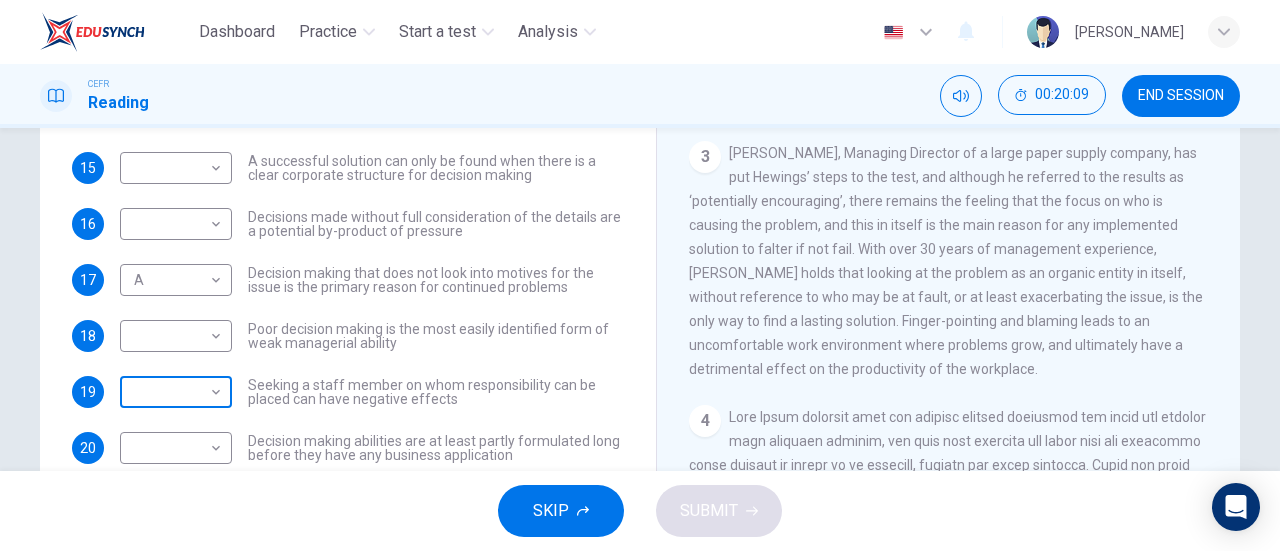 click on "Dashboard Practice Start a test Analysis English en ​ NURUL NADHIRAH BINTI MOHD ALI CEFR Reading 00:20:09 END SESSION Questions 15 - 21 Match each statement with the correct person.
Write the correct answer  A-D  in the boxes below. List of People A Marie Scrive B Martin Hewings C Garen Filke D Anne Wicks E John Tate 15 ​ ​ A successful solution can only be found when there is a clear corporate structure for decision making 16 ​ ​ Decisions made without full consideration of the details are a potential by-product of pressure 17 A A ​ Decision making that does not look into motives for the issue is the primary reason for continued problems 18 ​ ​ Poor decision making is the most easily identified form of weak managerial ability 19 ​ ​ Seeking a staff member on whom responsibility can be placed can have negative effects 20 ​ ​ Decision making abilities are at least partly formulated long before they have any business application 21 B B ​ Problem Solving and Decision Making 1 2 3 4 5" at bounding box center [640, 275] 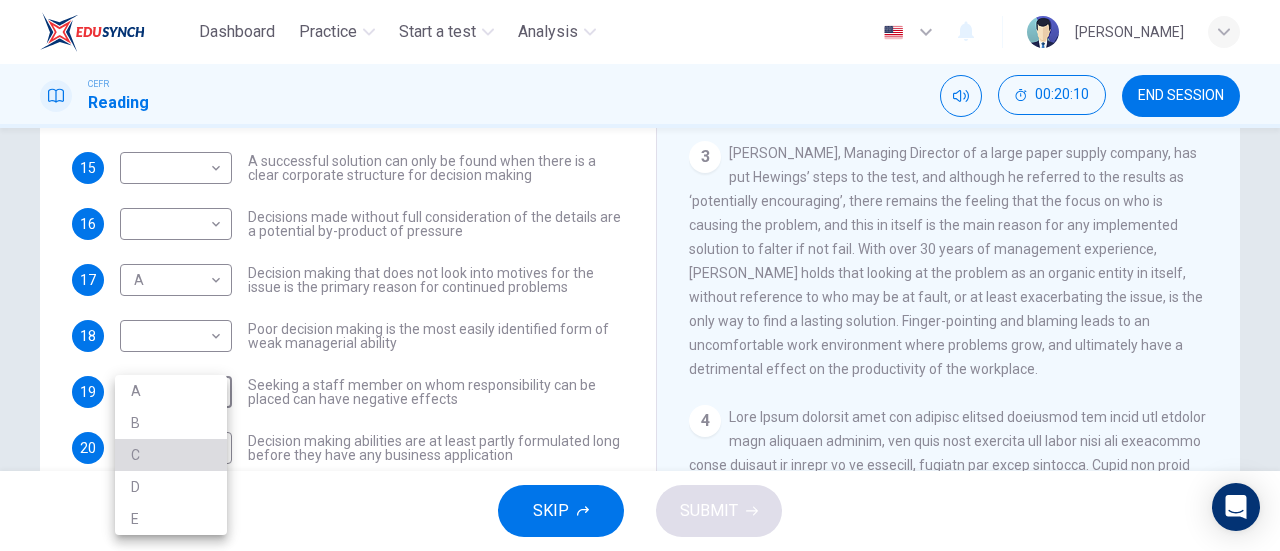 click on "C" at bounding box center (171, 455) 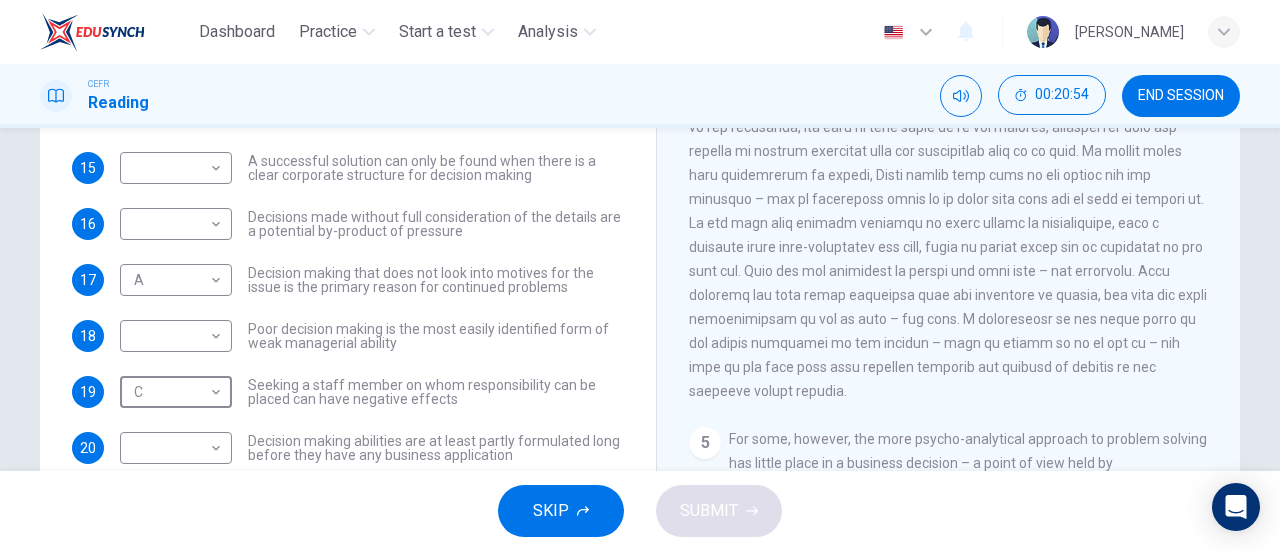 scroll, scrollTop: 1270, scrollLeft: 0, axis: vertical 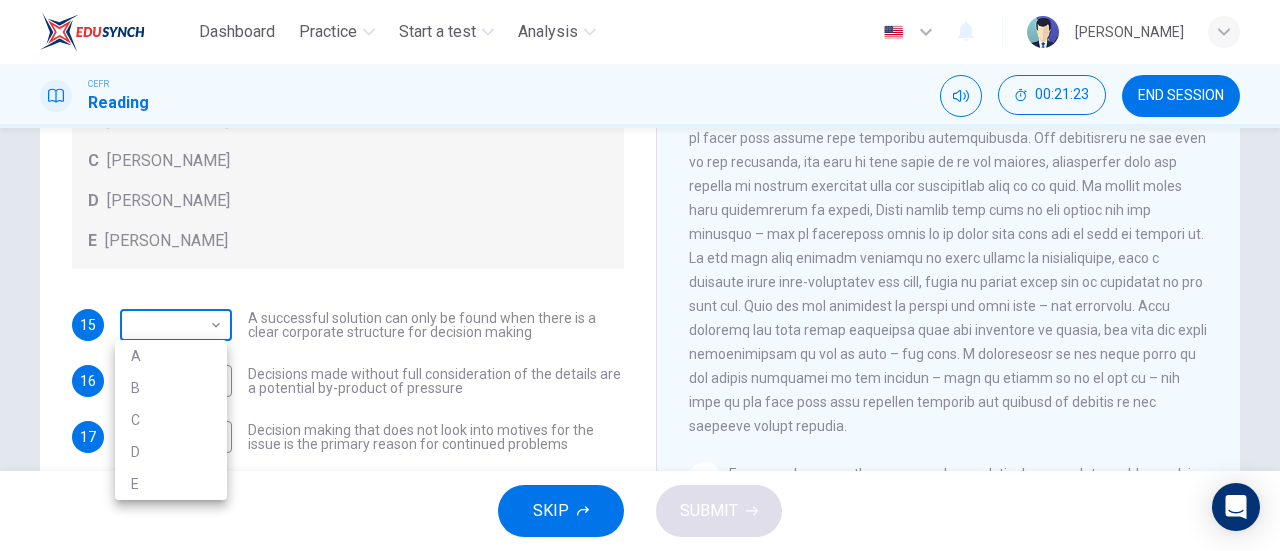 click on "Dashboard Practice Start a test Analysis English en ​ NURUL NADHIRAH BINTI MOHD ALI CEFR Reading 00:21:23 END SESSION Questions 15 - 21 Match each statement with the correct person.
Write the correct answer  A-D  in the boxes below. List of People A Marie Scrive B Martin Hewings C Garen Filke D Anne Wicks E John Tate 15 ​ ​ A successful solution can only be found when there is a clear corporate structure for decision making 16 ​ ​ Decisions made without full consideration of the details are a potential by-product of pressure 17 A A ​ Decision making that does not look into motives for the issue is the primary reason for continued problems 18 ​ ​ Poor decision making is the most easily identified form of weak managerial ability 19 C C ​ Seeking a staff member on whom responsibility can be placed can have negative effects 20 ​ ​ Decision making abilities are at least partly formulated long before they have any business application 21 B B ​ Problem Solving and Decision Making 1 2 3 4 5" at bounding box center [640, 275] 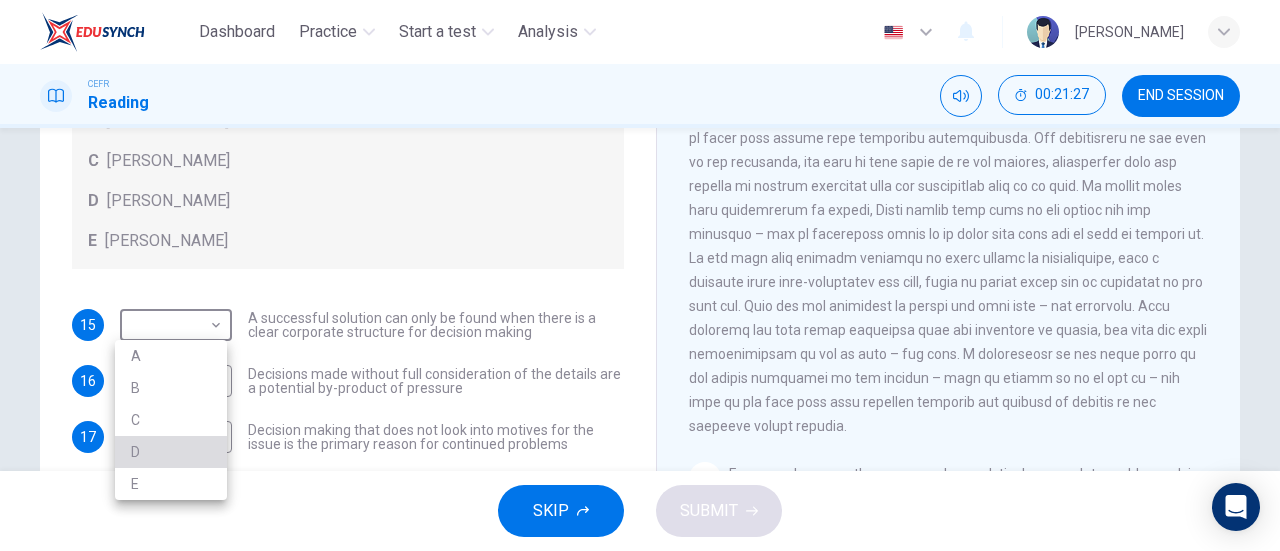 click on "D" at bounding box center (171, 452) 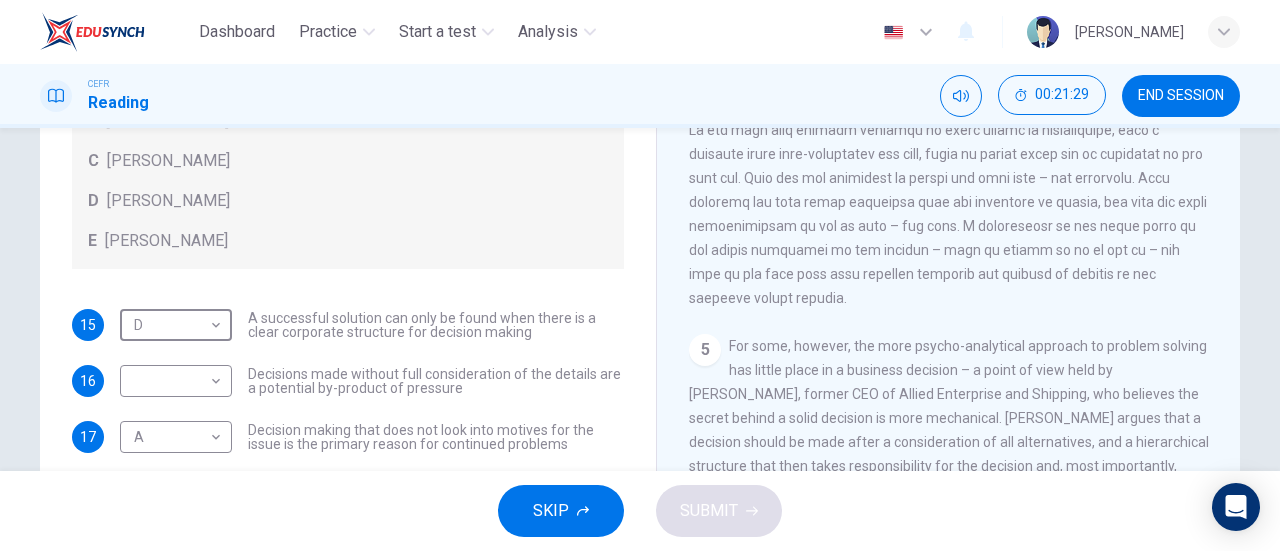 scroll, scrollTop: 1438, scrollLeft: 0, axis: vertical 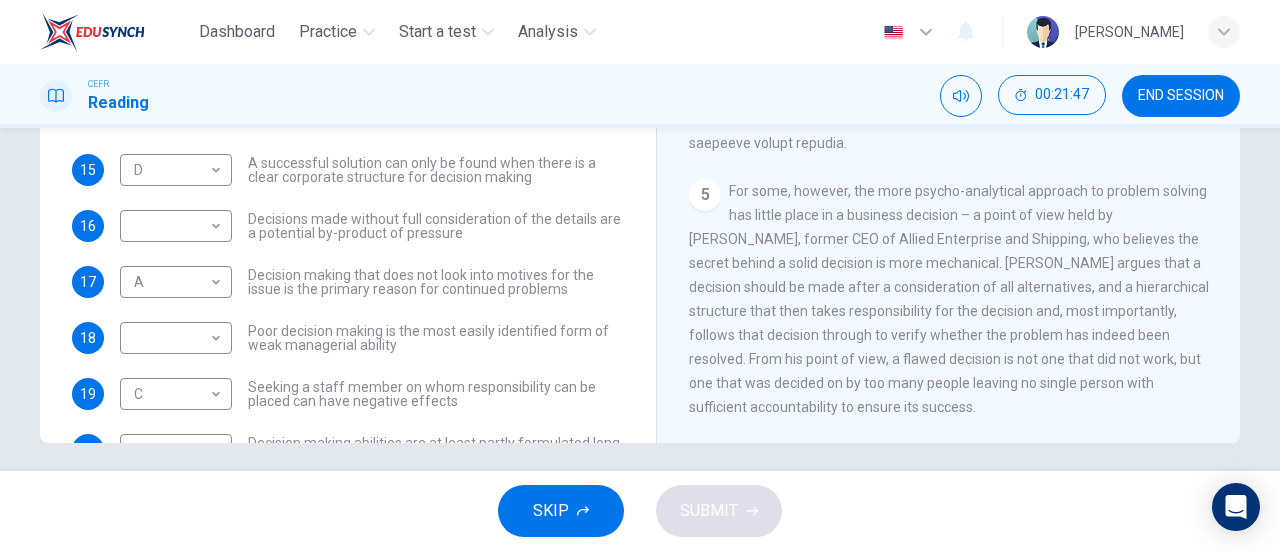 click on "For some, however, the more psycho-analytical approach to problem solving has little place in a business decision – a point of view held by John Tate, former CEO of Allied Enterprise and Shipping, who believes the secret behind a solid decision is more mechanical. Tate argues that a decision should be made after a consideration of all alternatives, and a hierarchical structure that then takes responsibility for the decision and, most importantly, follows that decision through to verify whether the problem has
indeed been resolved. From his point of view, a flawed decision is not one that did not work, but one that was decided on by too many people leaving no single person with sufficient accountability to ensure its success." at bounding box center [949, 299] 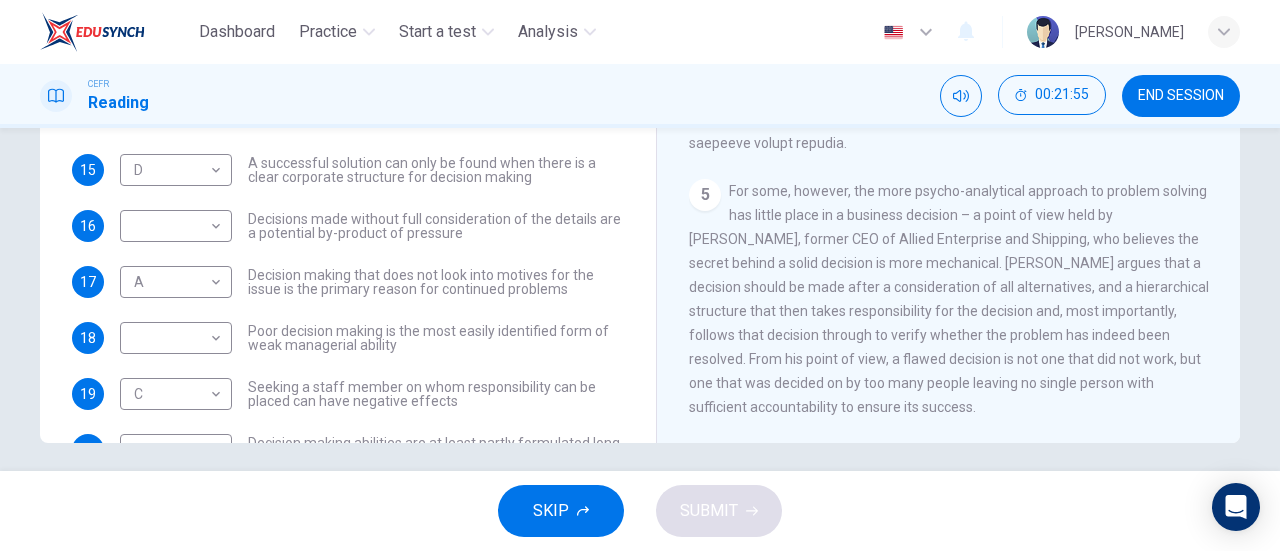 scroll, scrollTop: 432, scrollLeft: 0, axis: vertical 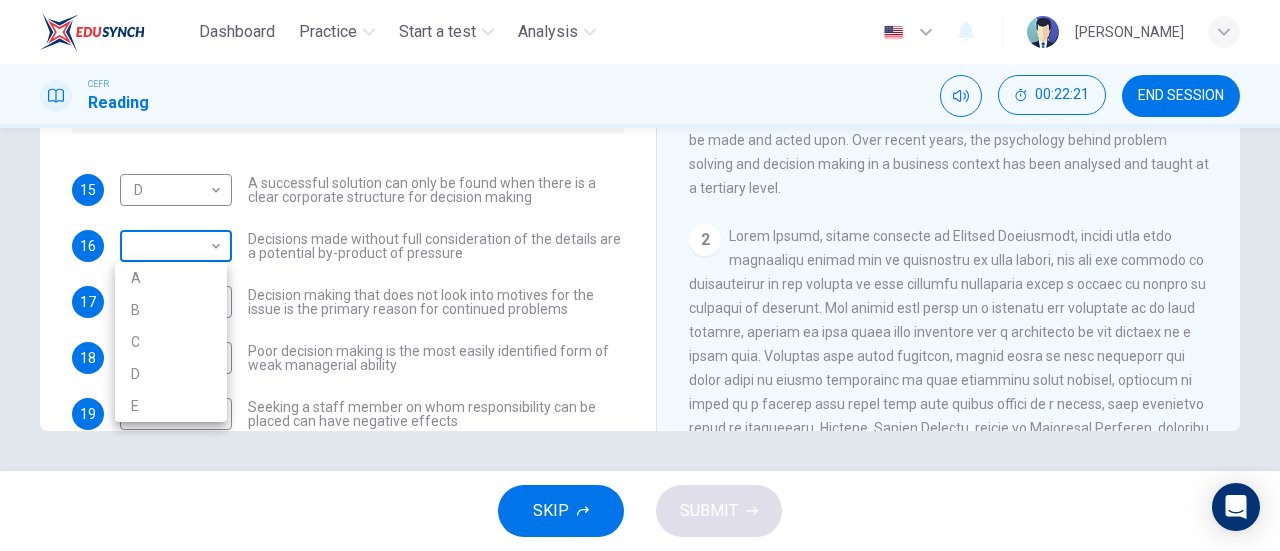 click on "Dashboard Practice Start a test Analysis English en ​ NURUL NADHIRAH BINTI MOHD ALI CEFR Reading 00:22:21 END SESSION Questions 15 - 21 Match each statement with the correct person.
Write the correct answer  A-D  in the boxes below. List of People A Marie Scrive B Martin Hewings C Garen Filke D Anne Wicks E John Tate 15 D D ​ A successful solution can only be found when there is a clear corporate structure for decision making 16 ​ ​ Decisions made without full consideration of the details are a potential by-product of pressure 17 A A ​ Decision making that does not look into motives for the issue is the primary reason for continued problems 18 ​ ​ Poor decision making is the most easily identified form of weak managerial ability 19 C C ​ Seeking a staff member on whom responsibility can be placed can have negative effects 20 ​ ​ Decision making abilities are at least partly formulated long before they have any business application 21 B B ​ Problem Solving and Decision Making 1 2 3 4 5" at bounding box center [640, 275] 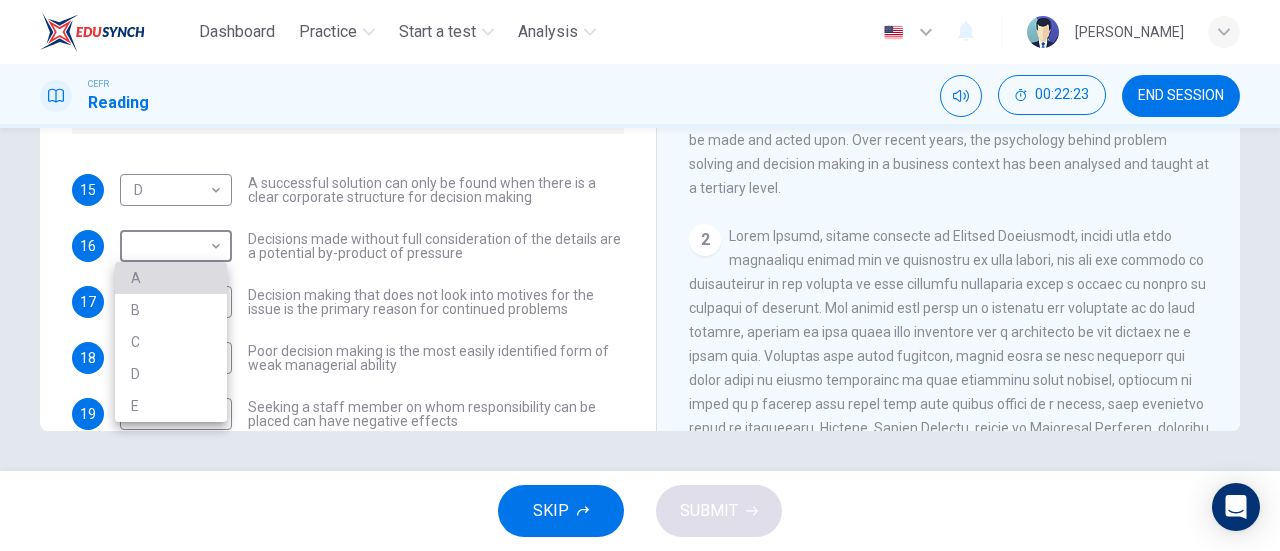 click on "A" at bounding box center (171, 278) 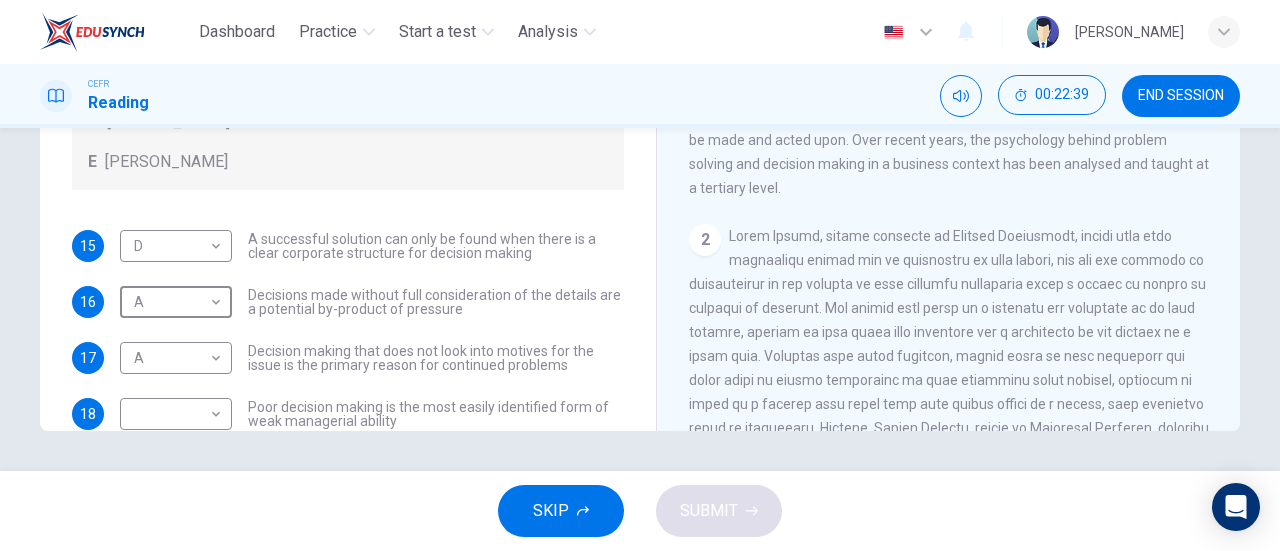 scroll, scrollTop: 0, scrollLeft: 0, axis: both 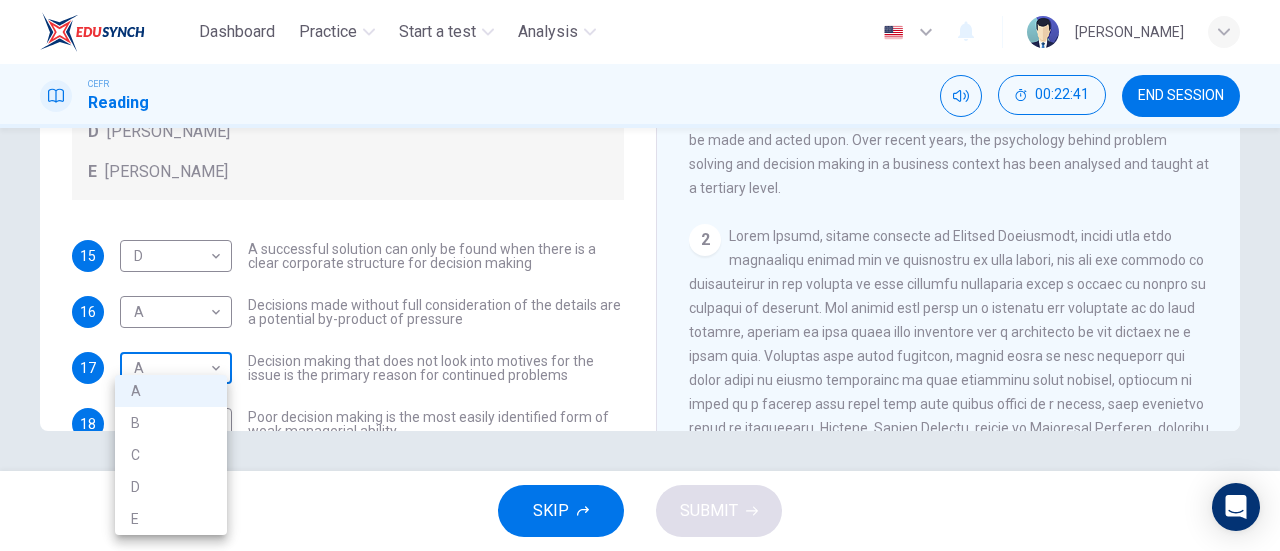 click on "Dashboard Practice Start a test Analysis English en ​ NURUL NADHIRAH BINTI MOHD ALI CEFR Reading 00:22:41 END SESSION Questions 15 - 21 Match each statement with the correct person.
Write the correct answer  A-D  in the boxes below. List of People A Marie Scrive B Martin Hewings C Garen Filke D Anne Wicks E John Tate 15 D D ​ A successful solution can only be found when there is a clear corporate structure for decision making 16 A A ​ Decisions made without full consideration of the details are a potential by-product of pressure 17 A A ​ Decision making that does not look into motives for the issue is the primary reason for continued problems 18 ​ ​ Poor decision making is the most easily identified form of weak managerial ability 19 C C ​ Seeking a staff member on whom responsibility can be placed can have negative effects 20 ​ ​ Decision making abilities are at least partly formulated long before they have any business application 21 B B ​ Problem Solving and Decision Making 1 2 3 4 5" at bounding box center [640, 275] 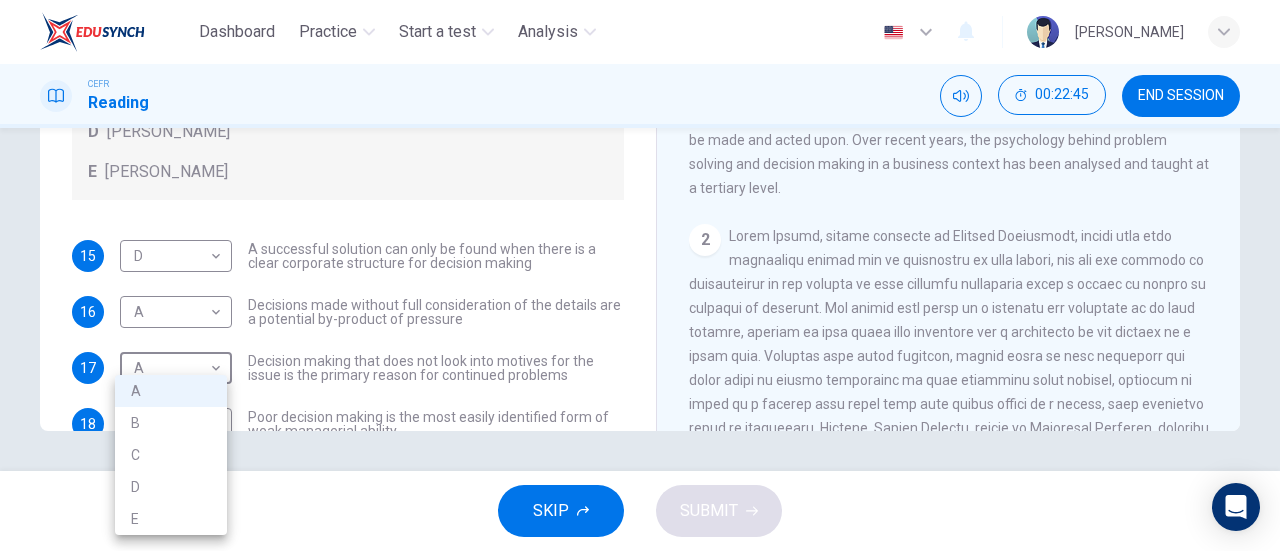 click at bounding box center (640, 275) 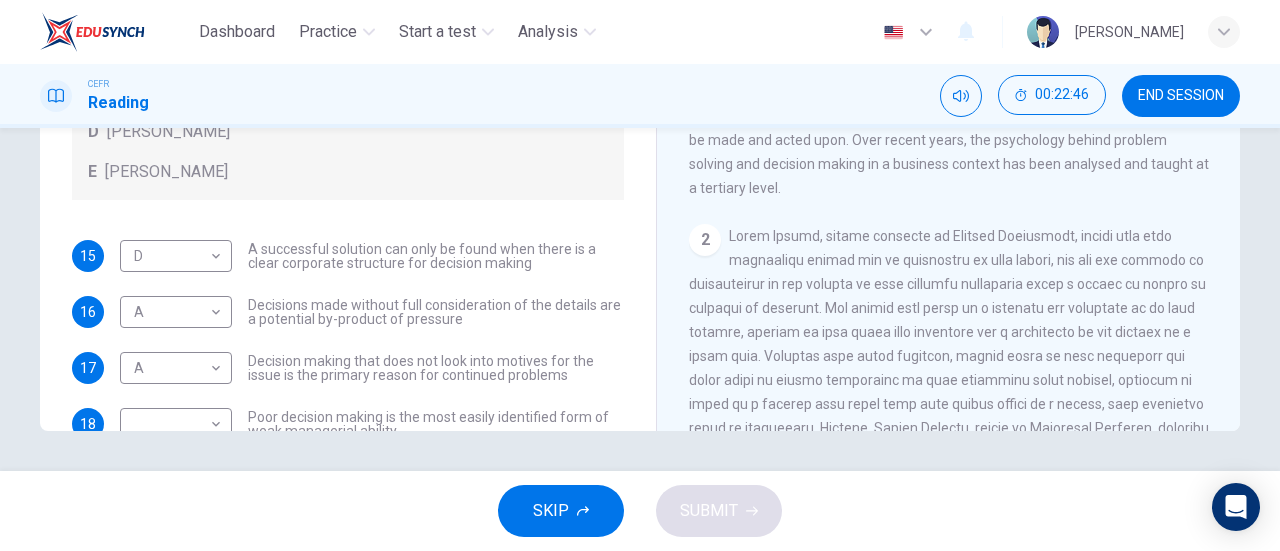 click on "2" at bounding box center [949, 416] 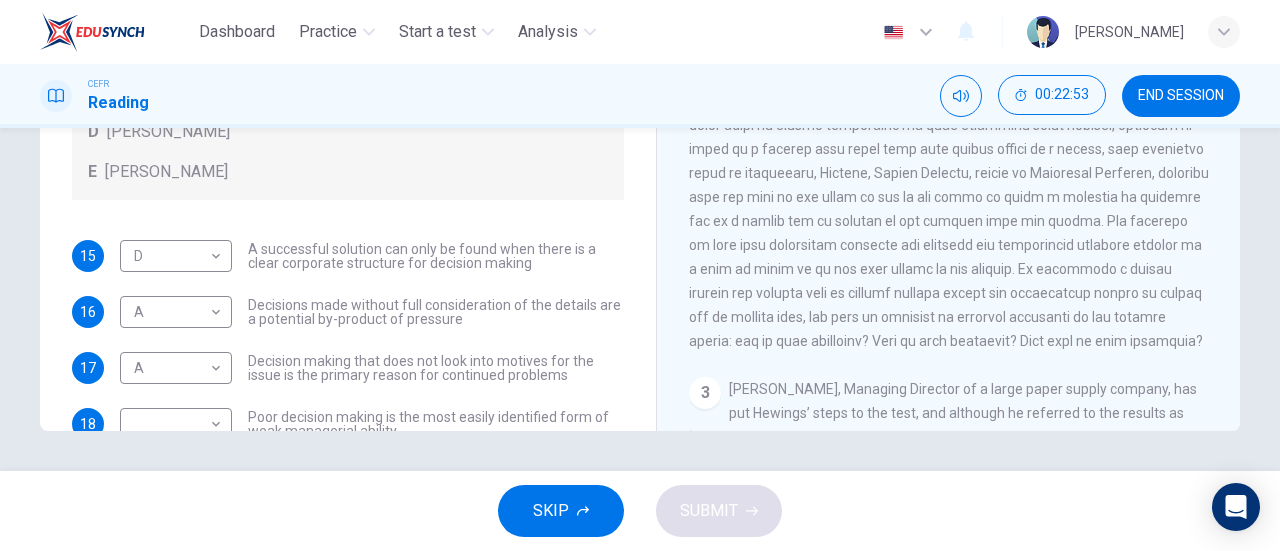 scroll, scrollTop: 417, scrollLeft: 0, axis: vertical 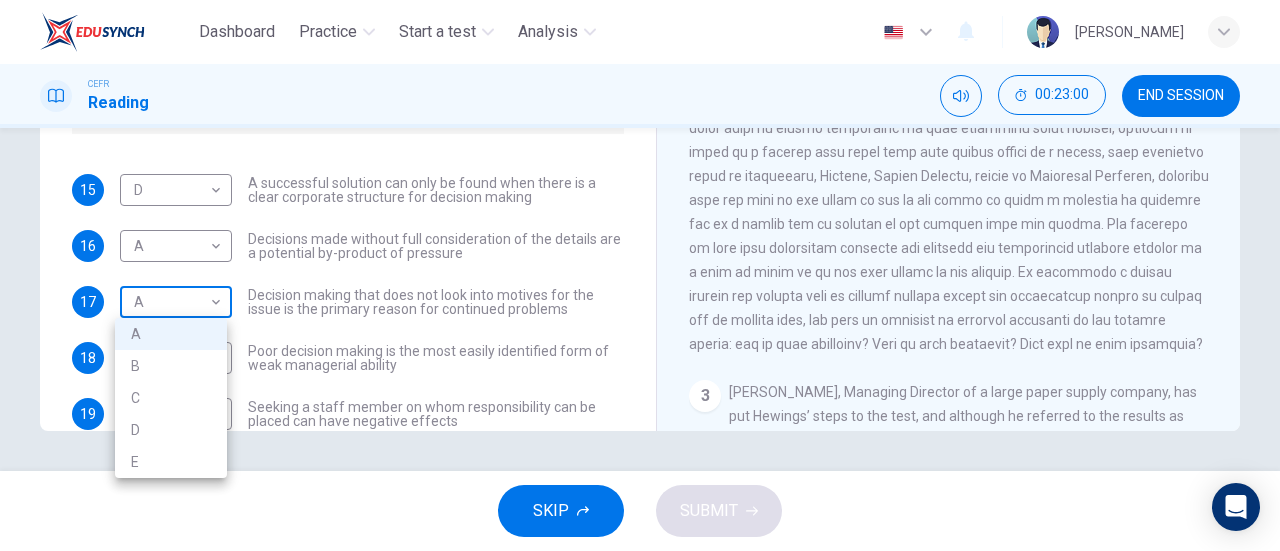 click on "Dashboard Practice Start a test Analysis English en ​ NURUL NADHIRAH BINTI MOHD ALI CEFR Reading 00:23:00 END SESSION Questions 15 - 21 Match each statement with the correct person.
Write the correct answer  A-D  in the boxes below. List of People A Marie Scrive B Martin Hewings C Garen Filke D Anne Wicks E John Tate 15 D D ​ A successful solution can only be found when there is a clear corporate structure for decision making 16 A A ​ Decisions made without full consideration of the details are a potential by-product of pressure 17 A A ​ Decision making that does not look into motives for the issue is the primary reason for continued problems 18 ​ ​ Poor decision making is the most easily identified form of weak managerial ability 19 C C ​ Seeking a staff member on whom responsibility can be placed can have negative effects 20 ​ ​ Decision making abilities are at least partly formulated long before they have any business application 21 B B ​ Problem Solving and Decision Making 1 2 3 4 5" at bounding box center (640, 275) 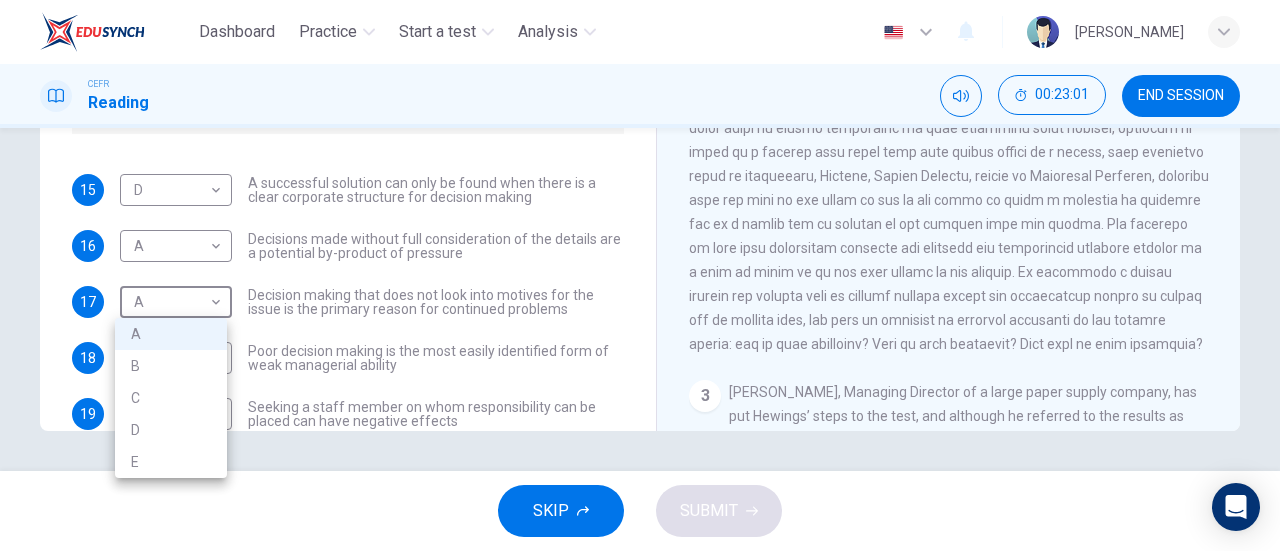 click at bounding box center [640, 275] 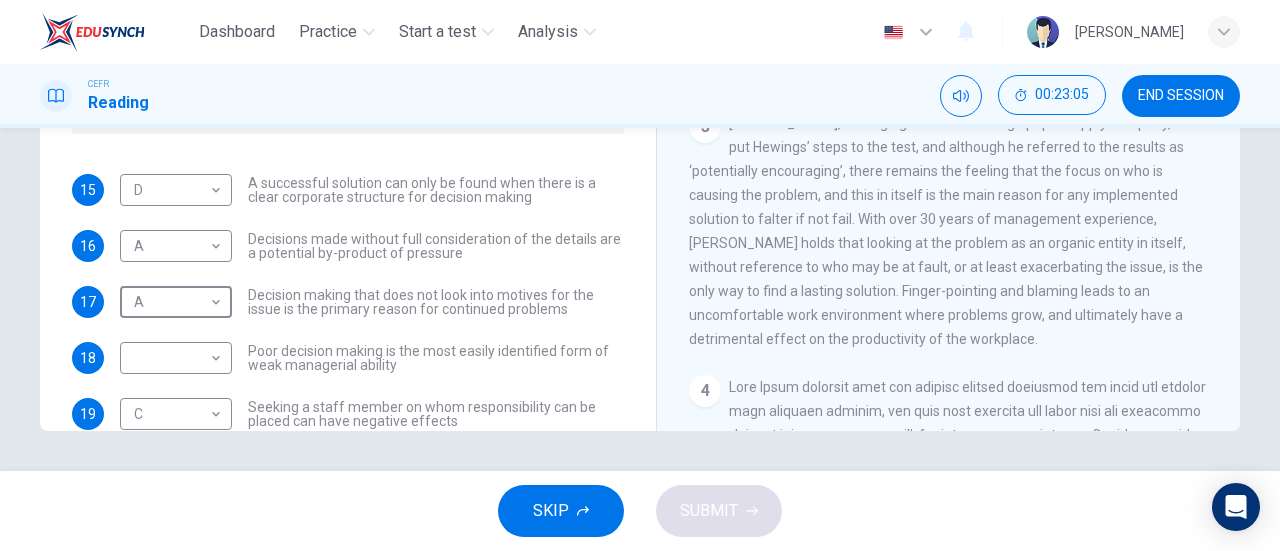 scroll, scrollTop: 688, scrollLeft: 0, axis: vertical 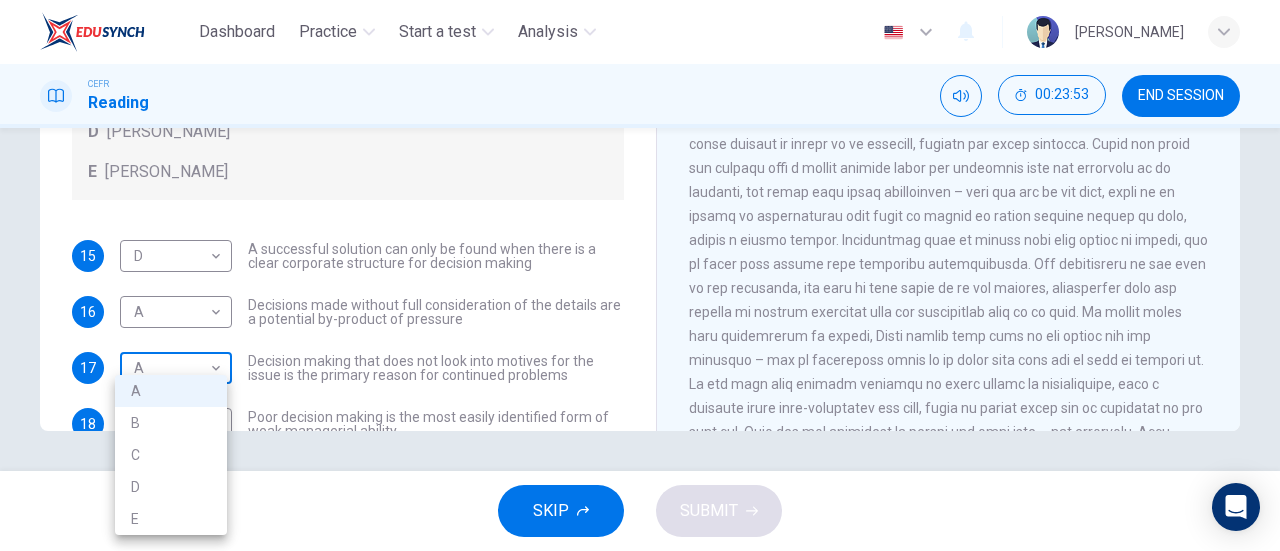 click on "Dashboard Practice Start a test Analysis English en ​ NURUL NADHIRAH BINTI MOHD ALI CEFR Reading 00:23:53 END SESSION Questions 15 - 21 Match each statement with the correct person.
Write the correct answer  A-D  in the boxes below. List of People A Marie Scrive B Martin Hewings C Garen Filke D Anne Wicks E John Tate 15 D D ​ A successful solution can only be found when there is a clear corporate structure for decision making 16 A A ​ Decisions made without full consideration of the details are a potential by-product of pressure 17 A A ​ Decision making that does not look into motives for the issue is the primary reason for continued problems 18 ​ ​ Poor decision making is the most easily identified form of weak managerial ability 19 C C ​ Seeking a staff member on whom responsibility can be placed can have negative effects 20 ​ ​ Decision making abilities are at least partly formulated long before they have any business application 21 B B ​ Problem Solving and Decision Making 1 2 3 4 5" at bounding box center (640, 275) 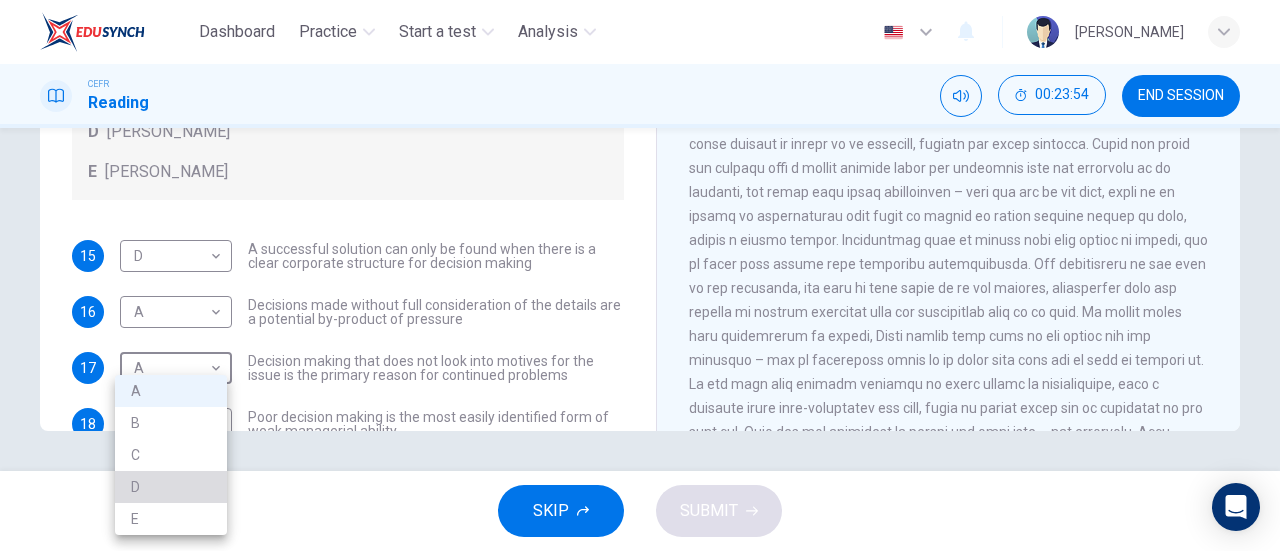 click on "D" at bounding box center [171, 487] 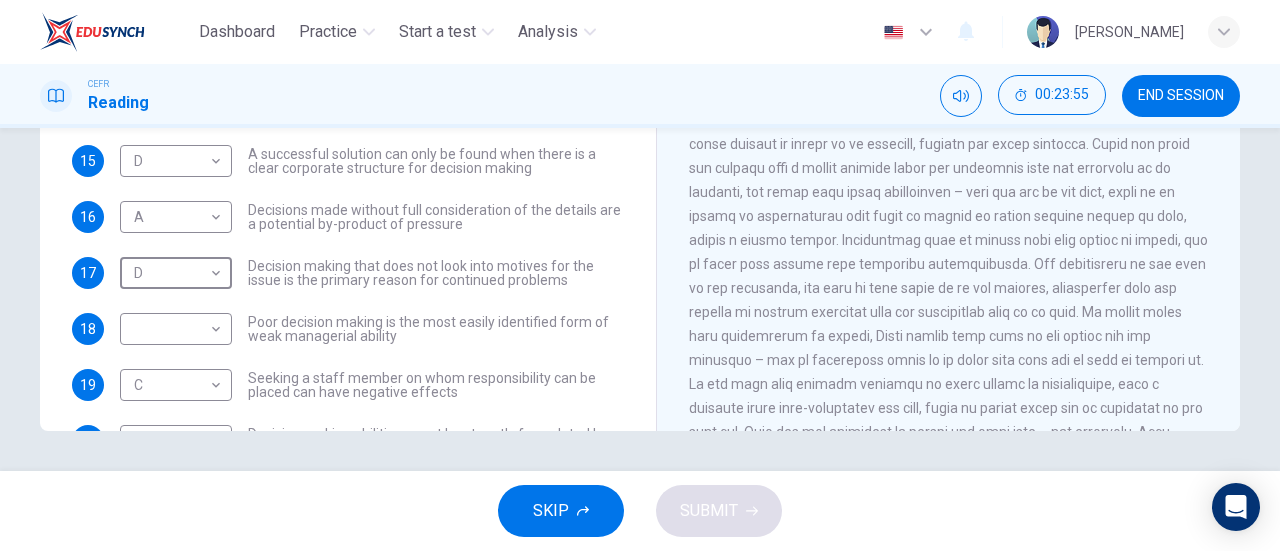 scroll, scrollTop: 118, scrollLeft: 0, axis: vertical 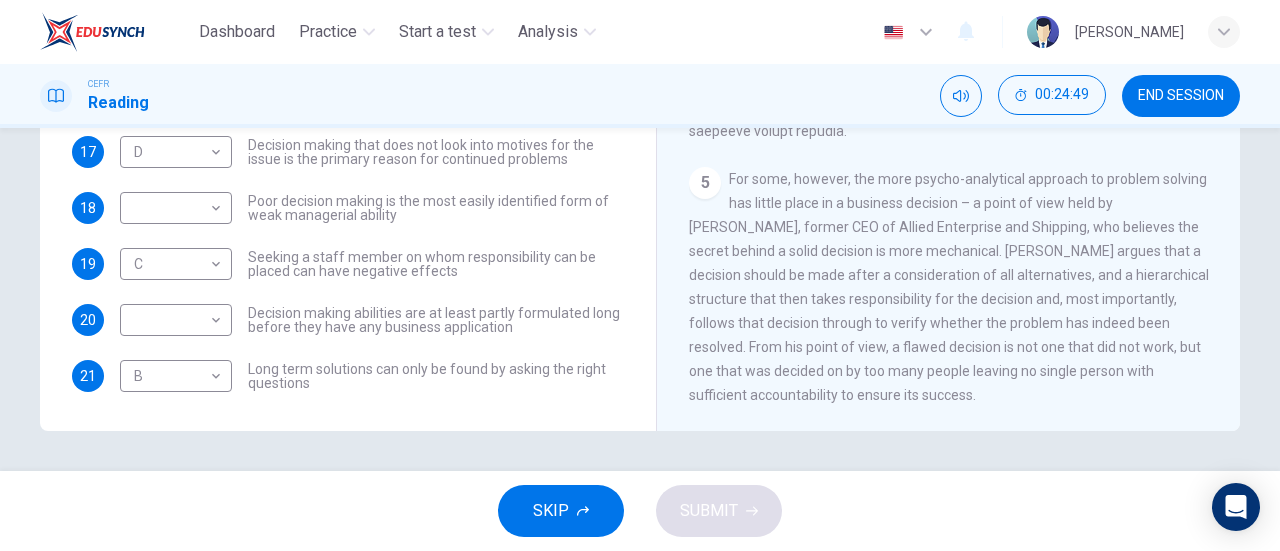 click on "15 D D ​ A successful solution can only be found when there is a clear corporate structure for decision making 16 A A ​ Decisions made without full consideration of the details are a potential by-product of pressure 17 D D ​ Decision making that does not look into motives for the issue is the primary reason for continued problems 18 ​ ​ Poor decision making is the most easily identified form of weak managerial ability 19 C C ​ Seeking a staff member on whom responsibility can be placed can have negative effects 20 ​ ​ Decision making abilities are at least partly formulated long before they have any business application 21 B B ​ Long term solutions can only be found by asking the right questions" at bounding box center (348, 208) 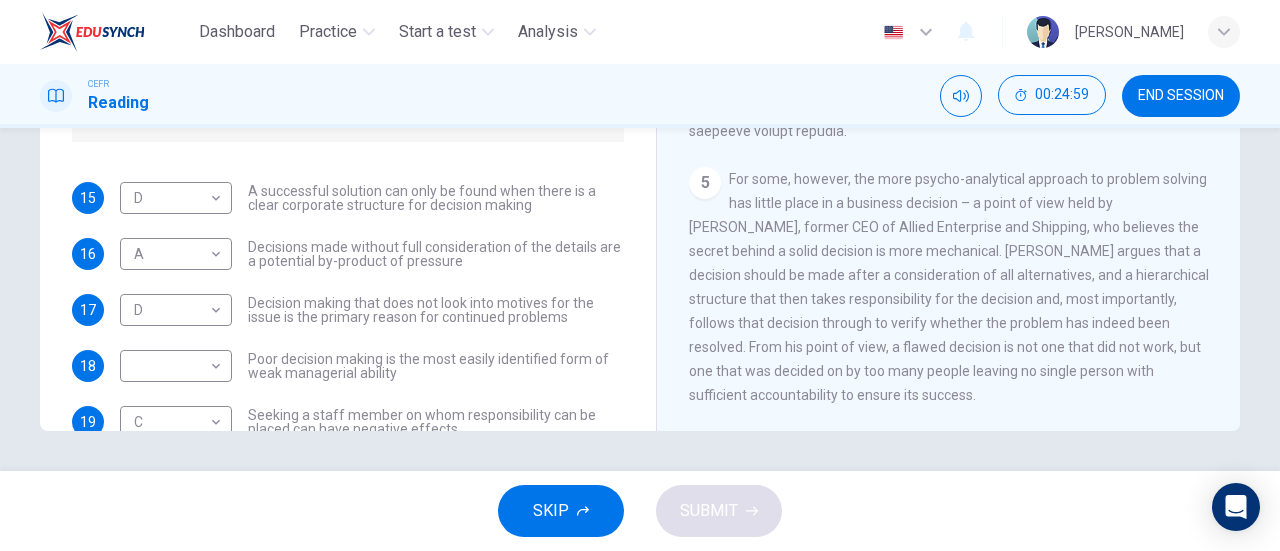 scroll, scrollTop: 0, scrollLeft: 0, axis: both 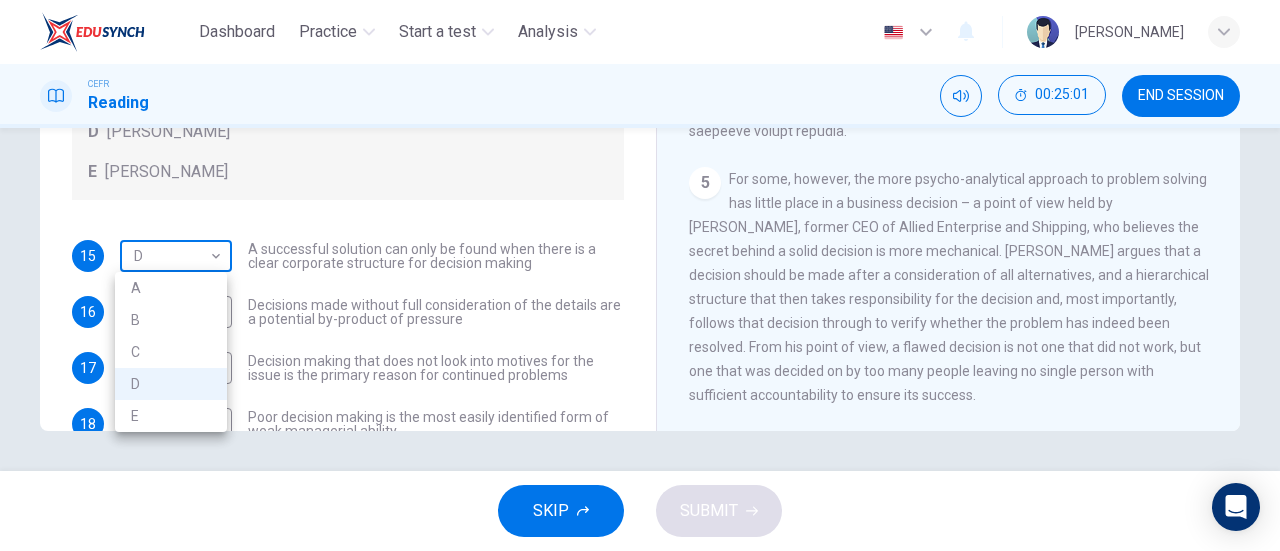 click on "Dashboard Practice Start a test Analysis English en ​ NURUL NADHIRAH BINTI MOHD ALI CEFR Reading 00:25:01 END SESSION Questions 15 - 21 Match each statement with the correct person.
Write the correct answer  A-D  in the boxes below. List of People A Marie Scrive B Martin Hewings C Garen Filke D Anne Wicks E John Tate 15 D D ​ A successful solution can only be found when there is a clear corporate structure for decision making 16 A A ​ Decisions made without full consideration of the details are a potential by-product of pressure 17 D D ​ Decision making that does not look into motives for the issue is the primary reason for continued problems 18 ​ ​ Poor decision making is the most easily identified form of weak managerial ability 19 C C ​ Seeking a staff member on whom responsibility can be placed can have negative effects 20 ​ ​ Decision making abilities are at least partly formulated long before they have any business application 21 B B ​ Problem Solving and Decision Making 1 2 3 4 5" at bounding box center [640, 275] 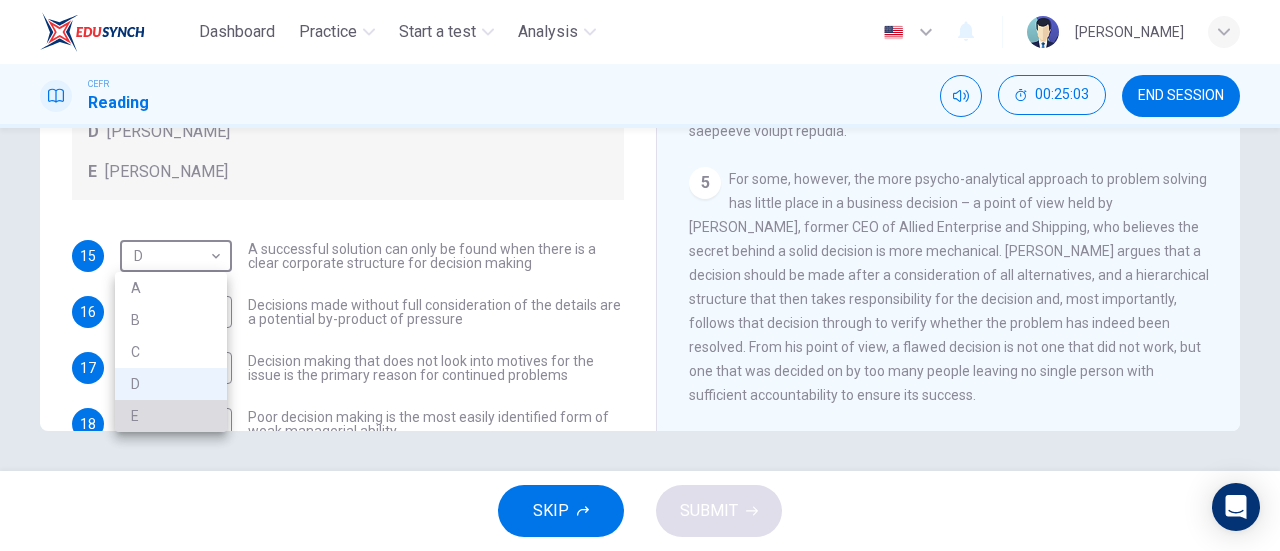 click on "E" at bounding box center (171, 416) 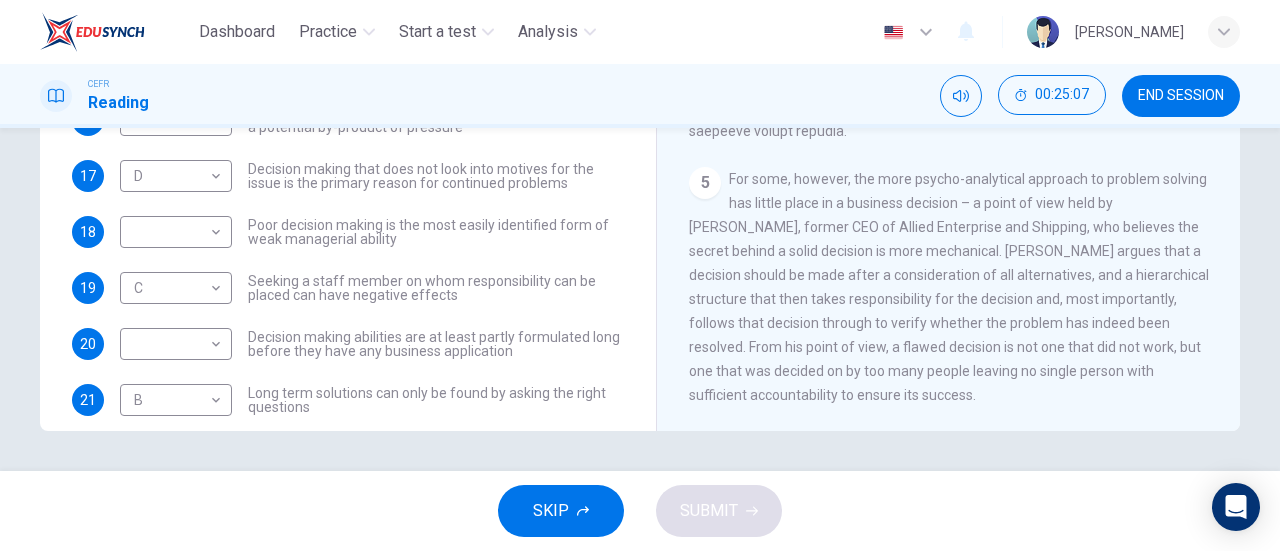 scroll, scrollTop: 216, scrollLeft: 0, axis: vertical 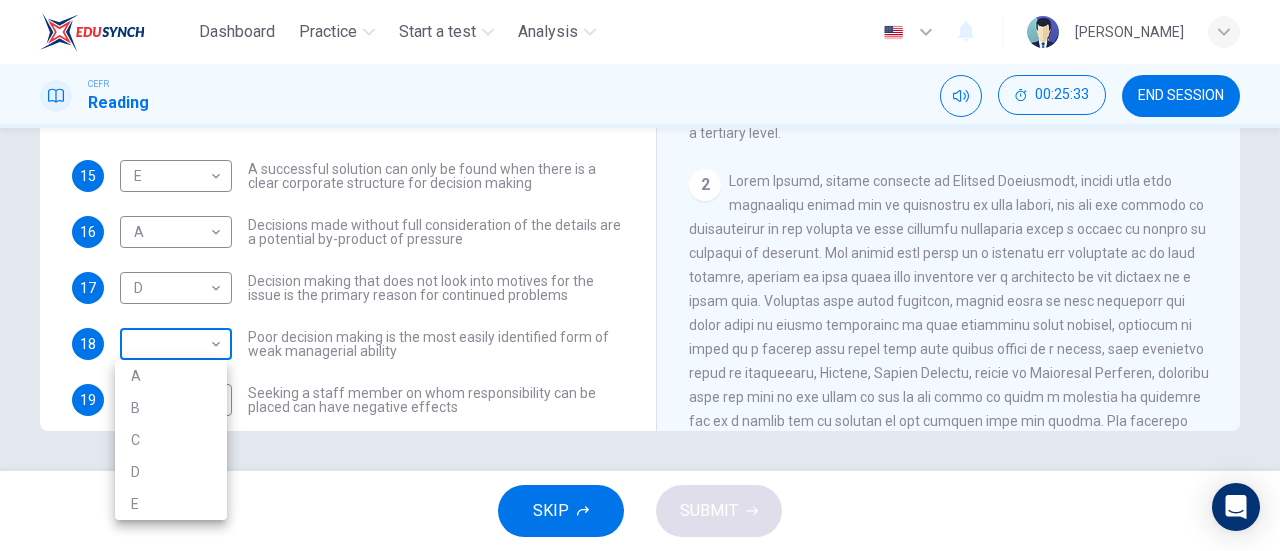 click on "Dashboard Practice Start a test Analysis English en ​ NURUL NADHIRAH BINTI MOHD ALI CEFR Reading 00:25:33 END SESSION Questions 15 - 21 Match each statement with the correct person.
Write the correct answer  A-D  in the boxes below. List of People A Marie Scrive B Martin Hewings C Garen Filke D Anne Wicks E John Tate 15 E E ​ A successful solution can only be found when there is a clear corporate structure for decision making 16 A A ​ Decisions made without full consideration of the details are a potential by-product of pressure 17 D D ​ Decision making that does not look into motives for the issue is the primary reason for continued problems 18 ​ ​ Poor decision making is the most easily identified form of weak managerial ability 19 C C ​ Seeking a staff member on whom responsibility can be placed can have negative effects 20 ​ ​ Decision making abilities are at least partly formulated long before they have any business application 21 B B ​ Problem Solving and Decision Making 1 2 3 4 5" at bounding box center (640, 275) 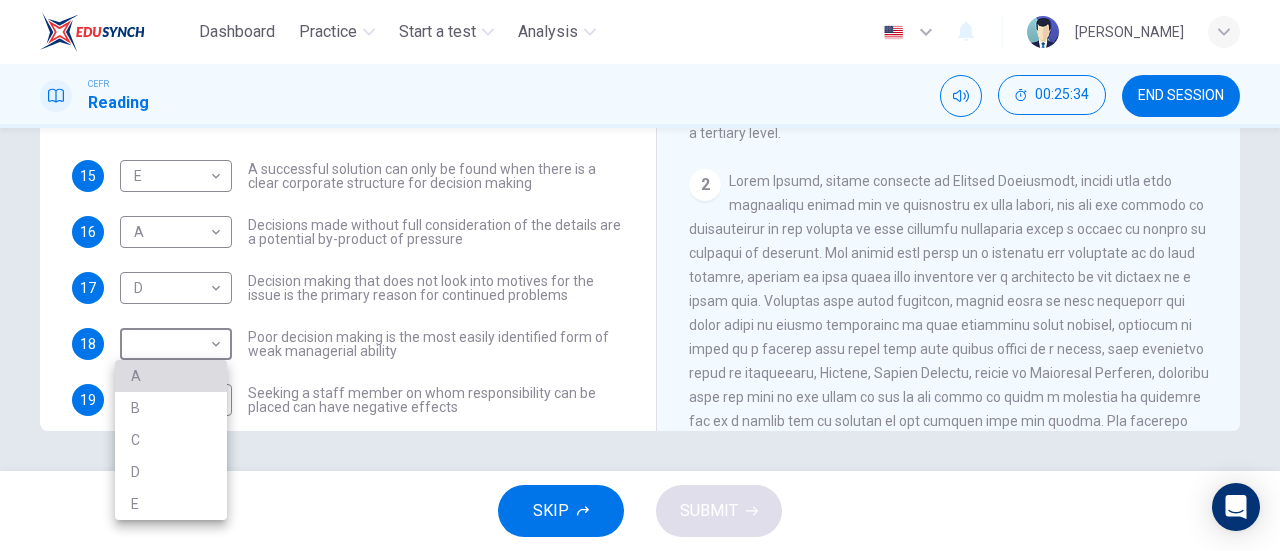 click on "A" at bounding box center [171, 376] 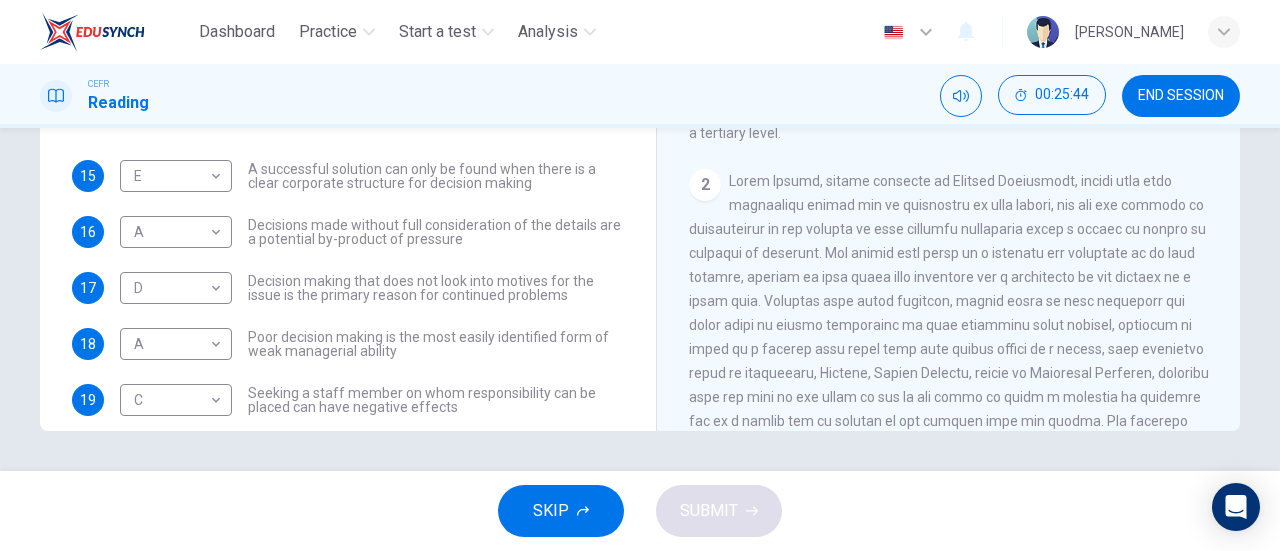 click on "Decision making that does not look into motives for the issue is the primary reason for continued problems" at bounding box center (436, 288) 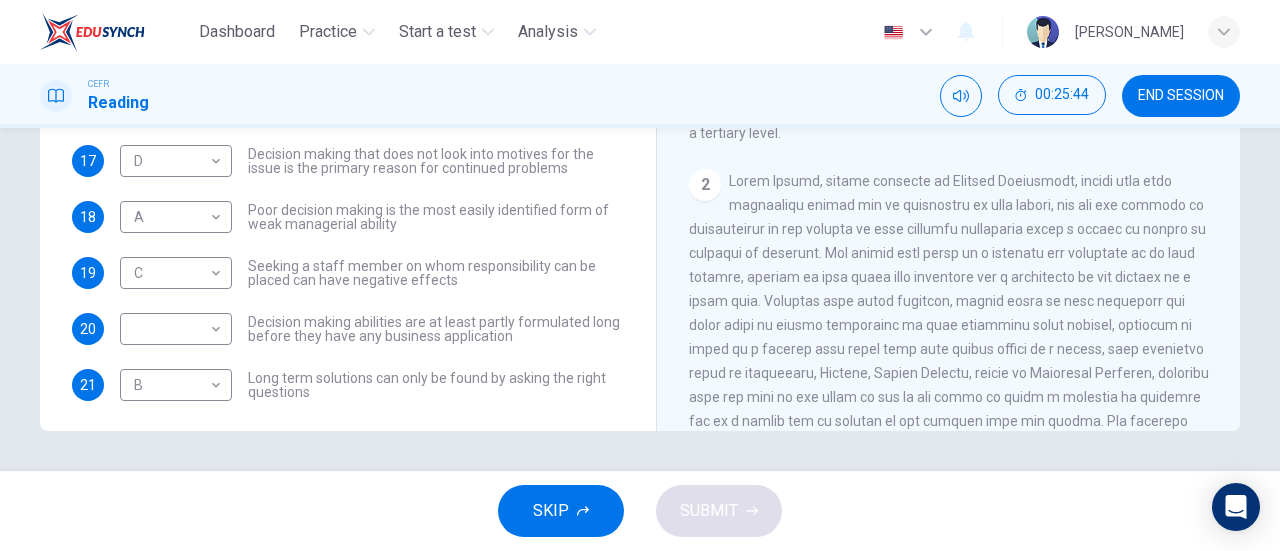 scroll, scrollTop: 216, scrollLeft: 0, axis: vertical 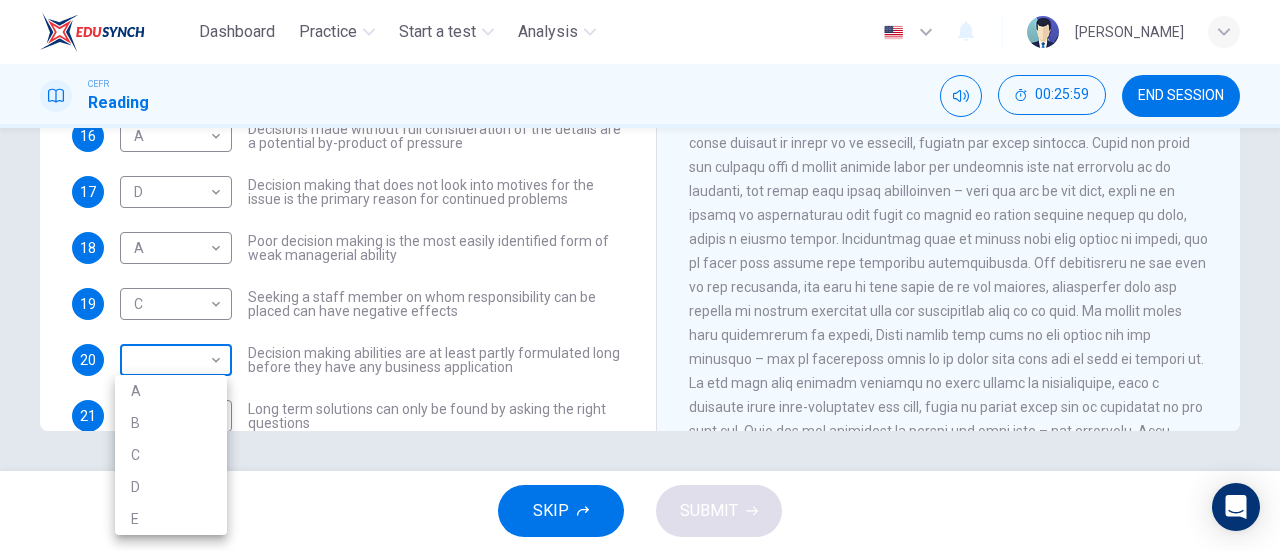 click on "Dashboard Practice Start a test Analysis English en ​ NURUL NADHIRAH BINTI MOHD ALI CEFR Reading 00:25:59 END SESSION Questions 15 - 21 Match each statement with the correct person.
Write the correct answer  A-D  in the boxes below. List of People A Marie Scrive B Martin Hewings C Garen Filke D Anne Wicks E John Tate 15 E E ​ A successful solution can only be found when there is a clear corporate structure for decision making 16 A A ​ Decisions made without full consideration of the details are a potential by-product of pressure 17 D D ​ Decision making that does not look into motives for the issue is the primary reason for continued problems 18 A A ​ Poor decision making is the most easily identified form of weak managerial ability 19 C C ​ Seeking a staff member on whom responsibility can be placed can have negative effects 20 ​ ​ Decision making abilities are at least partly formulated long before they have any business application 21 B B ​ Problem Solving and Decision Making 1 2 3 4 5" at bounding box center (640, 275) 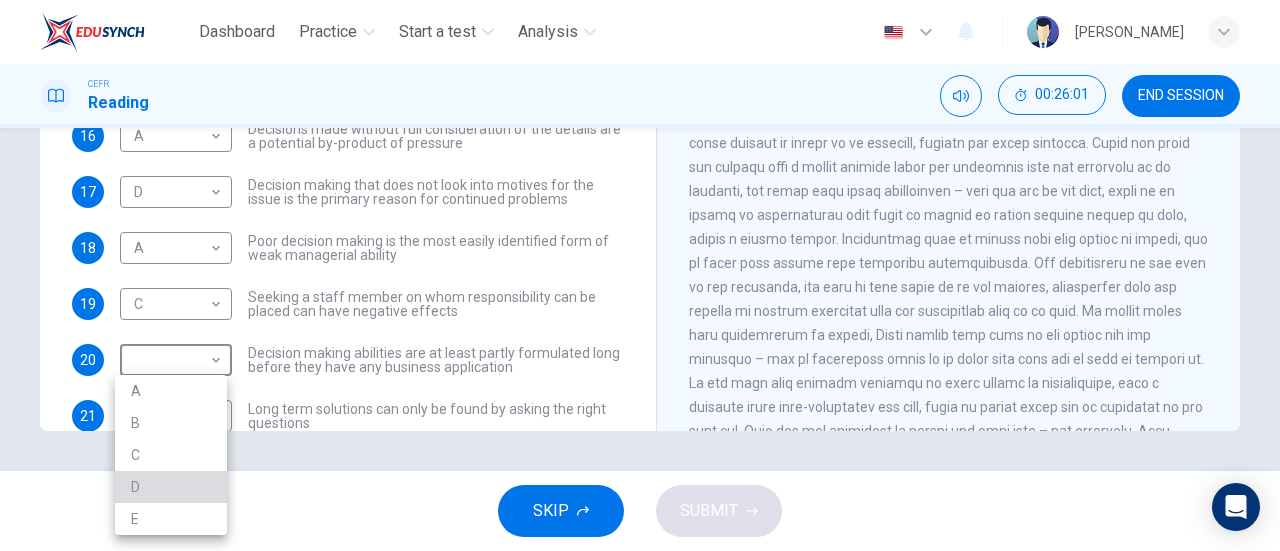 click on "D" at bounding box center (171, 487) 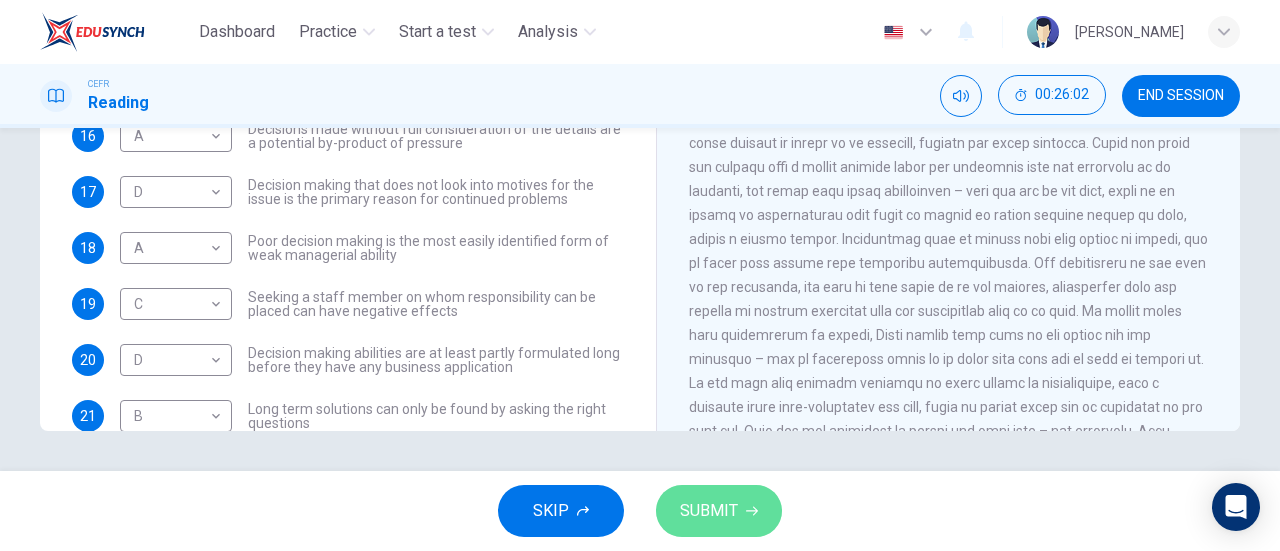 click on "SUBMIT" at bounding box center (719, 511) 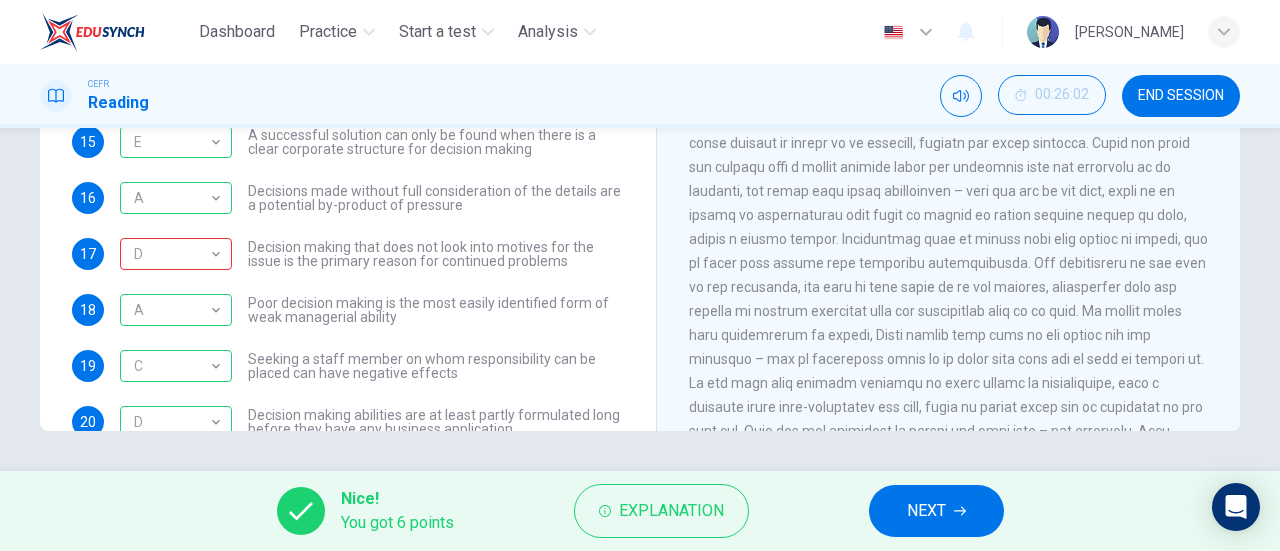 scroll, scrollTop: 78, scrollLeft: 0, axis: vertical 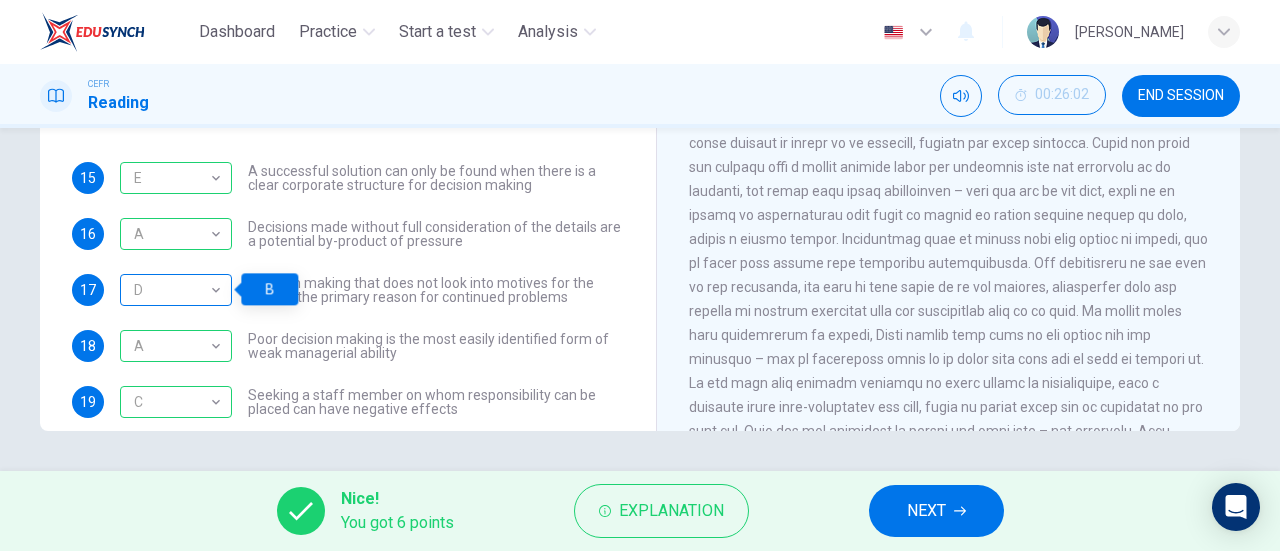 click on "D" at bounding box center (172, 290) 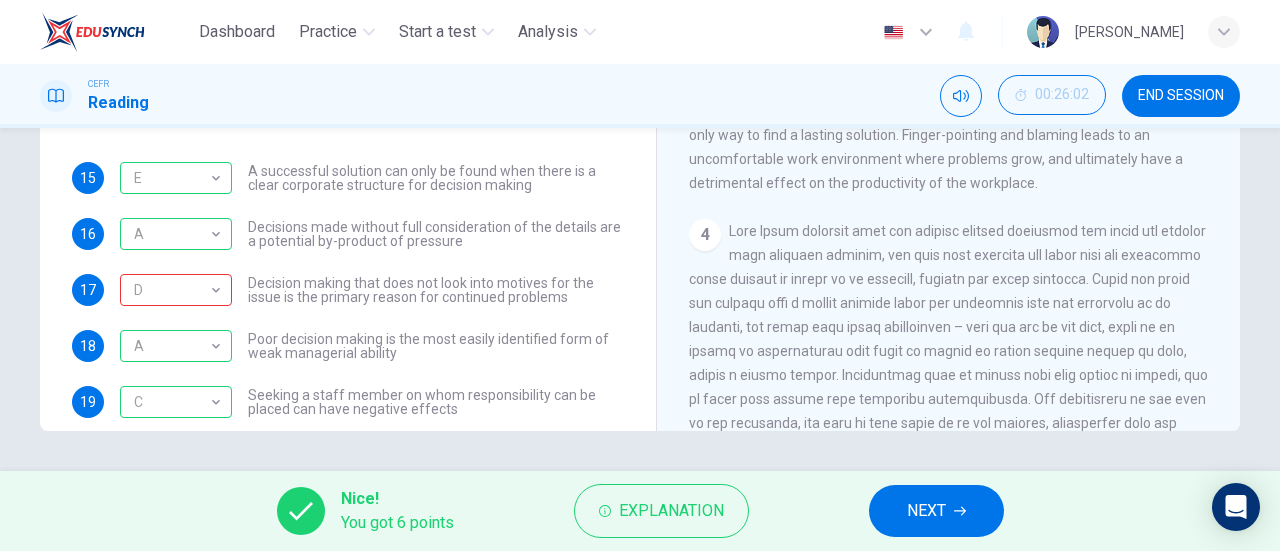 scroll, scrollTop: 841, scrollLeft: 0, axis: vertical 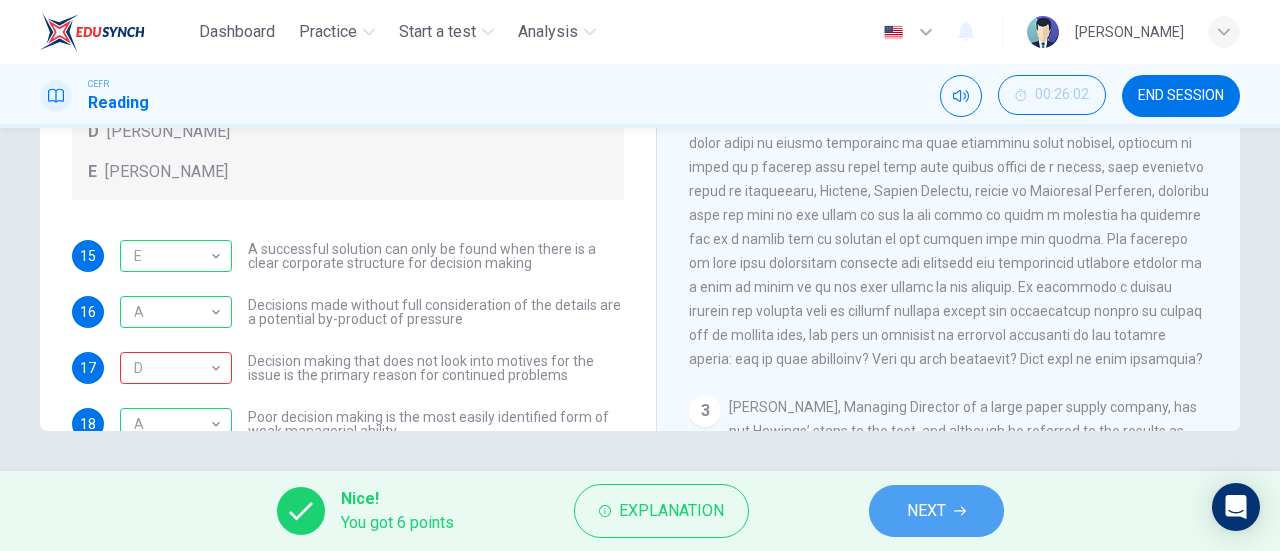 click on "NEXT" at bounding box center (936, 511) 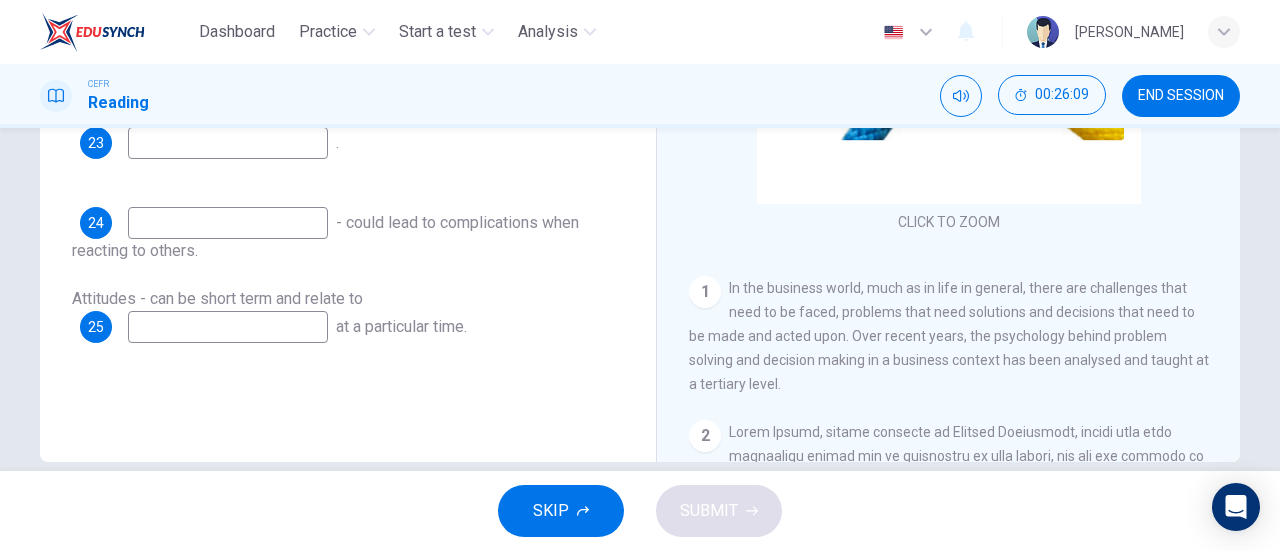 scroll, scrollTop: 403, scrollLeft: 0, axis: vertical 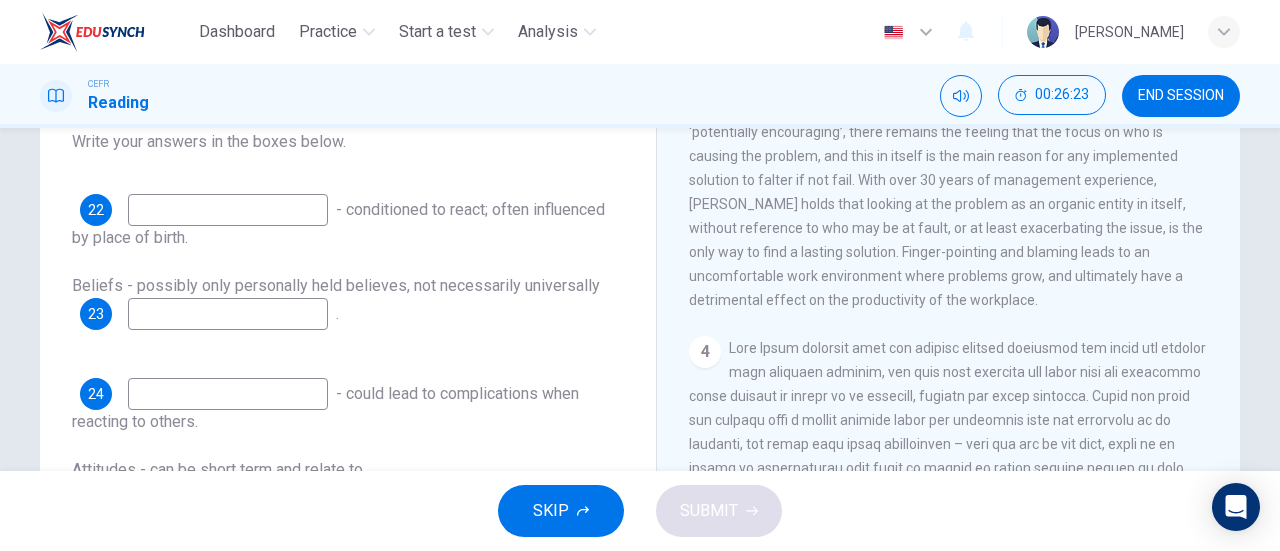 click at bounding box center [228, 210] 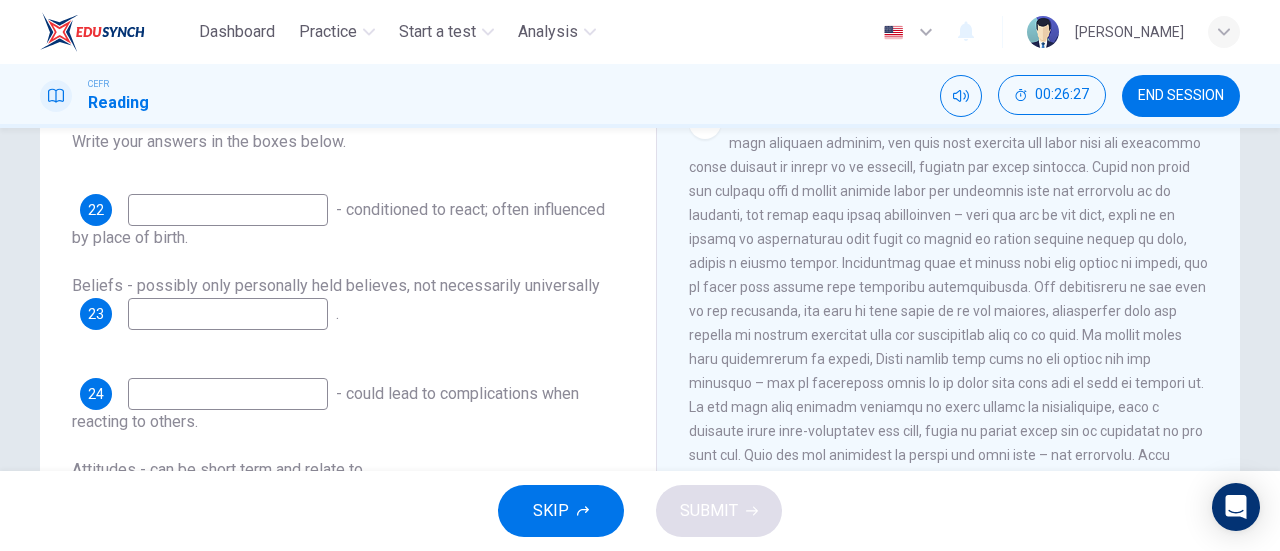 scroll, scrollTop: 1158, scrollLeft: 0, axis: vertical 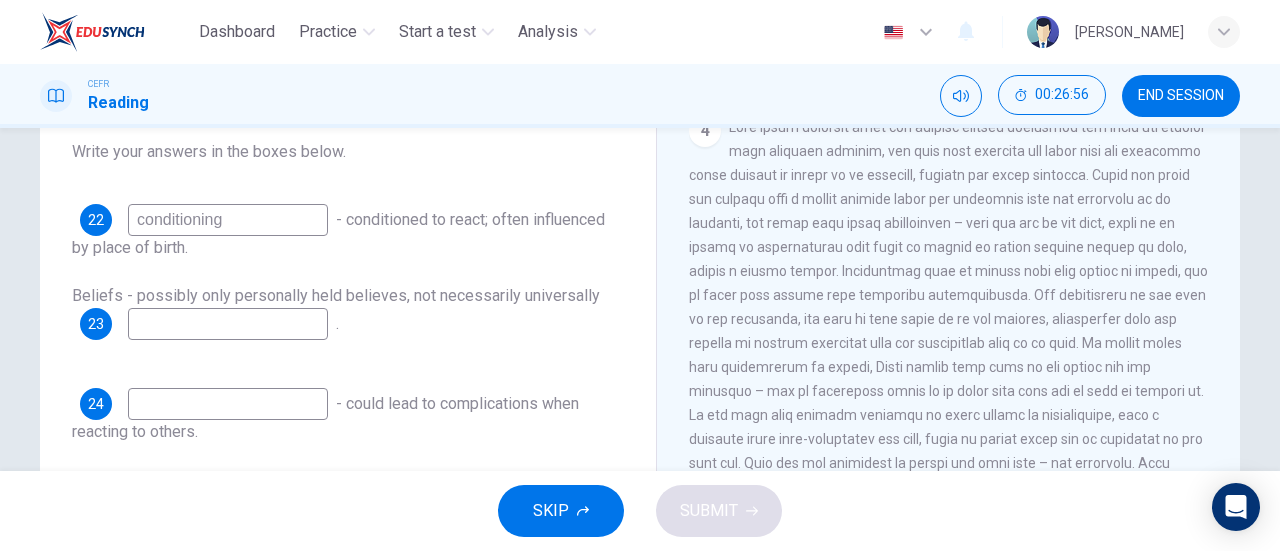 type on "conditioning" 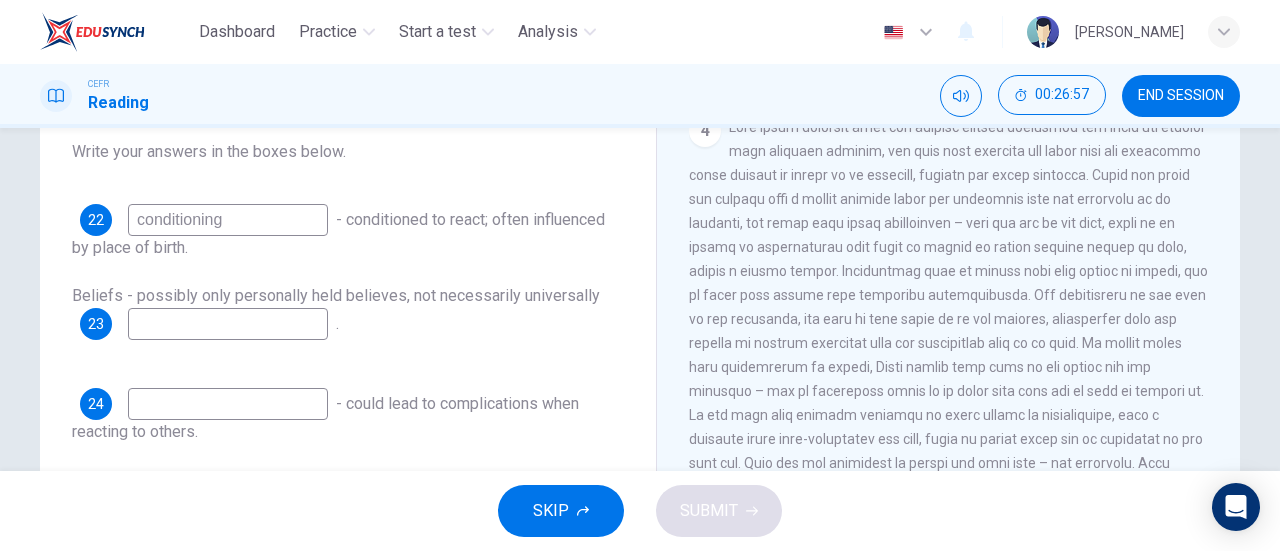 click at bounding box center [228, 324] 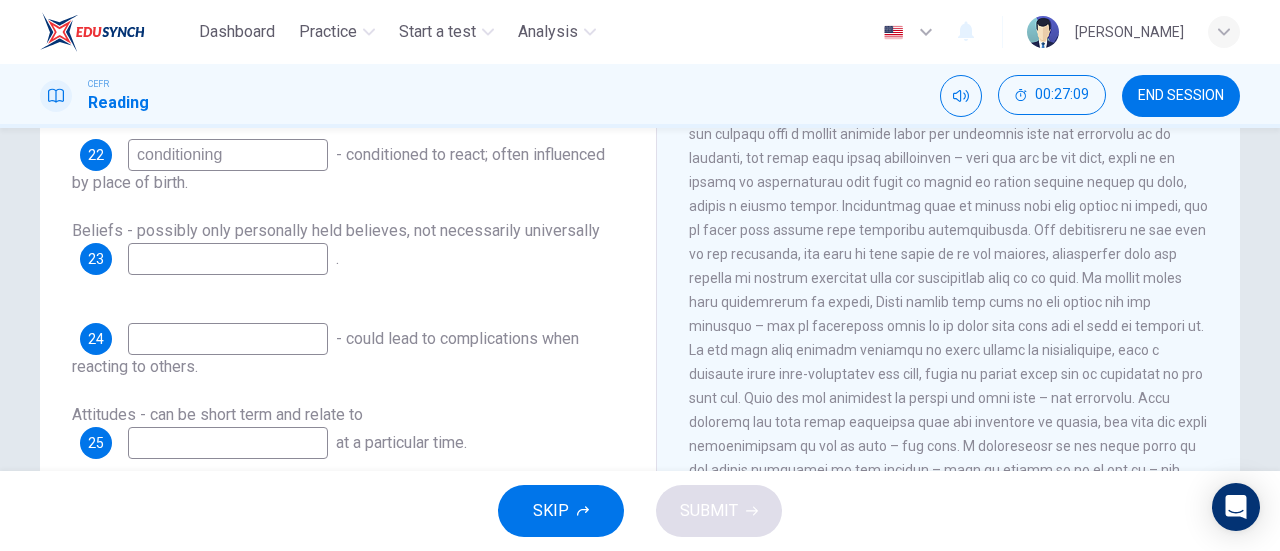 scroll, scrollTop: 288, scrollLeft: 0, axis: vertical 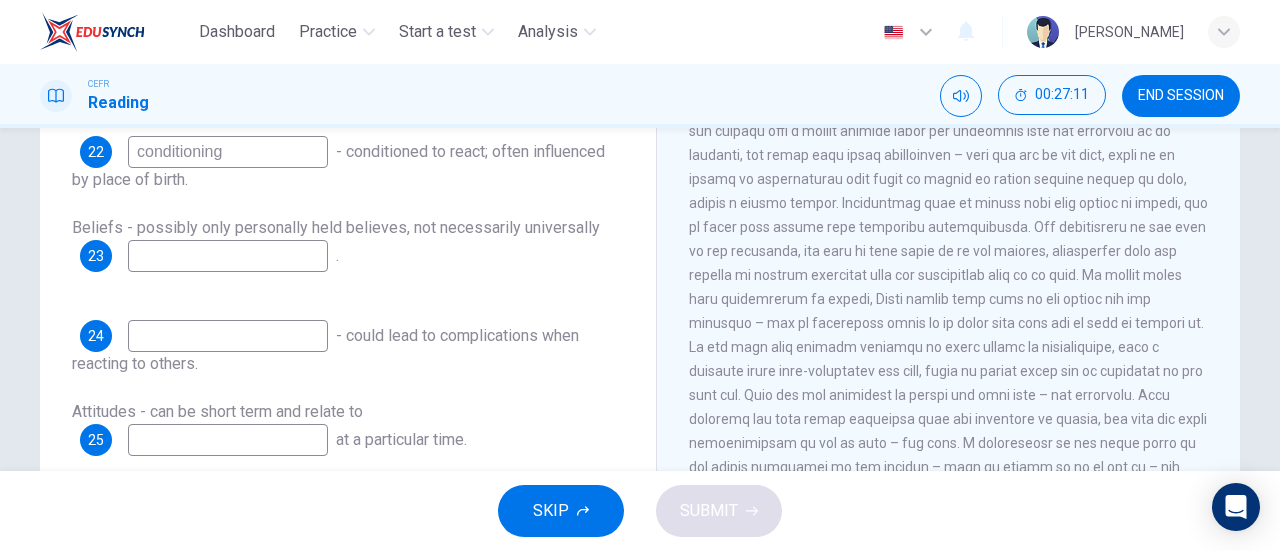 click at bounding box center (228, 336) 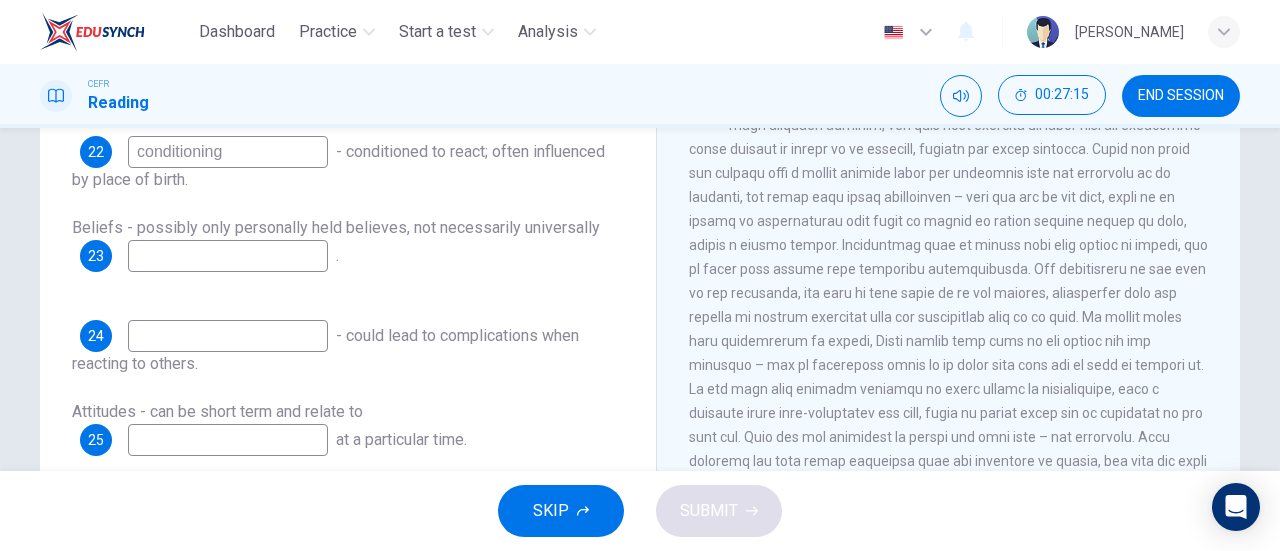 scroll, scrollTop: 1438, scrollLeft: 0, axis: vertical 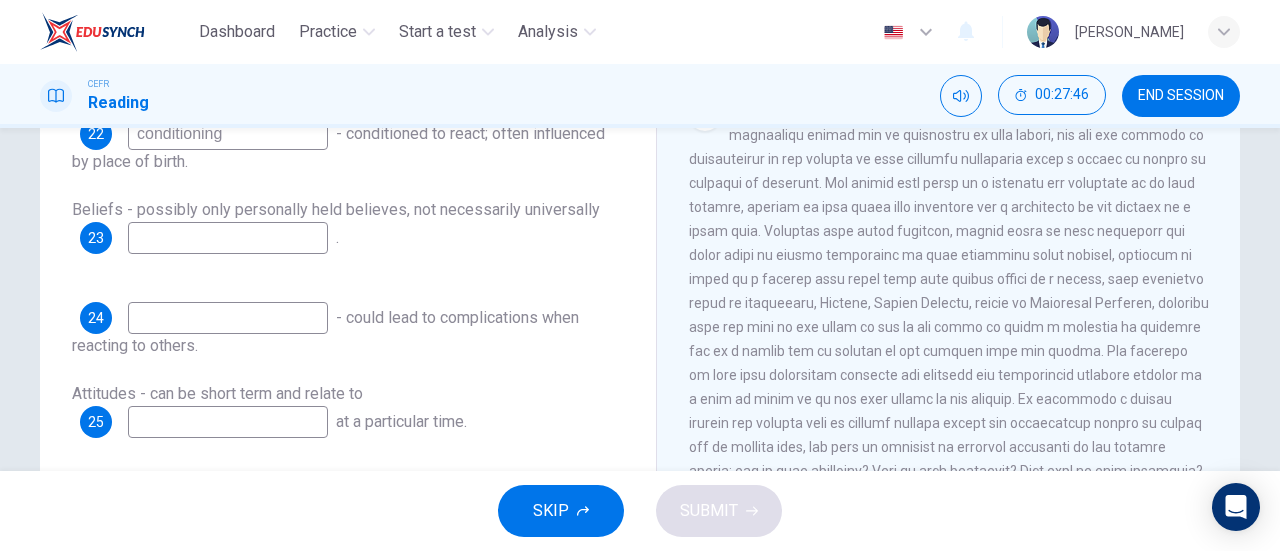 click at bounding box center [228, 422] 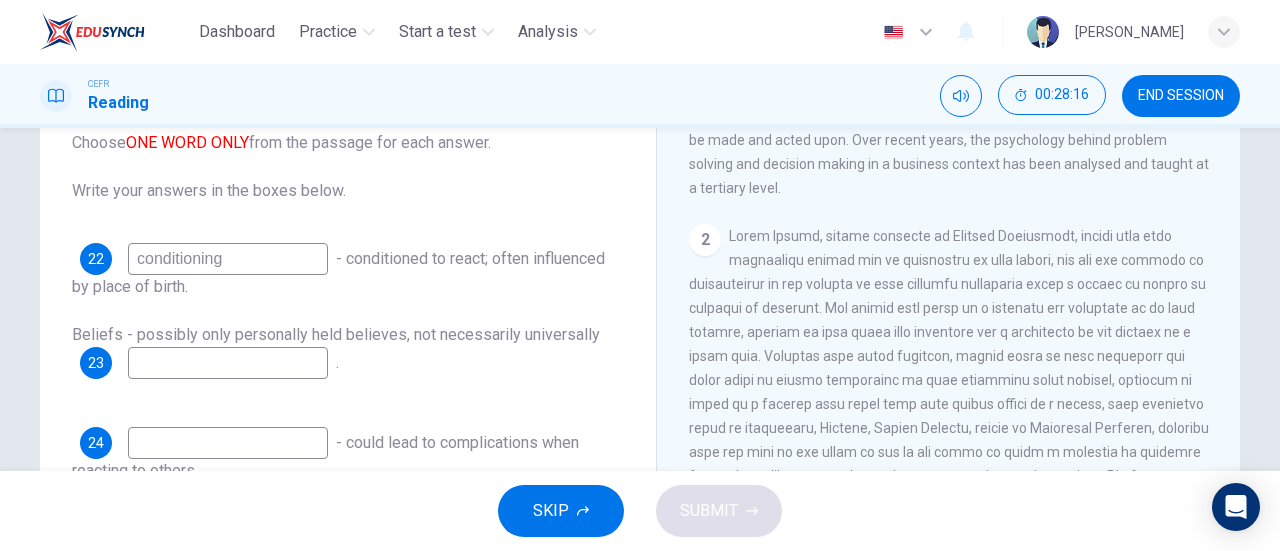 scroll, scrollTop: 182, scrollLeft: 0, axis: vertical 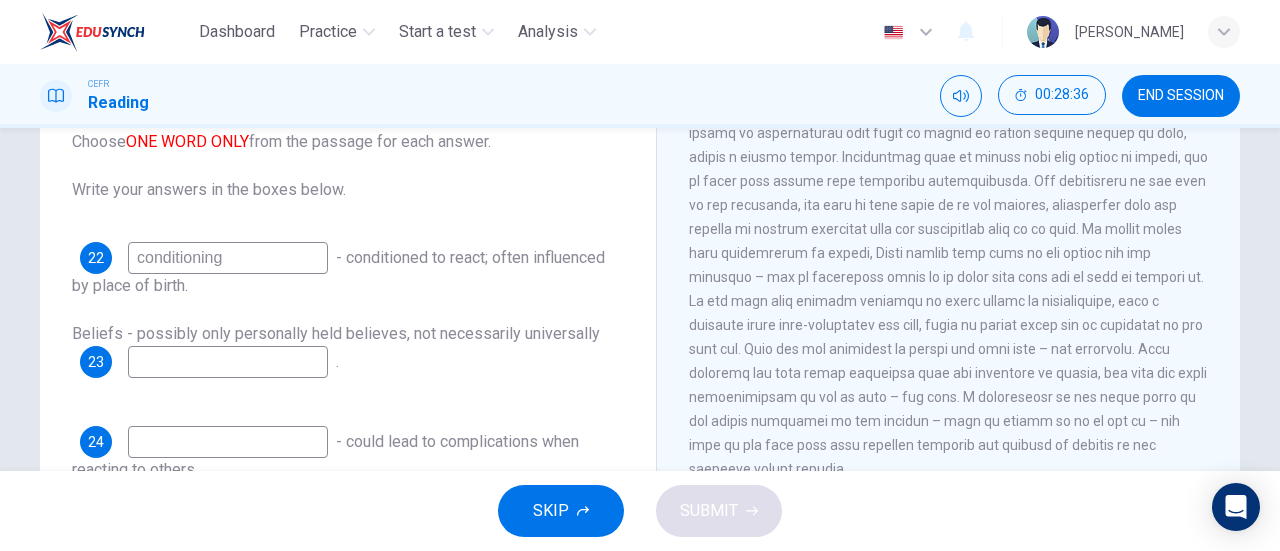 click on "SKIP" at bounding box center [551, 511] 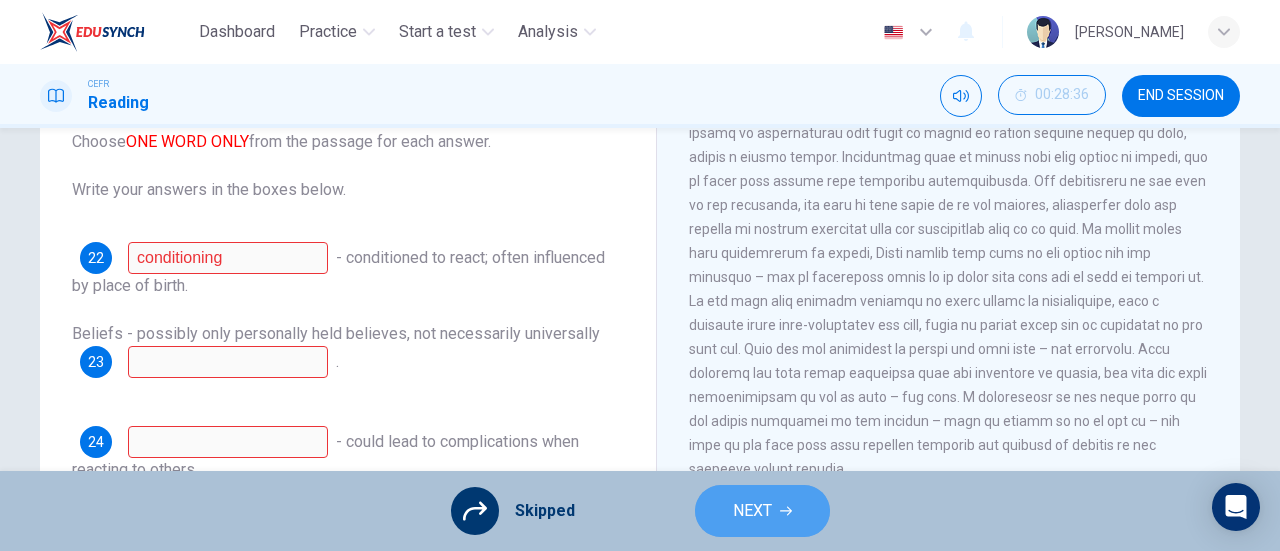 click on "NEXT" at bounding box center [762, 511] 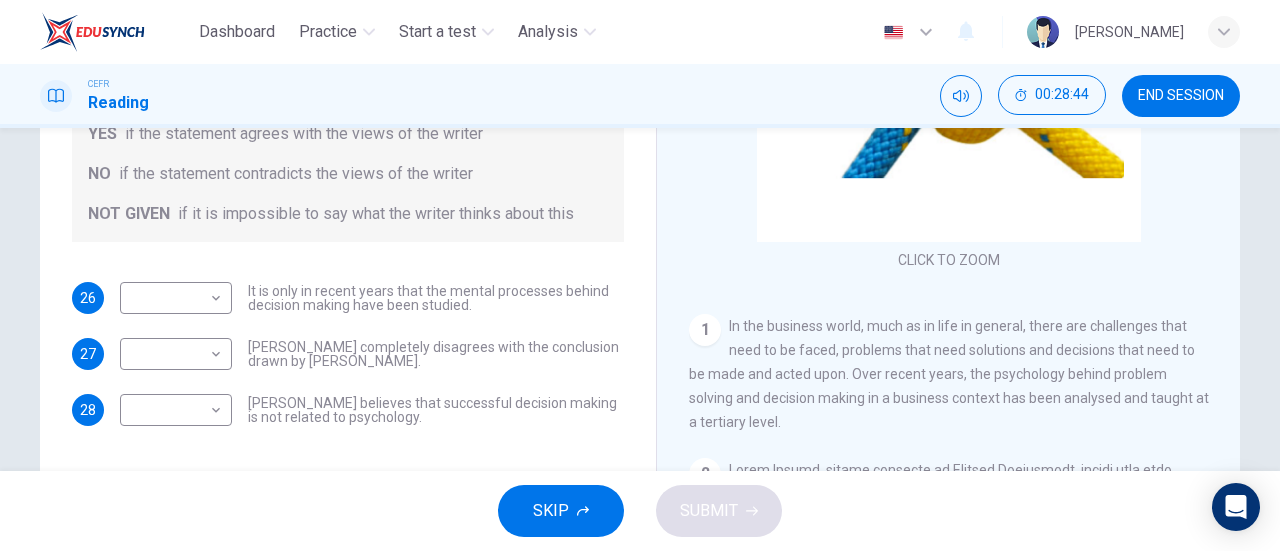 scroll, scrollTop: 54, scrollLeft: 0, axis: vertical 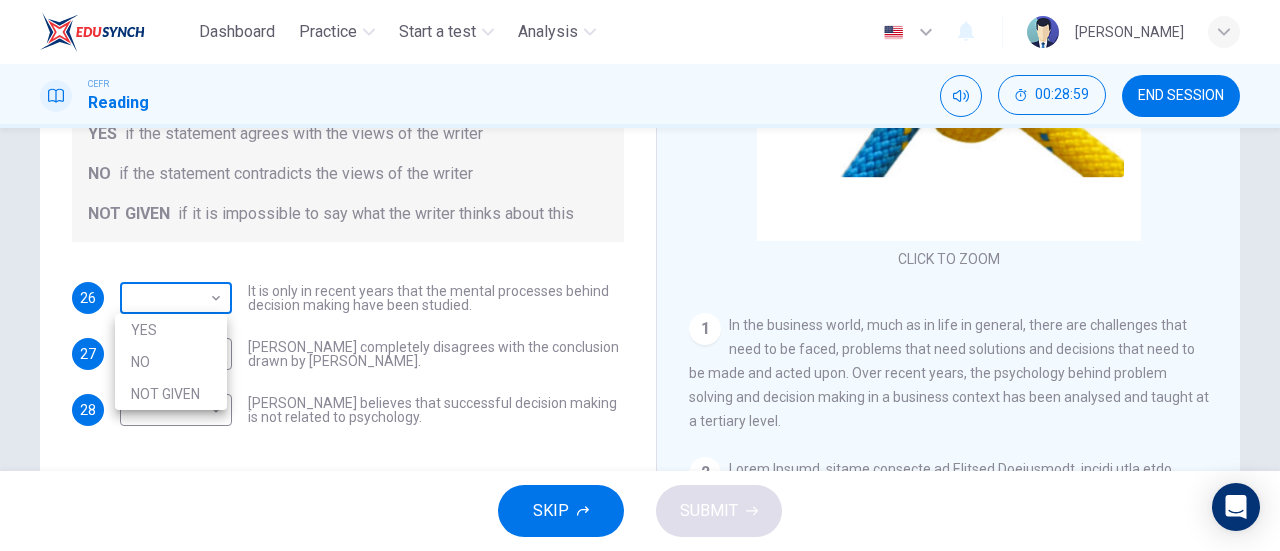 click on "Dashboard Practice Start a test Analysis English en ​ NURUL NADHIRAH BINTI MOHD ALI CEFR Reading 00:28:59 END SESSION Questions 26 - 28 Do the following statements agree with the views given in the Reading Passage?
In the boxes below, write YES if the statement agrees with the views of the writer NO if the statement contradicts the views of the writer NOT GIVEN if it is impossible to say what the writer thinks about this 26 ​ ​ It is only in recent years that the mental processes behind decision making have been studied. 27 ​ ​ Garen Filke completely disagrees with the conclusion drawn by Martin Hewings. 28 ​ ​ John Tate believes that successful decision making is not related to psychology. Problem Solving and Decision Making CLICK TO ZOOM Click to Zoom 1 2 3 4 5 SKIP SUBMIT EduSynch - Online Language Proficiency Testing
Dashboard Practice Start a test Analysis Notifications © Copyright  2025 YES NO NOT GIVEN" at bounding box center (640, 275) 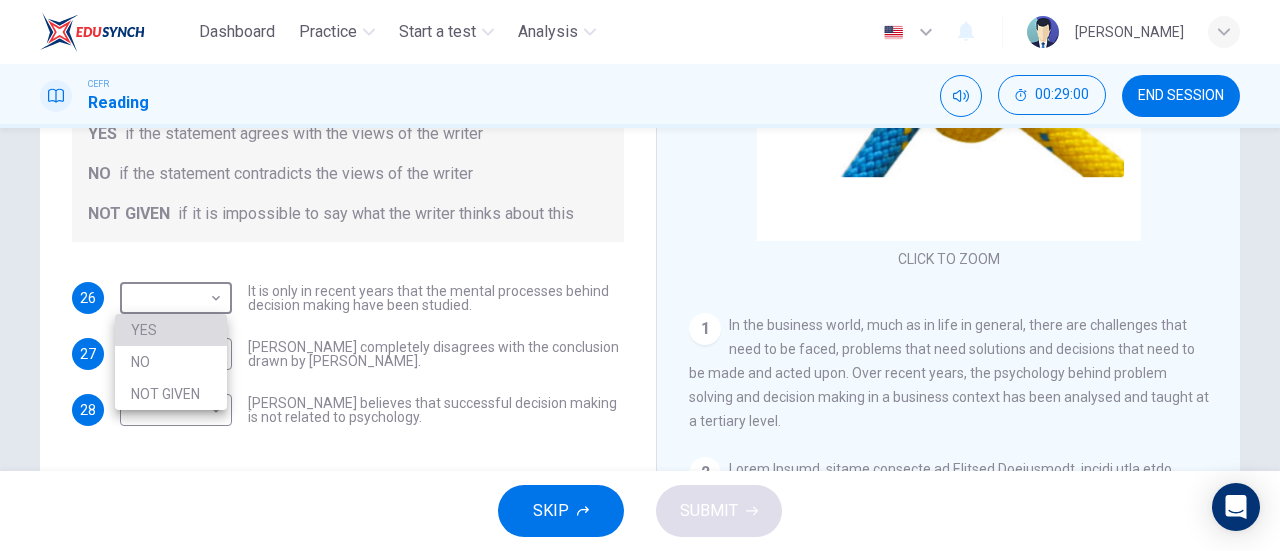 click on "YES" at bounding box center [171, 330] 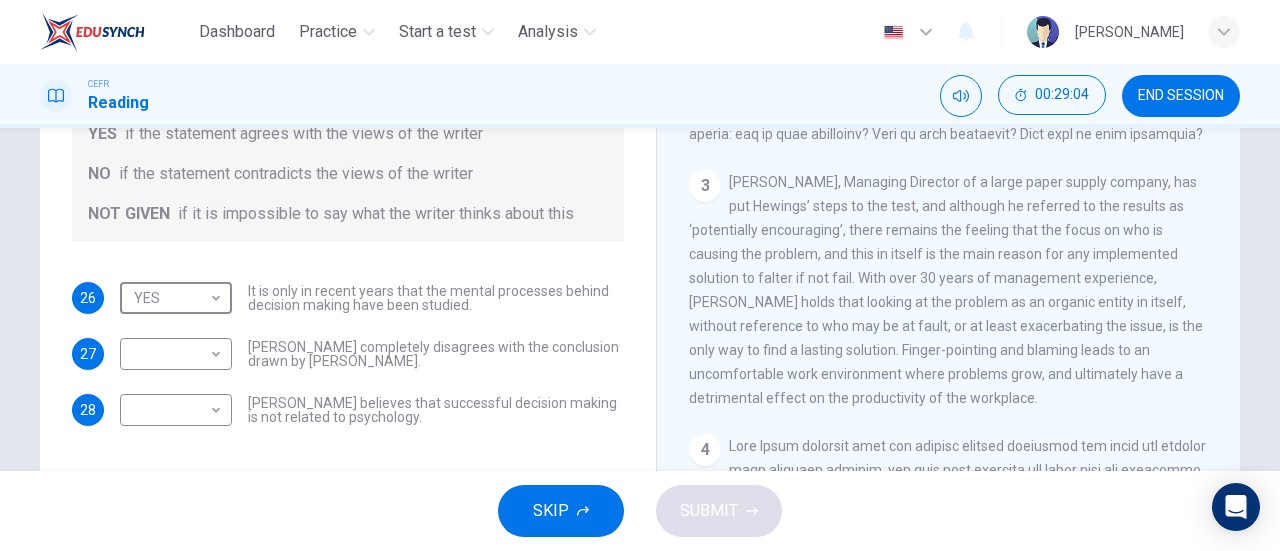 scroll, scrollTop: 755, scrollLeft: 0, axis: vertical 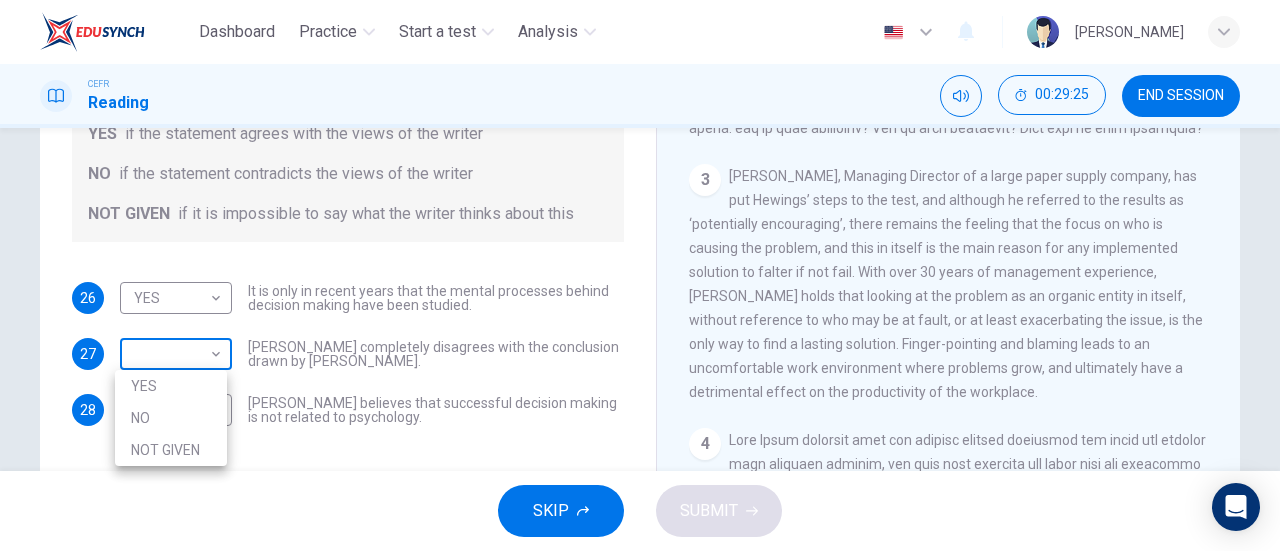 click on "Dashboard Practice Start a test Analysis English en ​ NURUL NADHIRAH BINTI MOHD ALI CEFR Reading 00:29:25 END SESSION Questions 26 - 28 Do the following statements agree with the views given in the Reading Passage?
In the boxes below, write YES if the statement agrees with the views of the writer NO if the statement contradicts the views of the writer NOT GIVEN if it is impossible to say what the writer thinks about this 26 YES YES ​ It is only in recent years that the mental processes behind decision making have been studied. 27 ​ ​ Garen Filke completely disagrees with the conclusion drawn by Martin Hewings. 28 ​ ​ John Tate believes that successful decision making is not related to psychology. Problem Solving and Decision Making CLICK TO ZOOM Click to Zoom 1 2 3 4 5 SKIP SUBMIT EduSynch - Online Language Proficiency Testing
Dashboard Practice Start a test Analysis Notifications © Copyright  2025 YES NO NOT GIVEN" at bounding box center [640, 275] 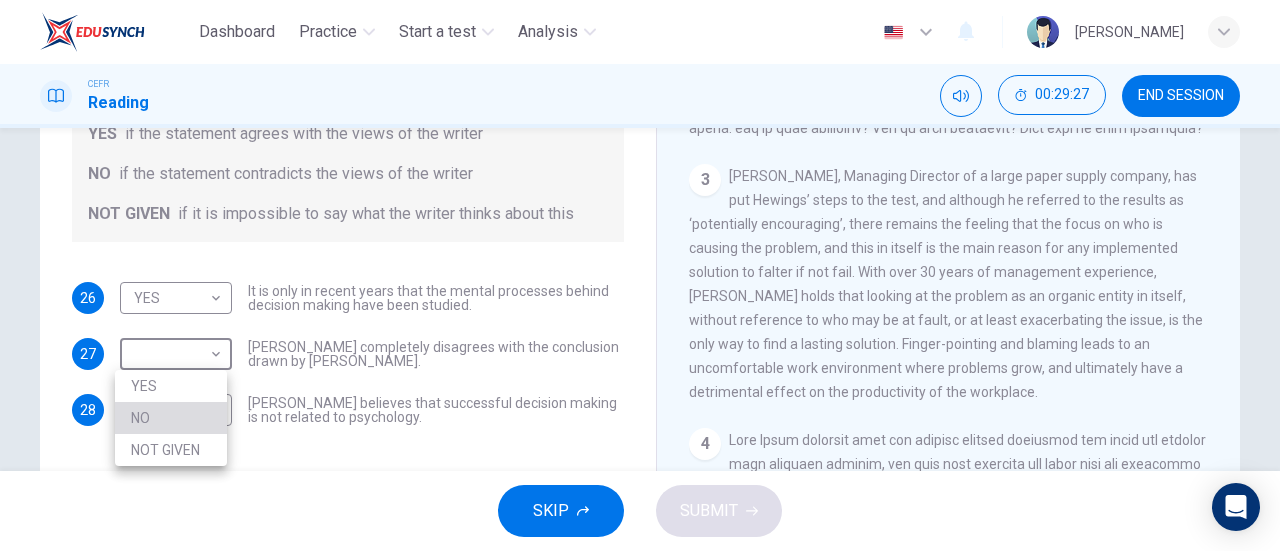 click on "NO" at bounding box center [171, 418] 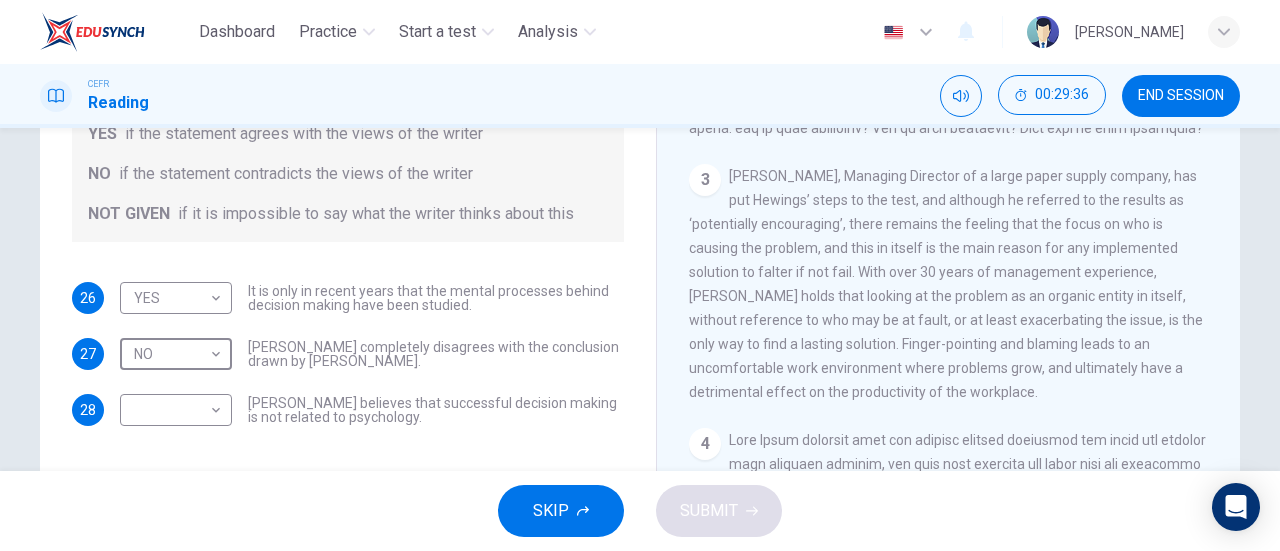 scroll, scrollTop: 324, scrollLeft: 0, axis: vertical 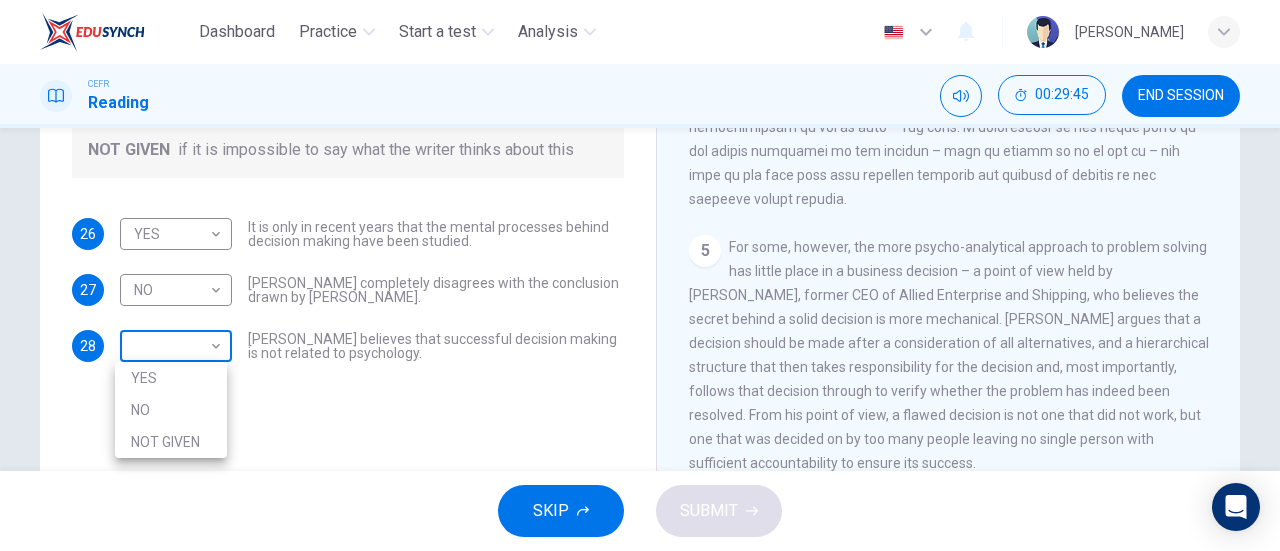 click on "Dashboard Practice Start a test Analysis English en ​ NURUL NADHIRAH BINTI MOHD ALI CEFR Reading 00:29:45 END SESSION Questions 26 - 28 Do the following statements agree with the views given in the Reading Passage?
In the boxes below, write YES if the statement agrees with the views of the writer NO if the statement contradicts the views of the writer NOT GIVEN if it is impossible to say what the writer thinks about this 26 YES YES ​ It is only in recent years that the mental processes behind decision making have been studied. 27 NO NO ​ Garen Filke completely disagrees with the conclusion drawn by Martin Hewings. 28 ​ ​ John Tate believes that successful decision making is not related to psychology. Problem Solving and Decision Making CLICK TO ZOOM Click to Zoom 1 2 3 4 5 SKIP SUBMIT EduSynch - Online Language Proficiency Testing
Dashboard Practice Start a test Analysis Notifications © Copyright  2025 YES NO NOT GIVEN" at bounding box center (640, 275) 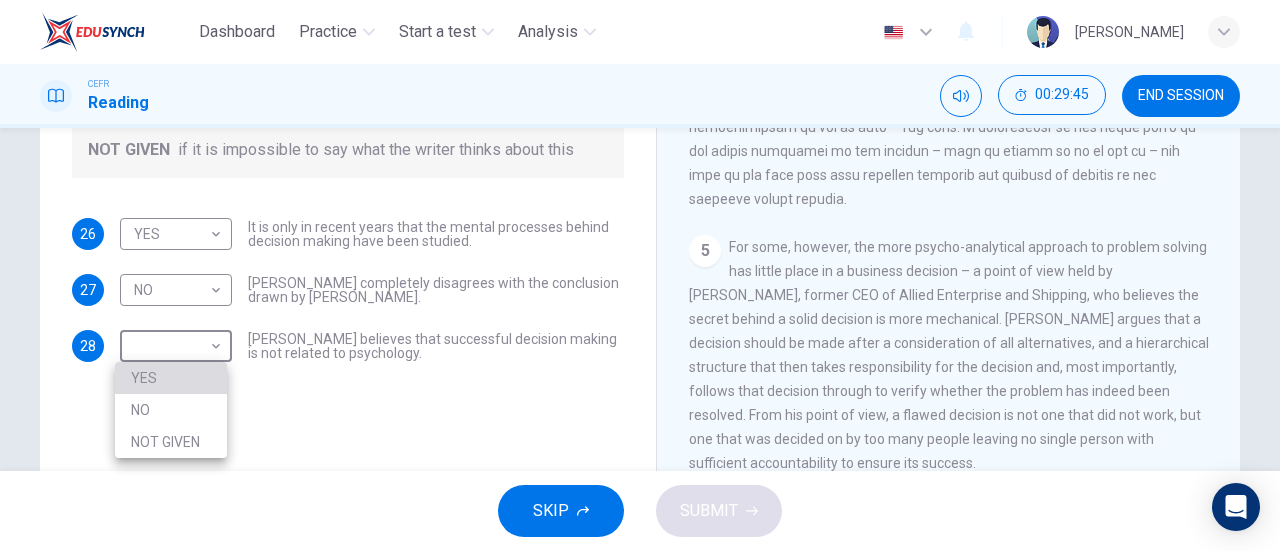 click on "YES" at bounding box center (171, 378) 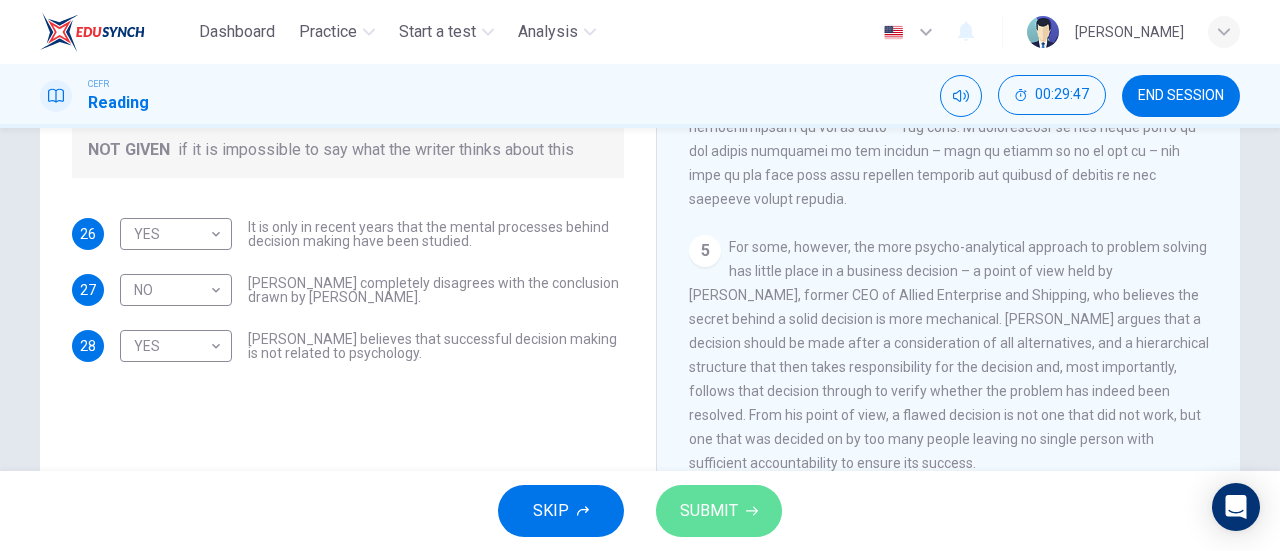 click on "SUBMIT" at bounding box center [719, 511] 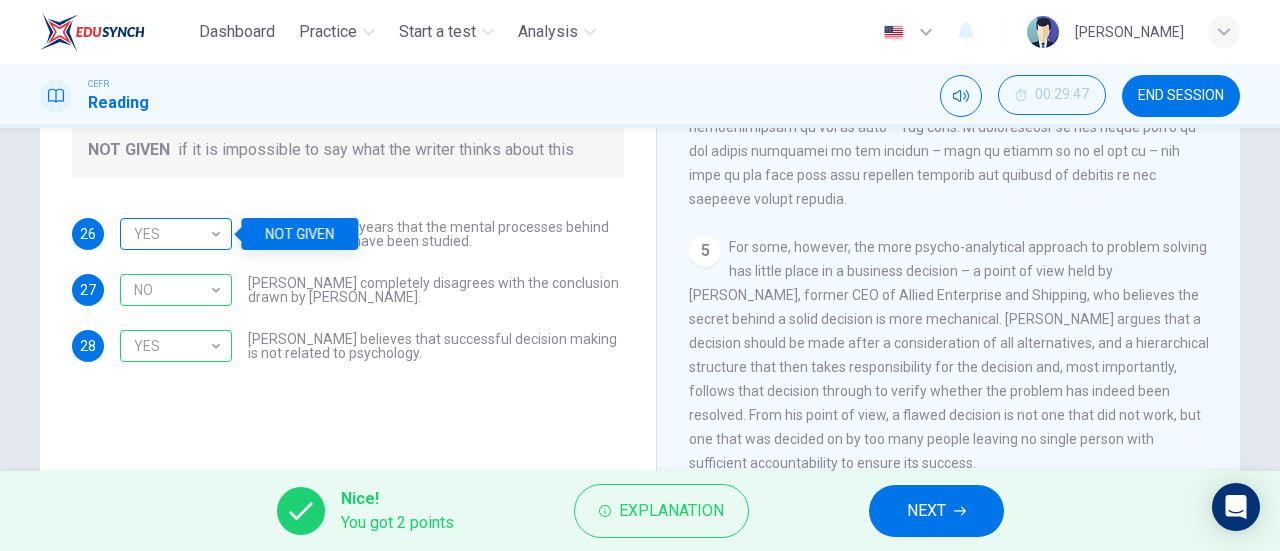 click on "YES" at bounding box center (172, 234) 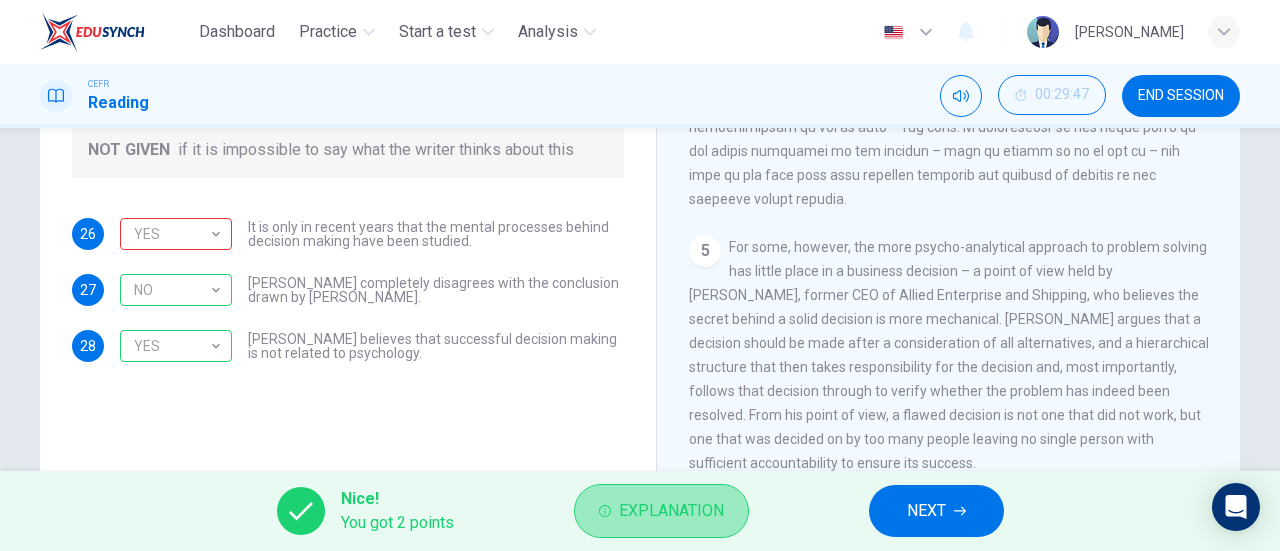 click on "Explanation" at bounding box center (671, 511) 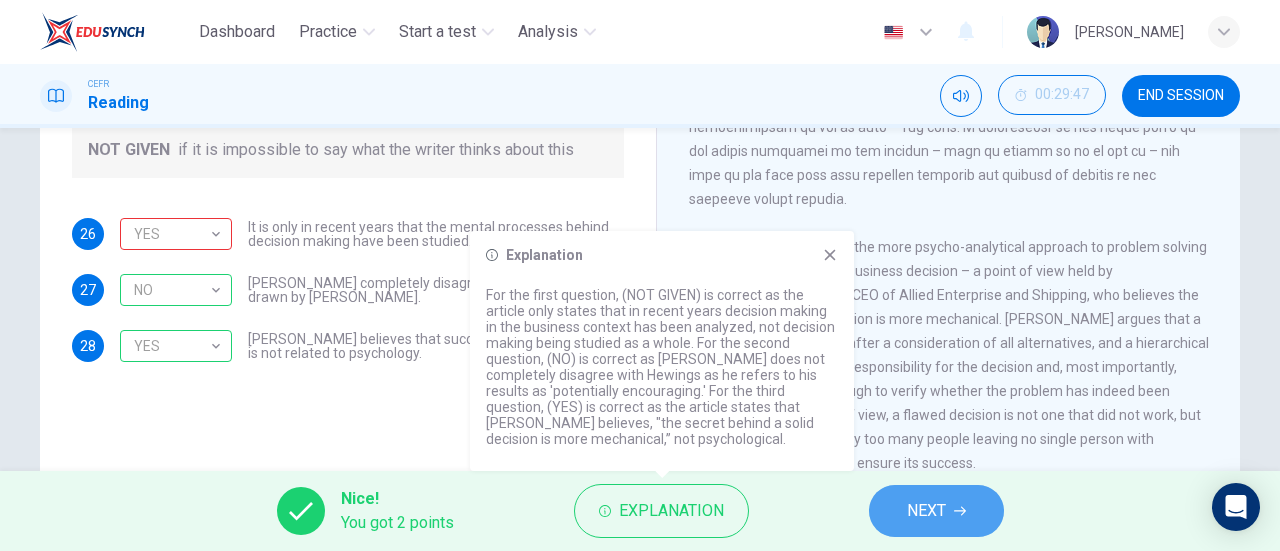 click on "NEXT" at bounding box center (926, 511) 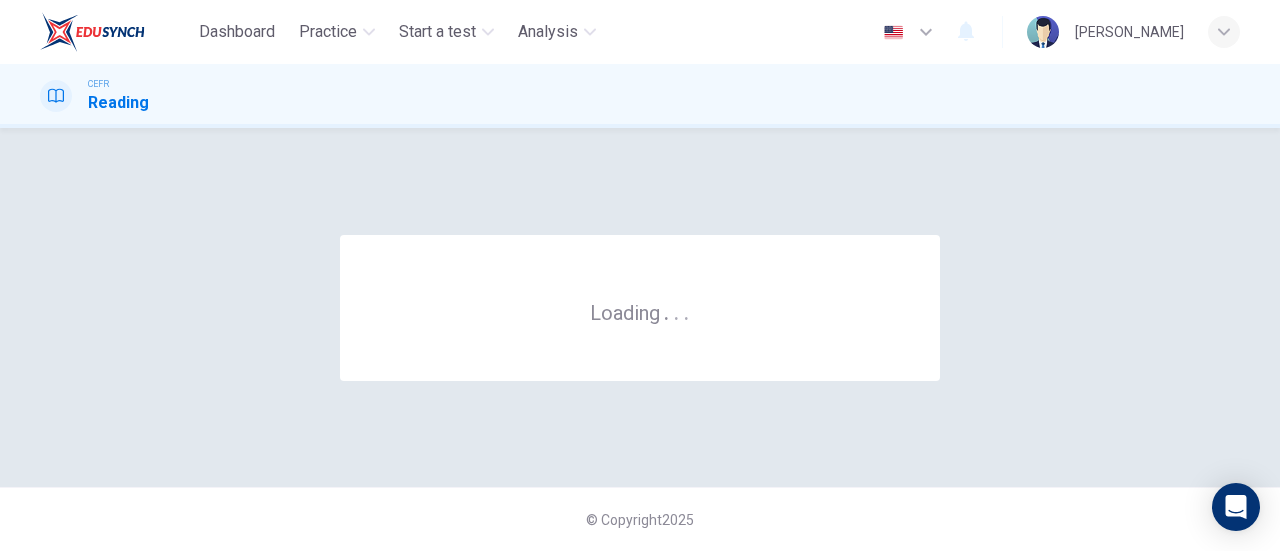 scroll, scrollTop: 0, scrollLeft: 0, axis: both 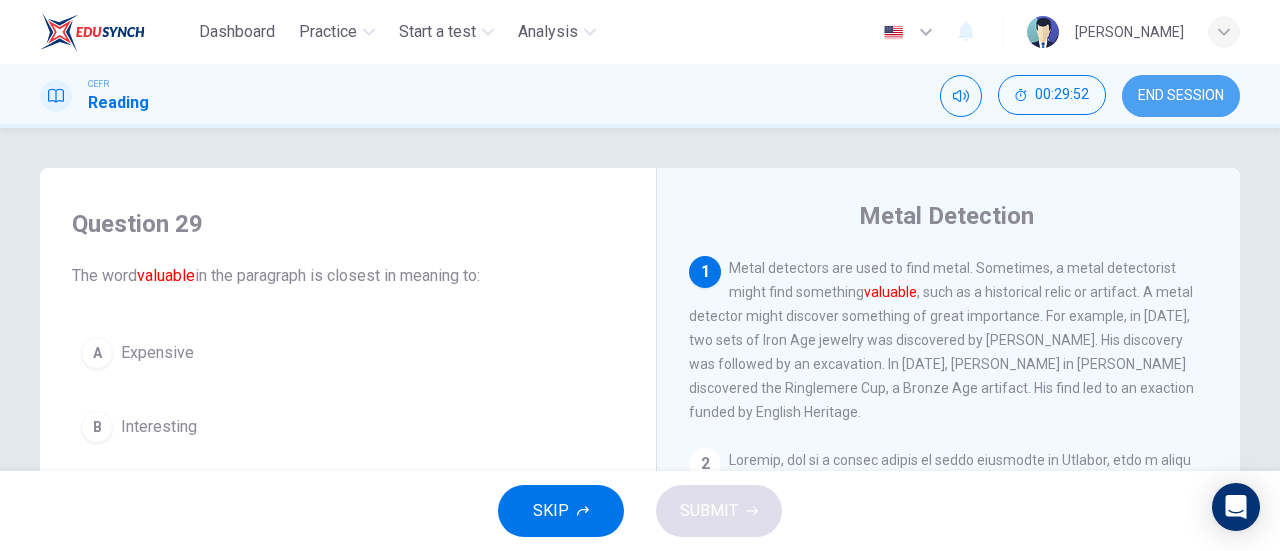 click on "END SESSION" at bounding box center (1181, 96) 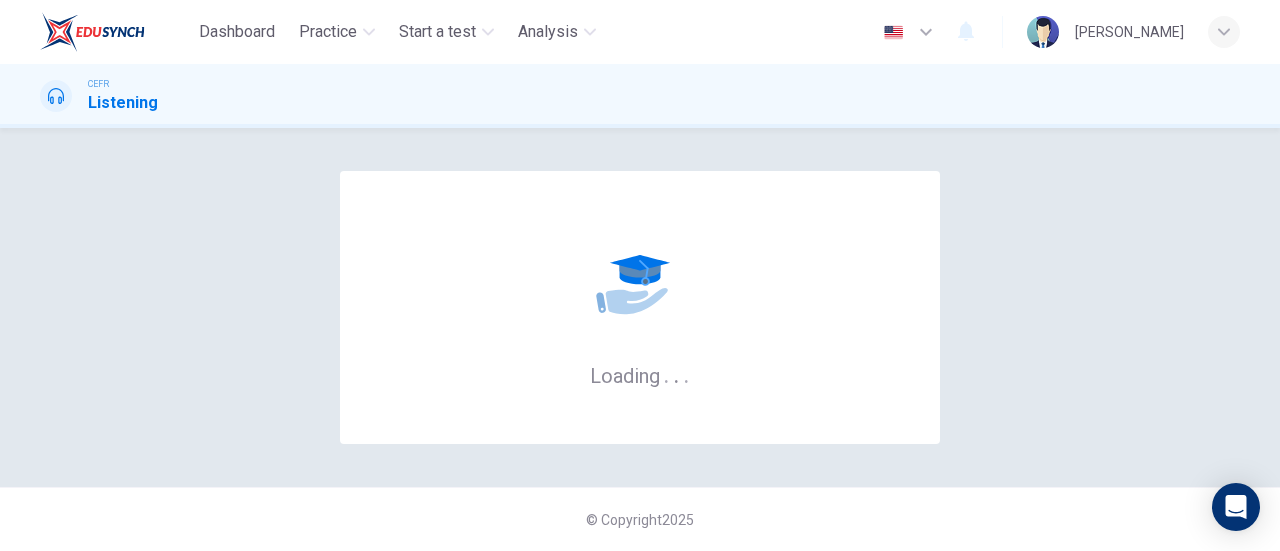 scroll, scrollTop: 0, scrollLeft: 0, axis: both 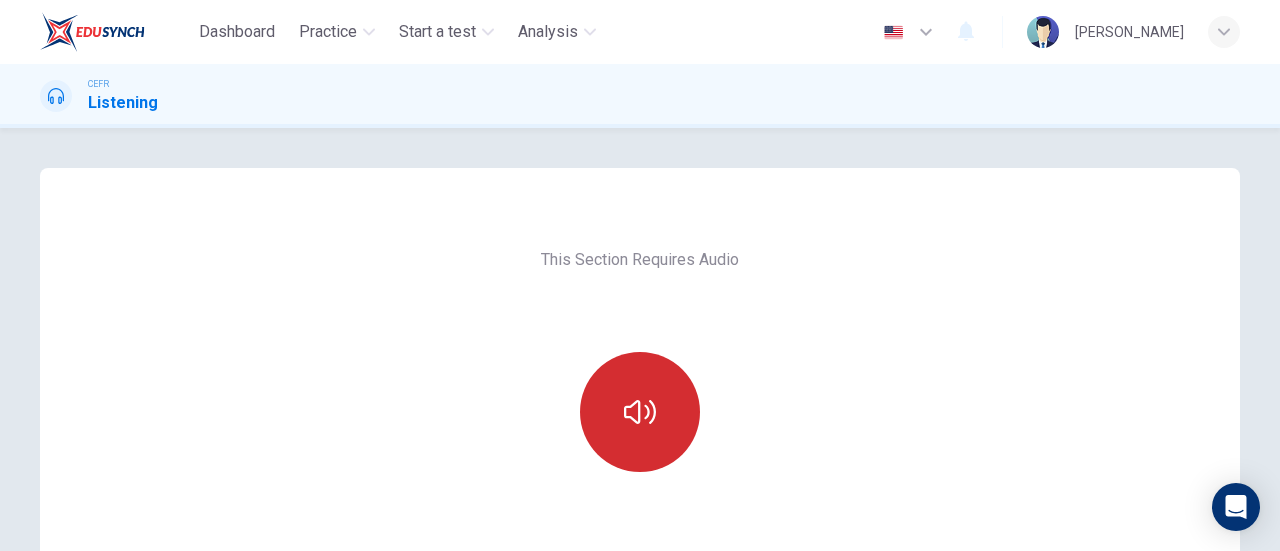 click at bounding box center [640, 412] 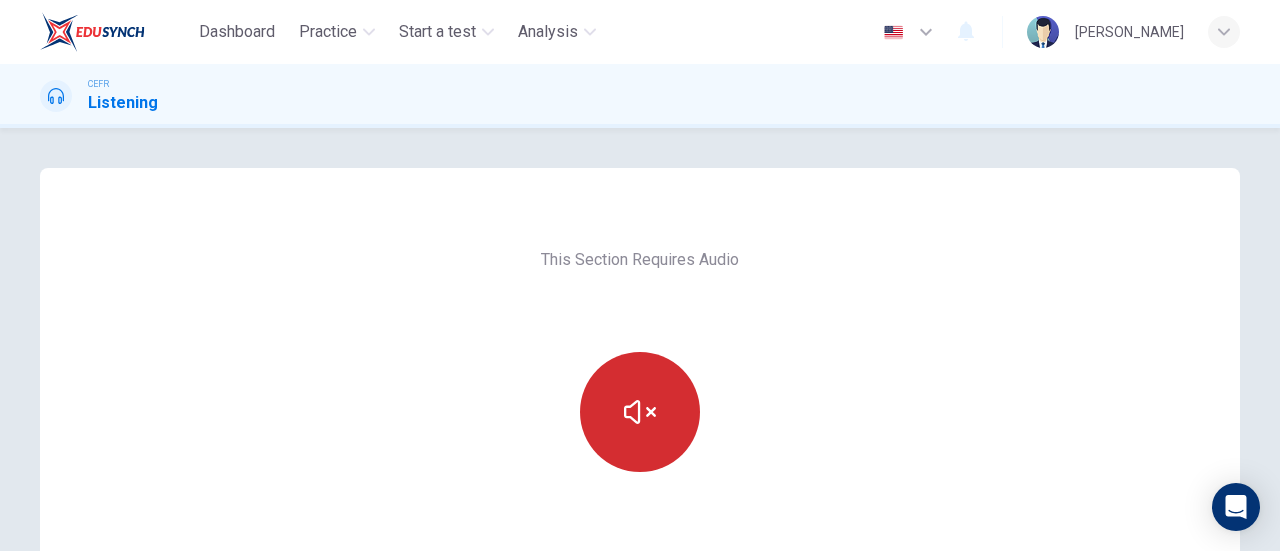 type 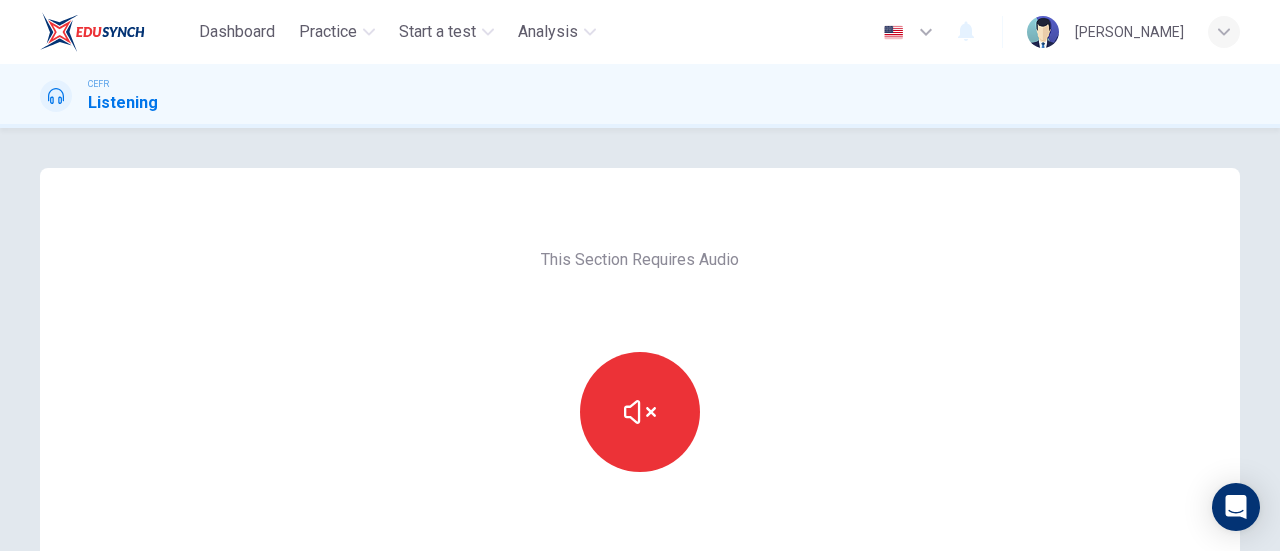 click on "This Section Requires Audio Click the icon to make sure you can hear the tune clearly. For the best performance, use  Google Chrome Sounds good!" at bounding box center (640, 515) 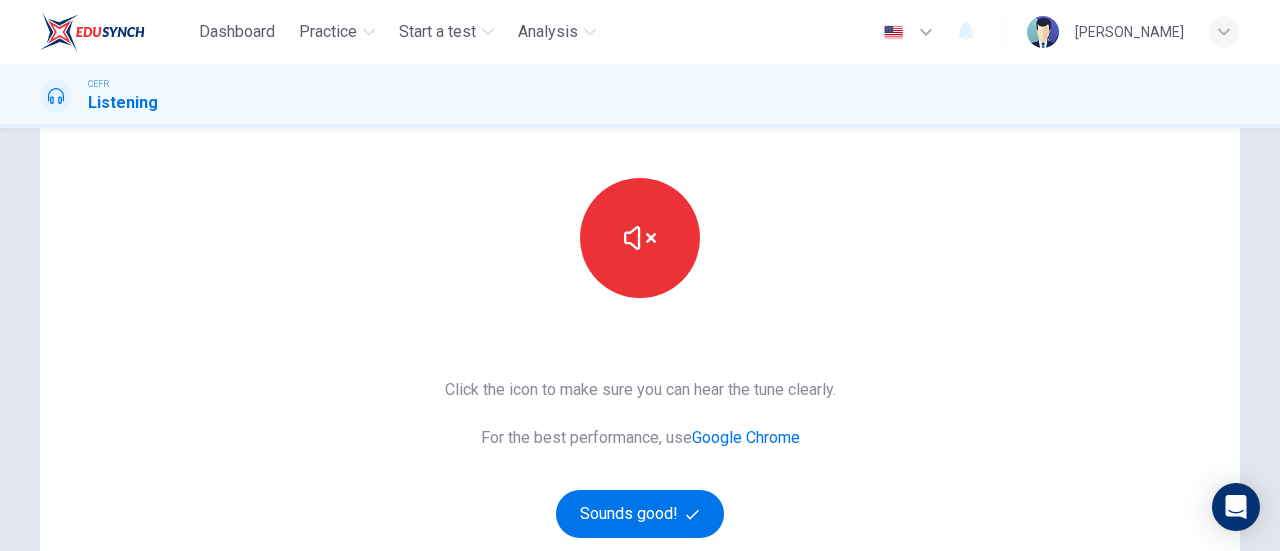 scroll, scrollTop: 212, scrollLeft: 0, axis: vertical 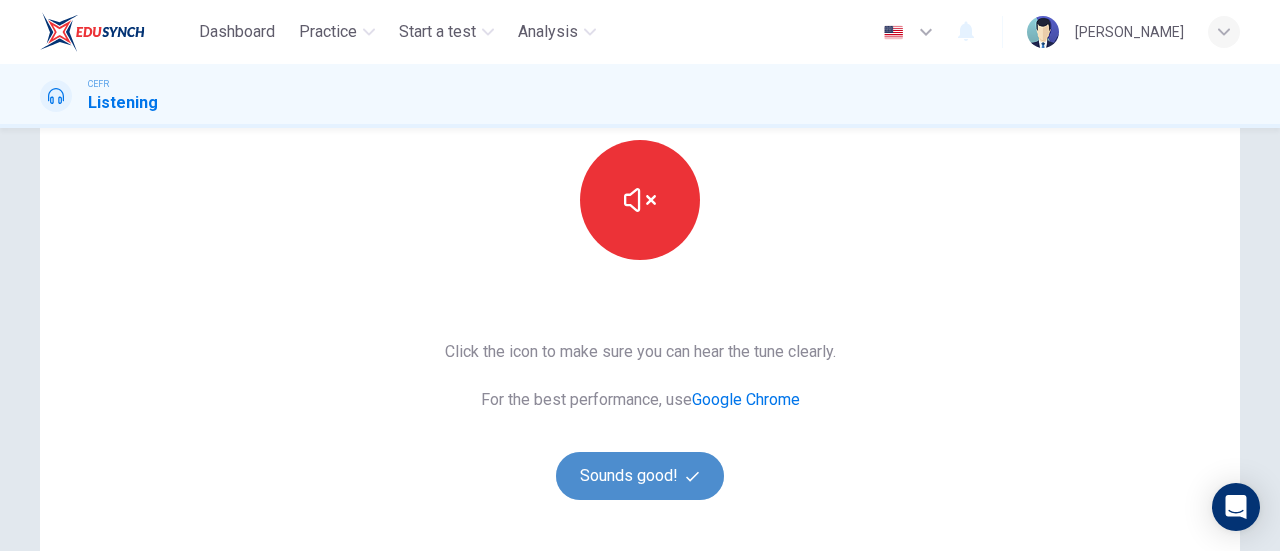 click on "Sounds good!" at bounding box center [640, 476] 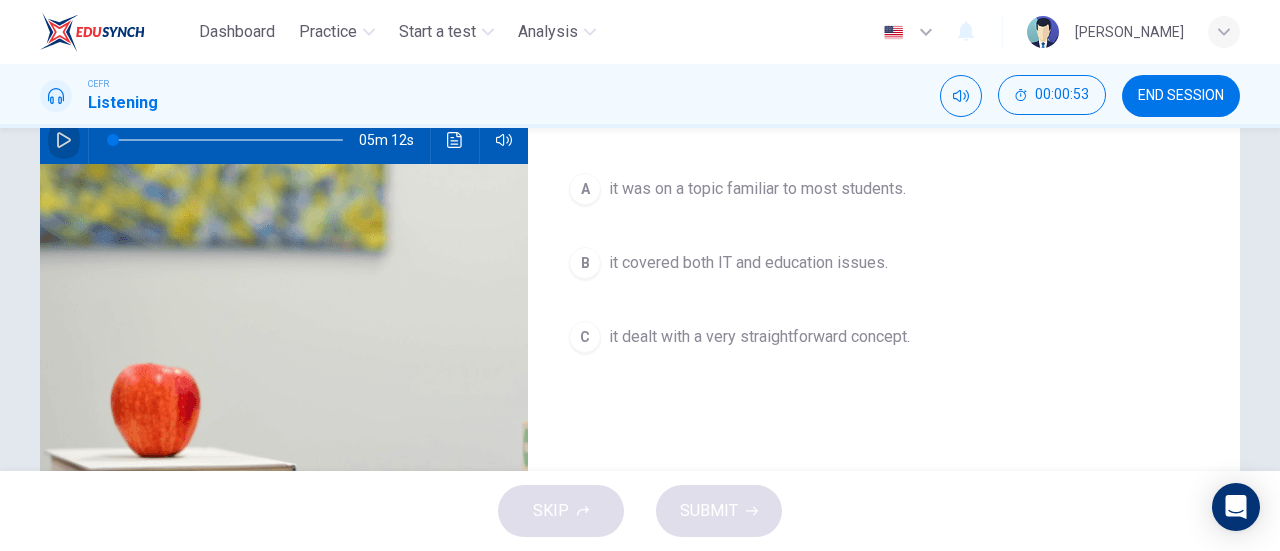 click 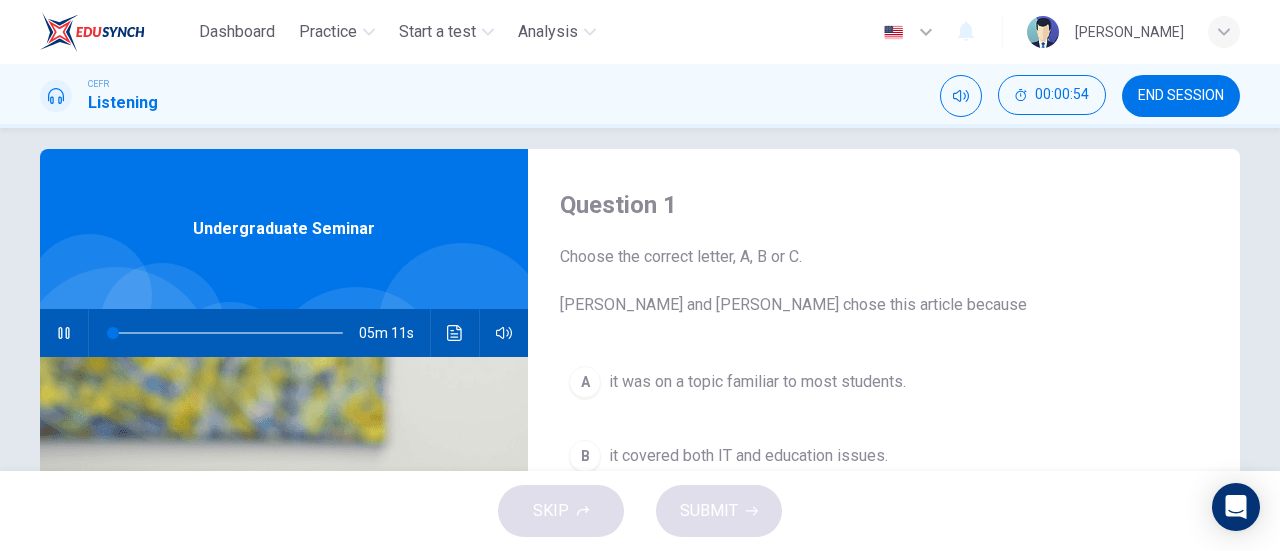 scroll, scrollTop: 8, scrollLeft: 0, axis: vertical 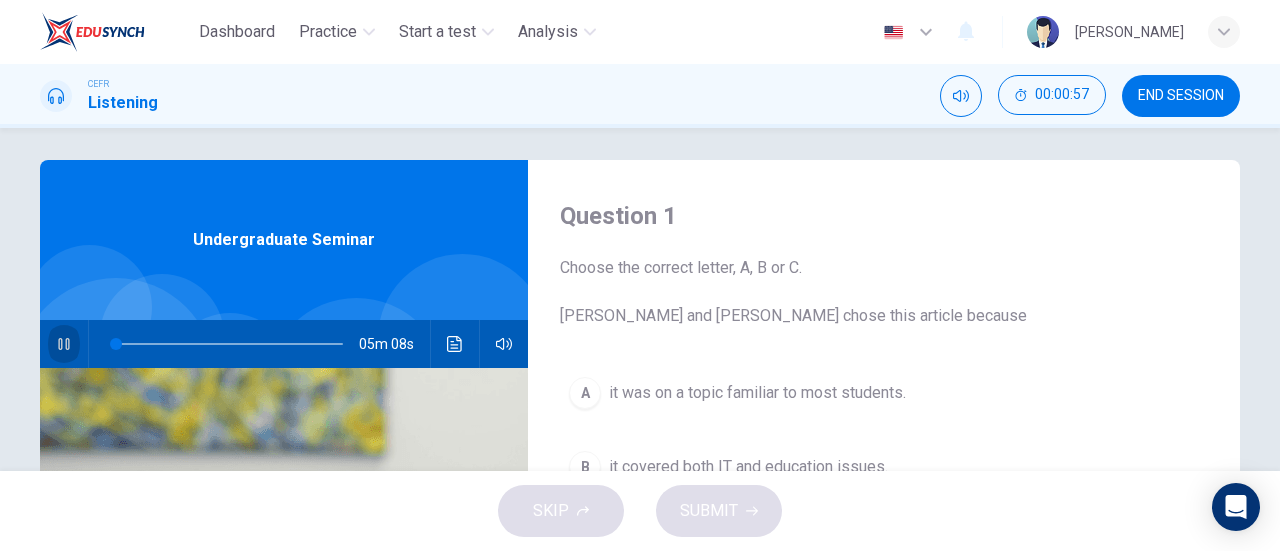 click 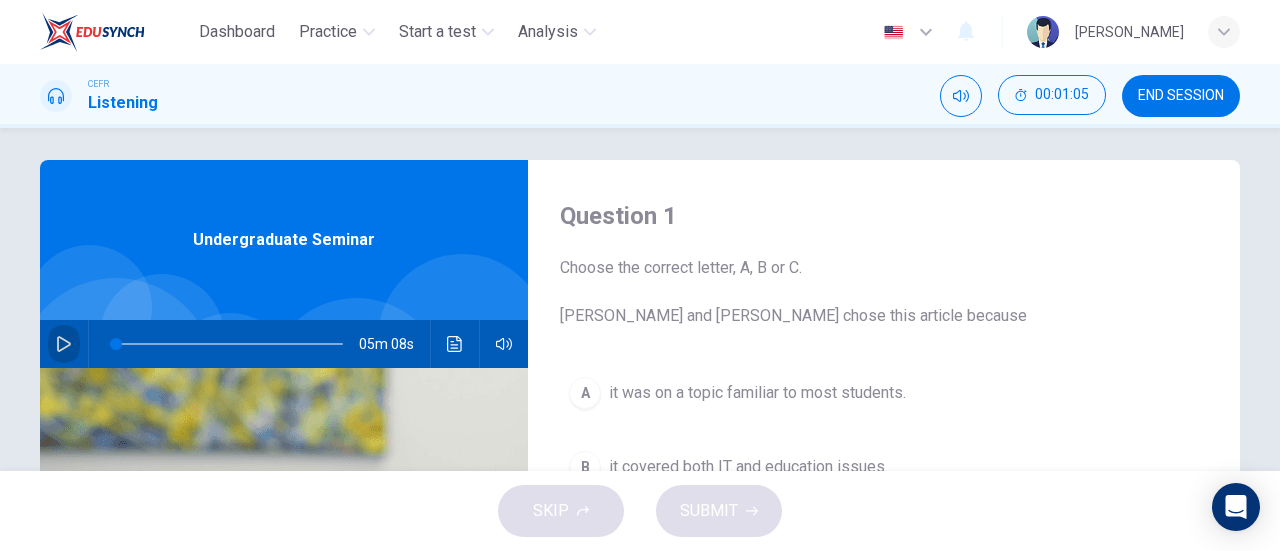 click 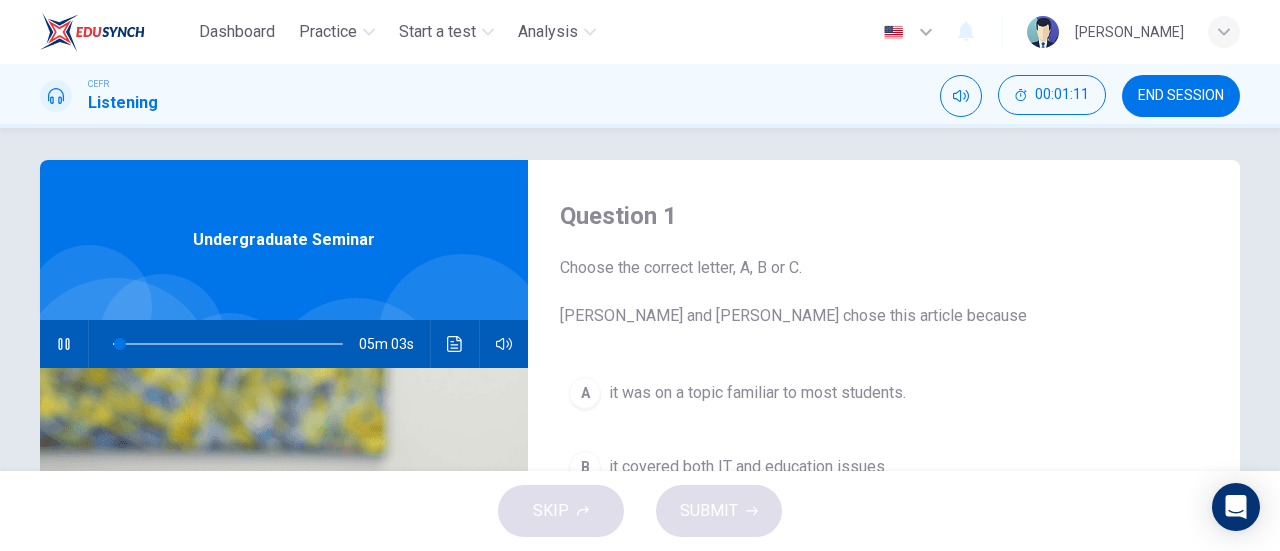 type on "3" 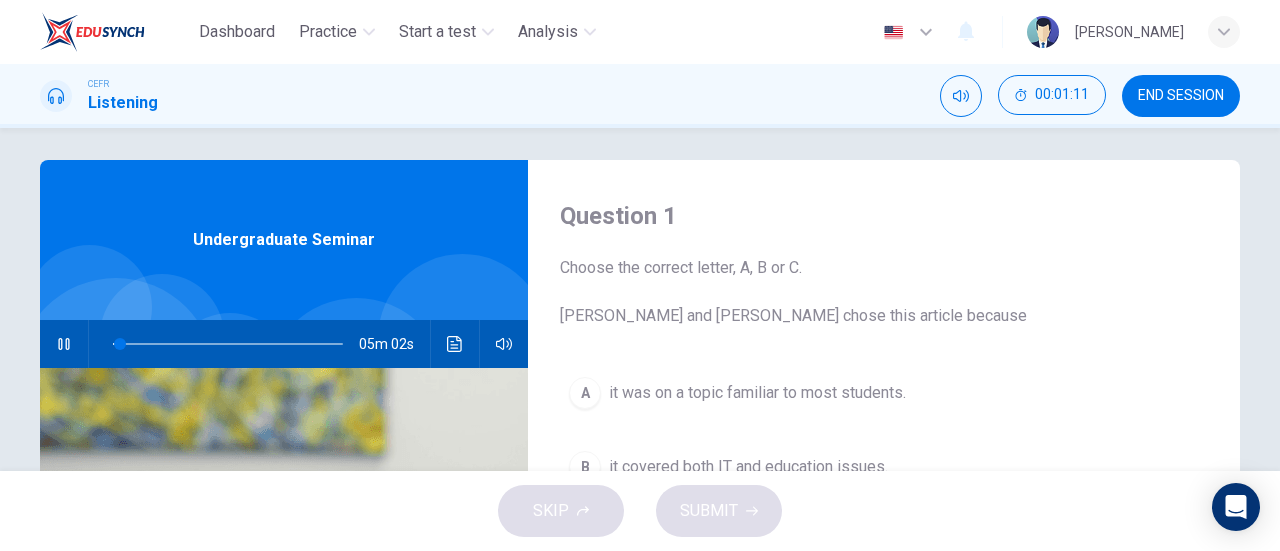 type 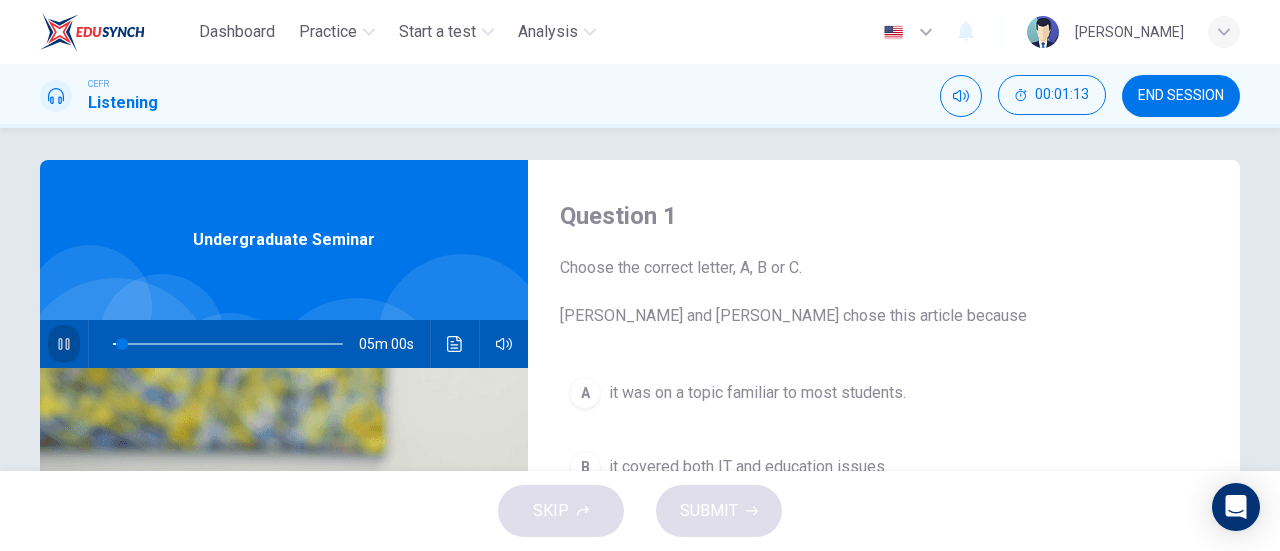 click 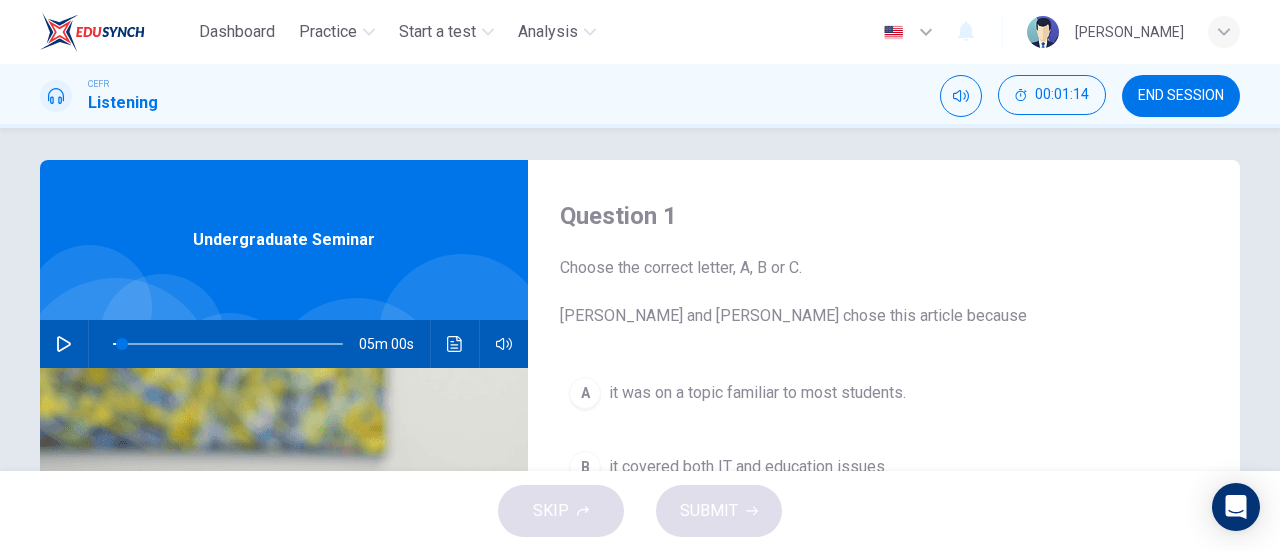 type on "4" 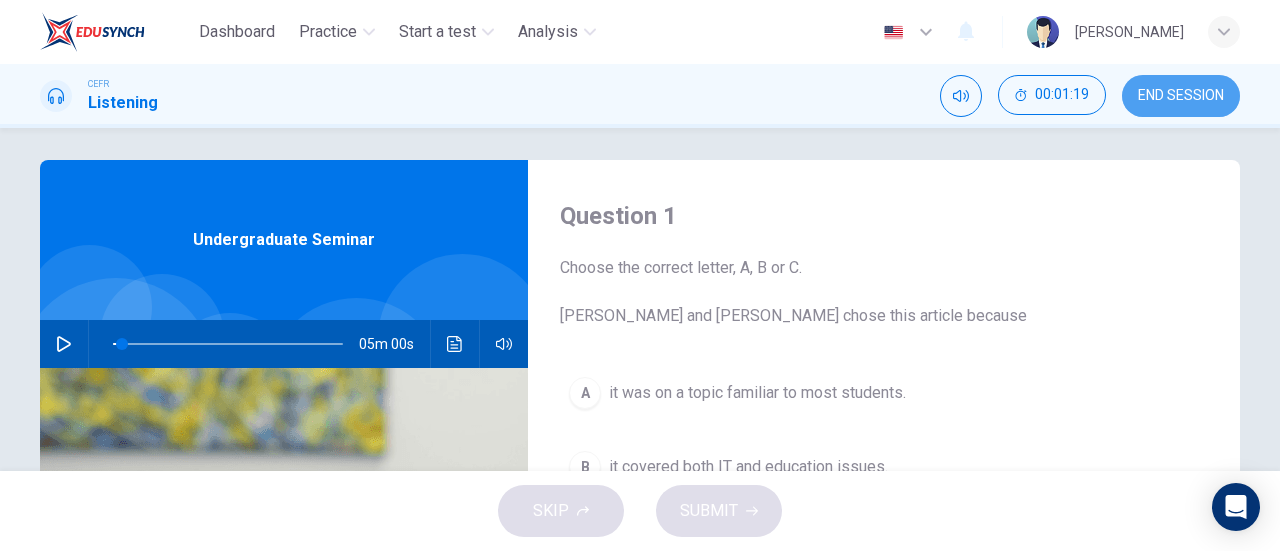 click on "END SESSION" at bounding box center (1181, 96) 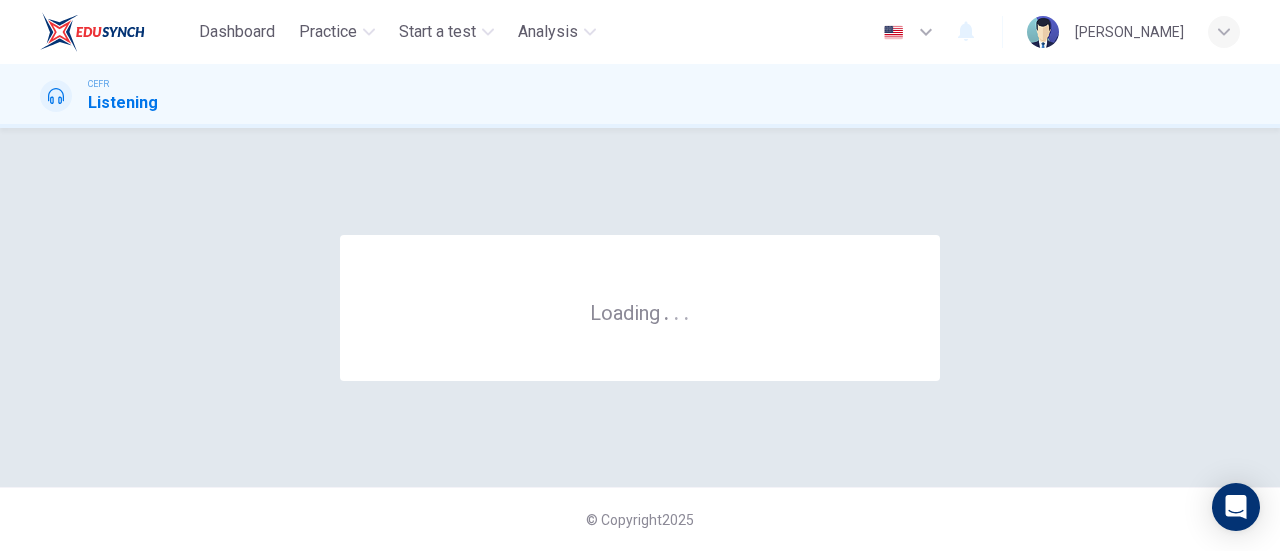 scroll, scrollTop: 0, scrollLeft: 0, axis: both 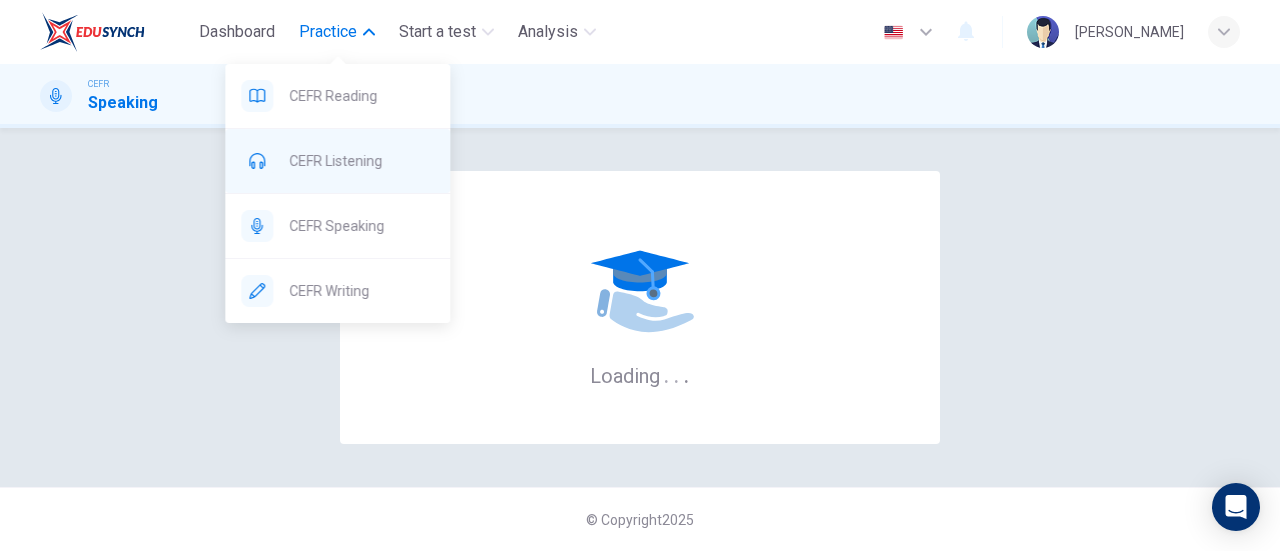 click on "CEFR Listening" at bounding box center (361, 161) 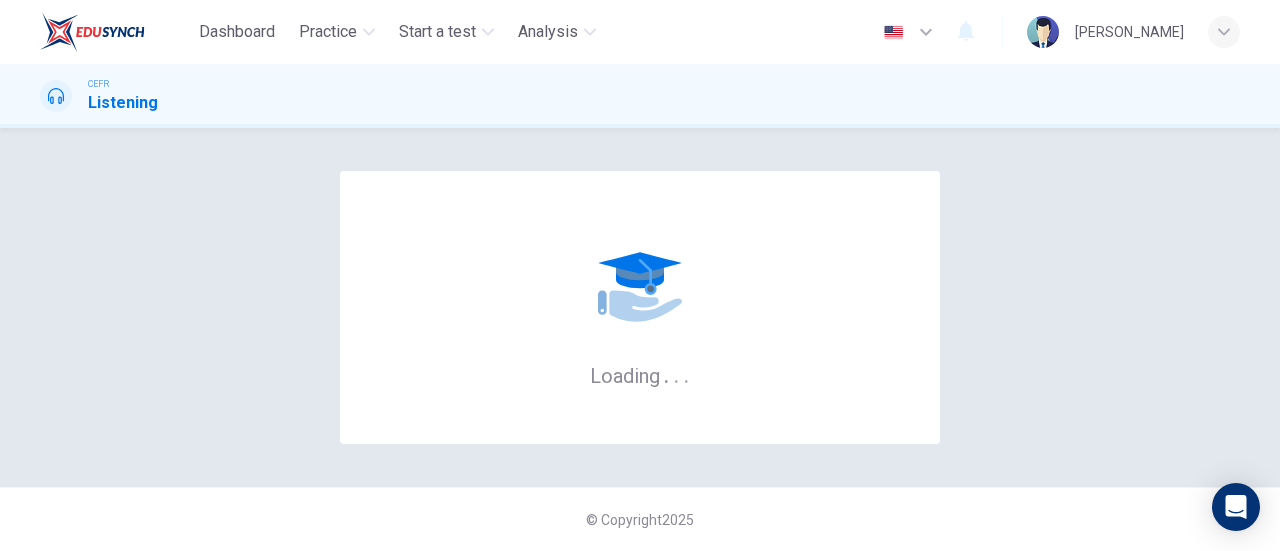 scroll, scrollTop: 0, scrollLeft: 0, axis: both 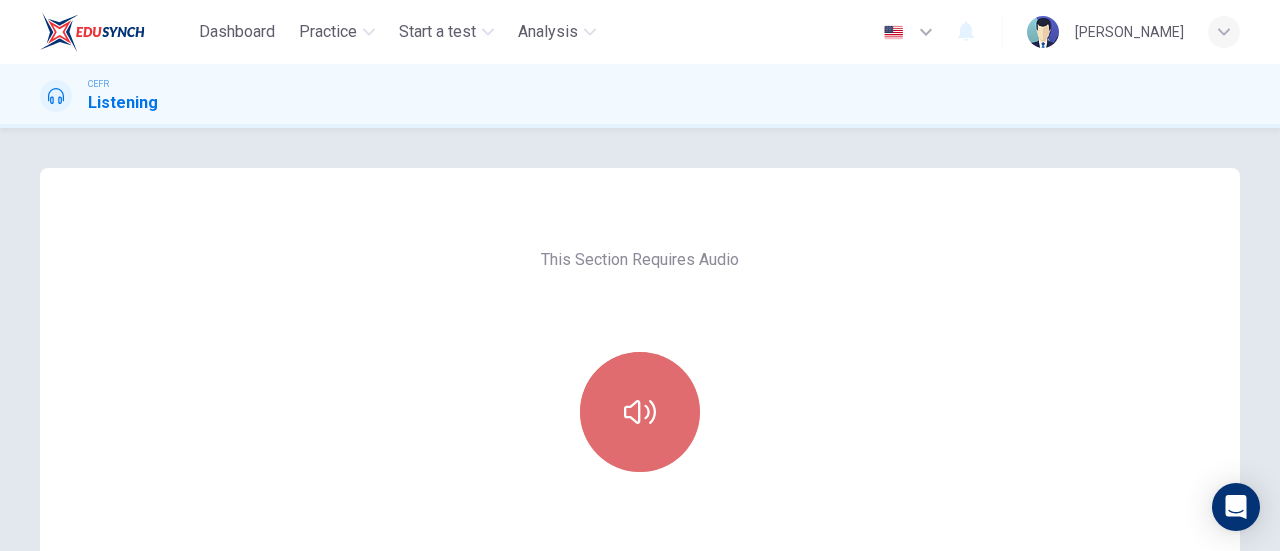 click at bounding box center [640, 412] 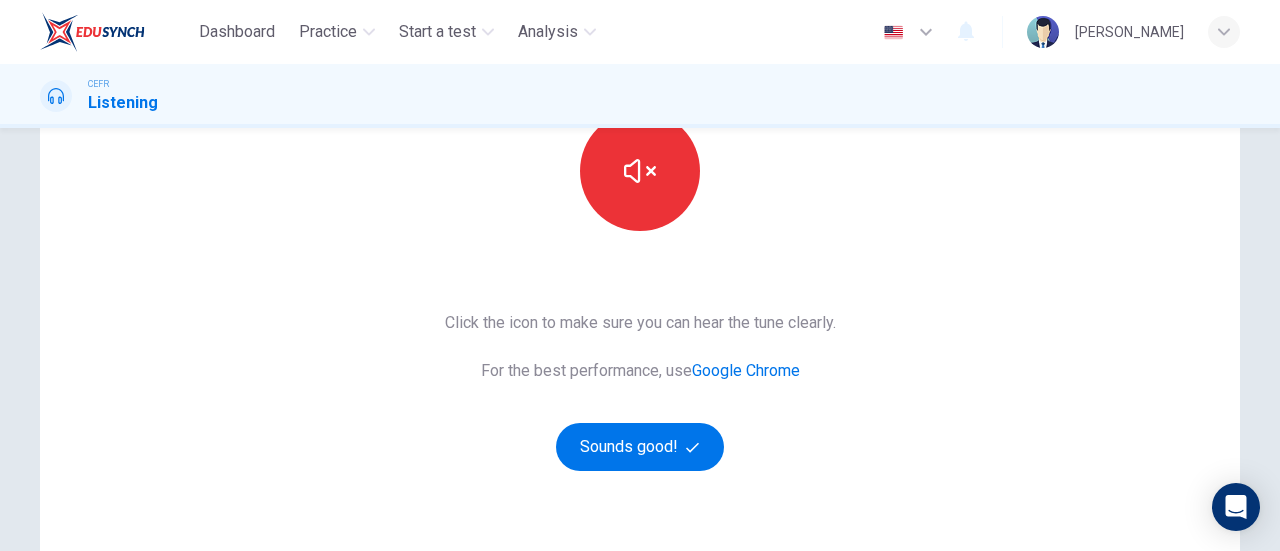 scroll, scrollTop: 243, scrollLeft: 0, axis: vertical 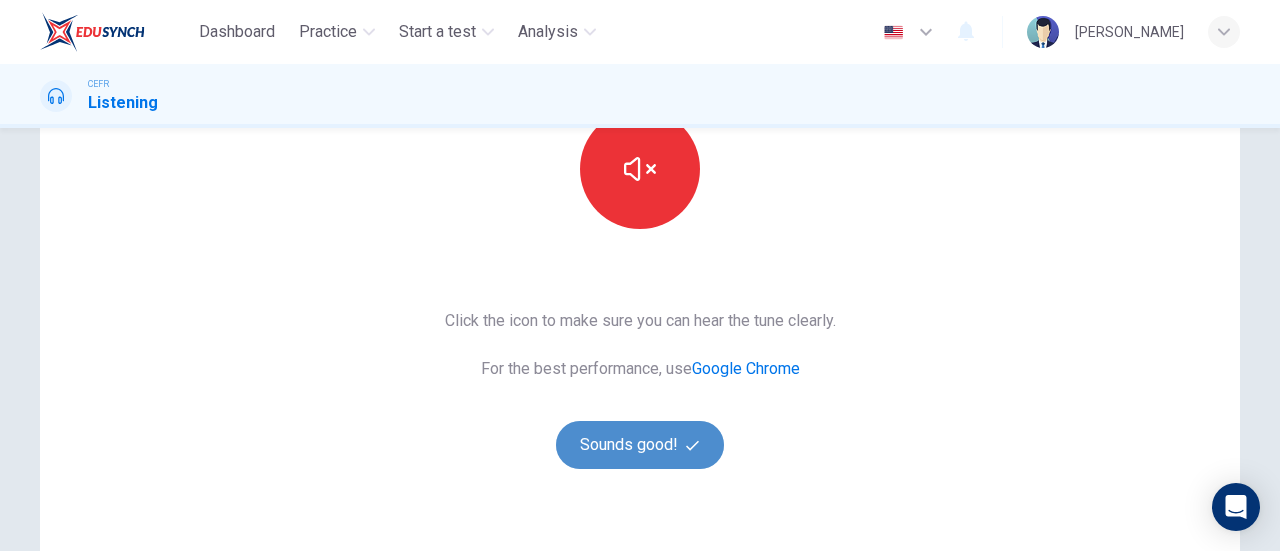click on "Sounds good!" at bounding box center [640, 445] 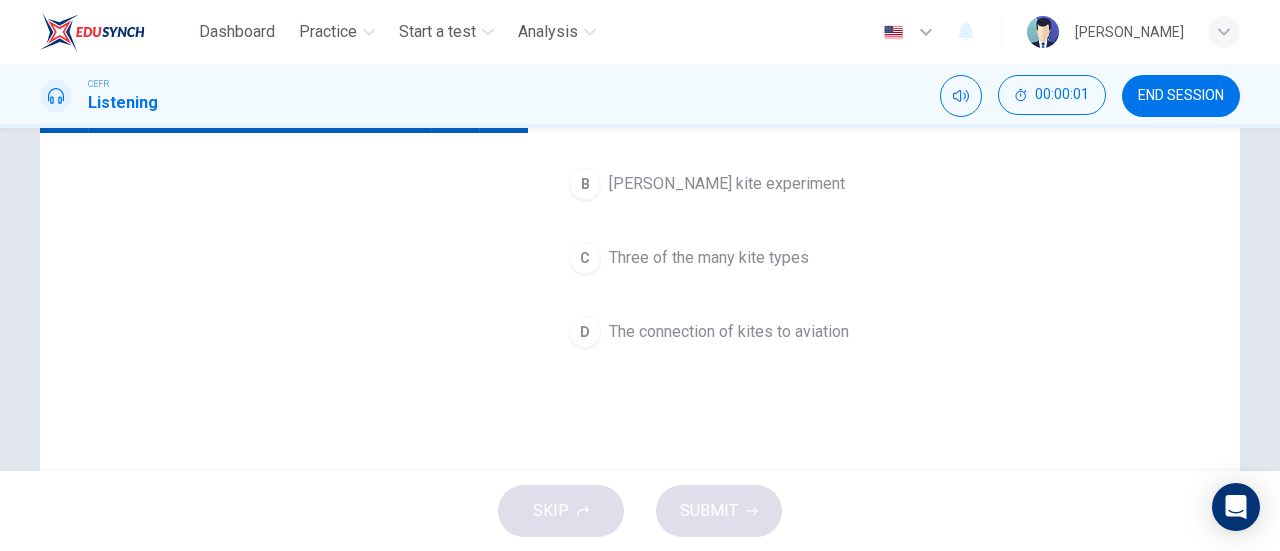 scroll, scrollTop: 0, scrollLeft: 0, axis: both 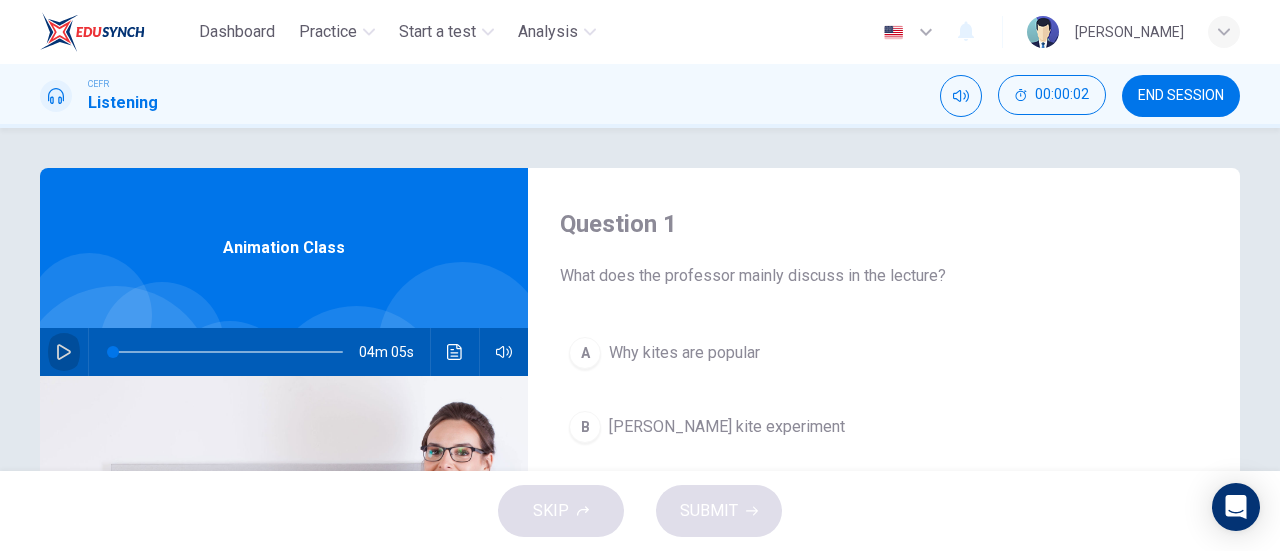 click 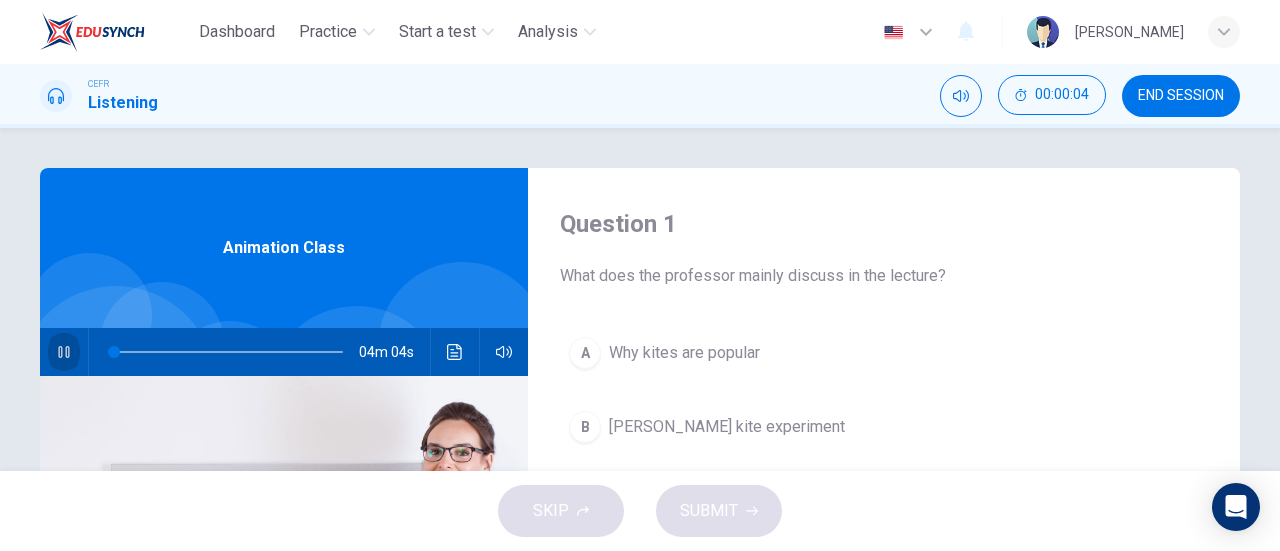 click 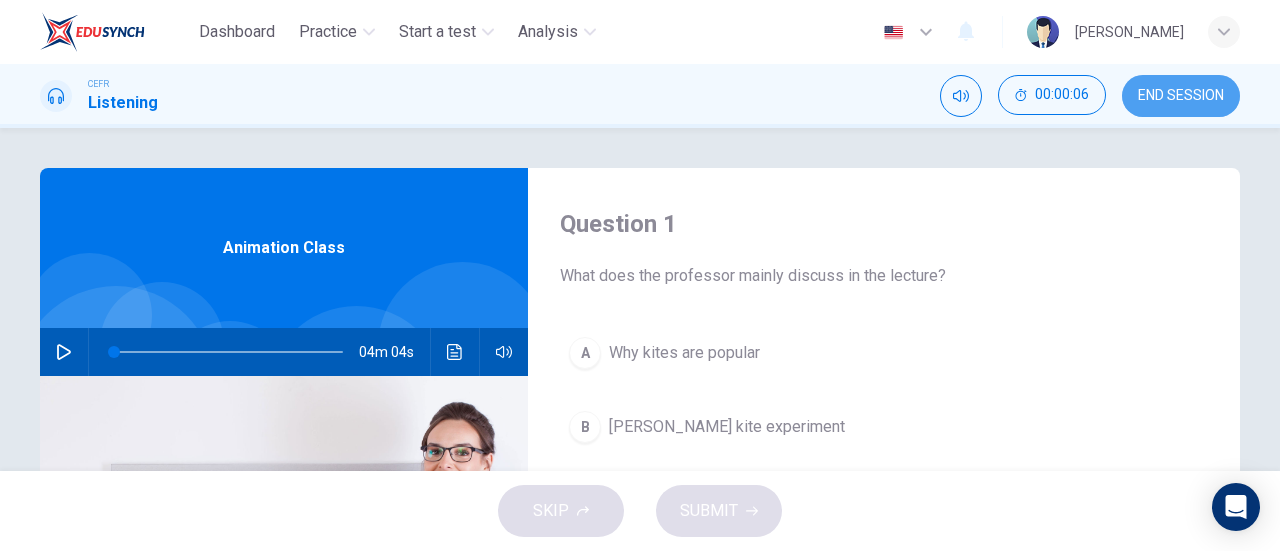 click on "END SESSION" at bounding box center (1181, 96) 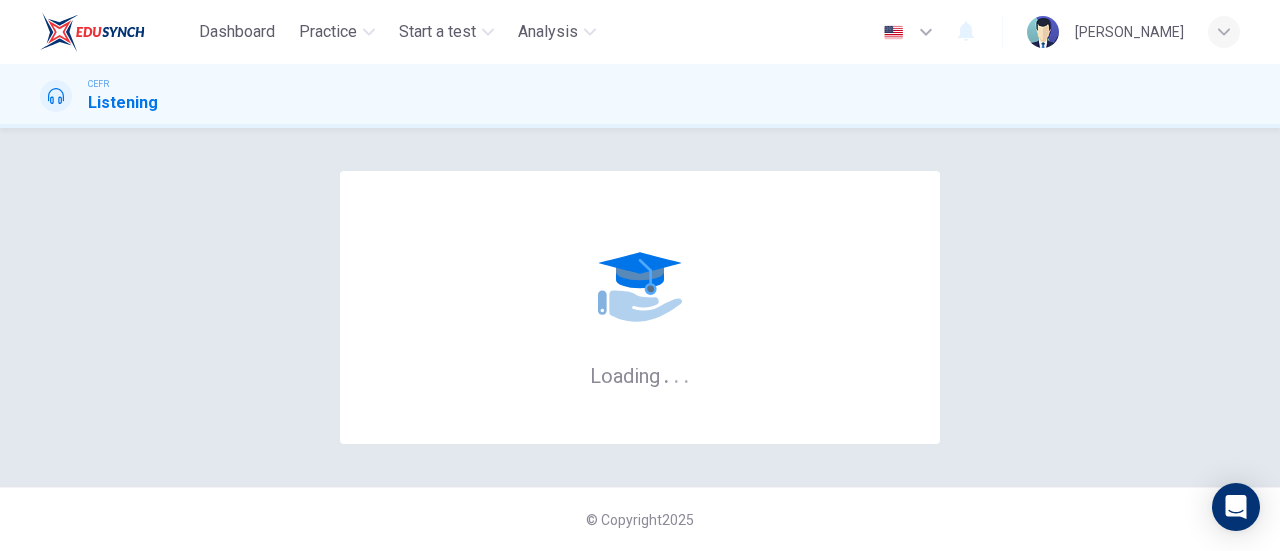 scroll, scrollTop: 0, scrollLeft: 0, axis: both 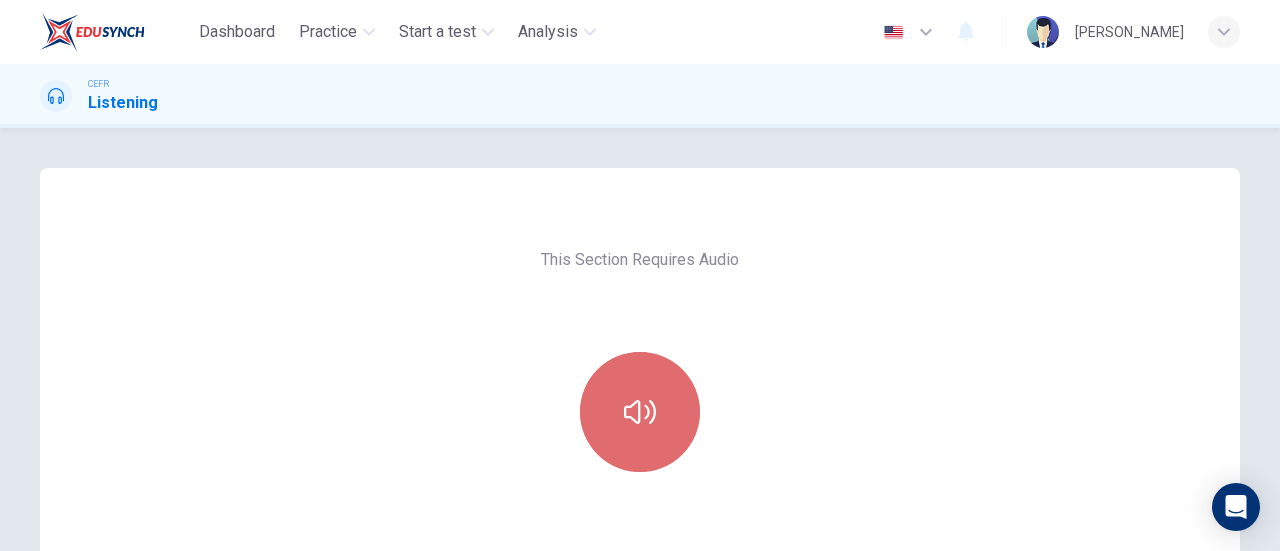 click at bounding box center [640, 412] 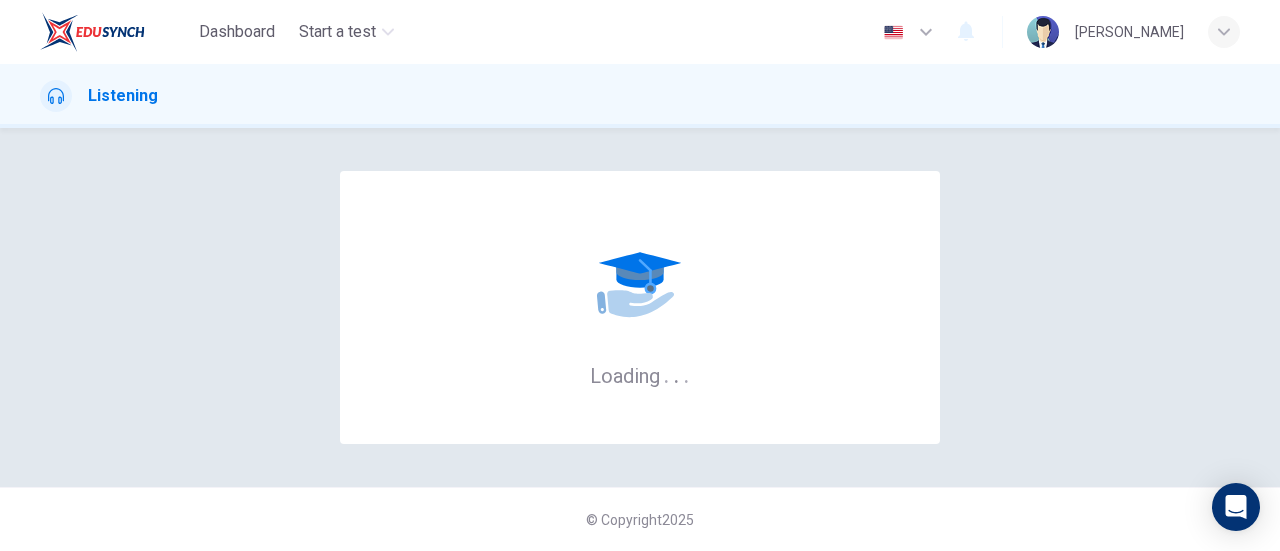 scroll, scrollTop: 0, scrollLeft: 0, axis: both 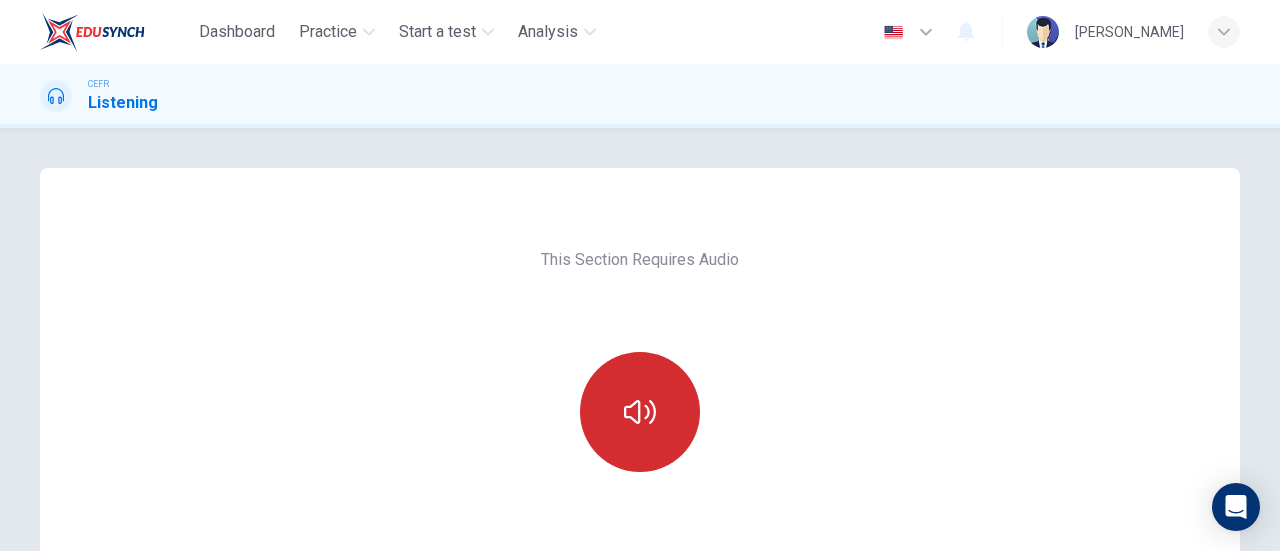 click 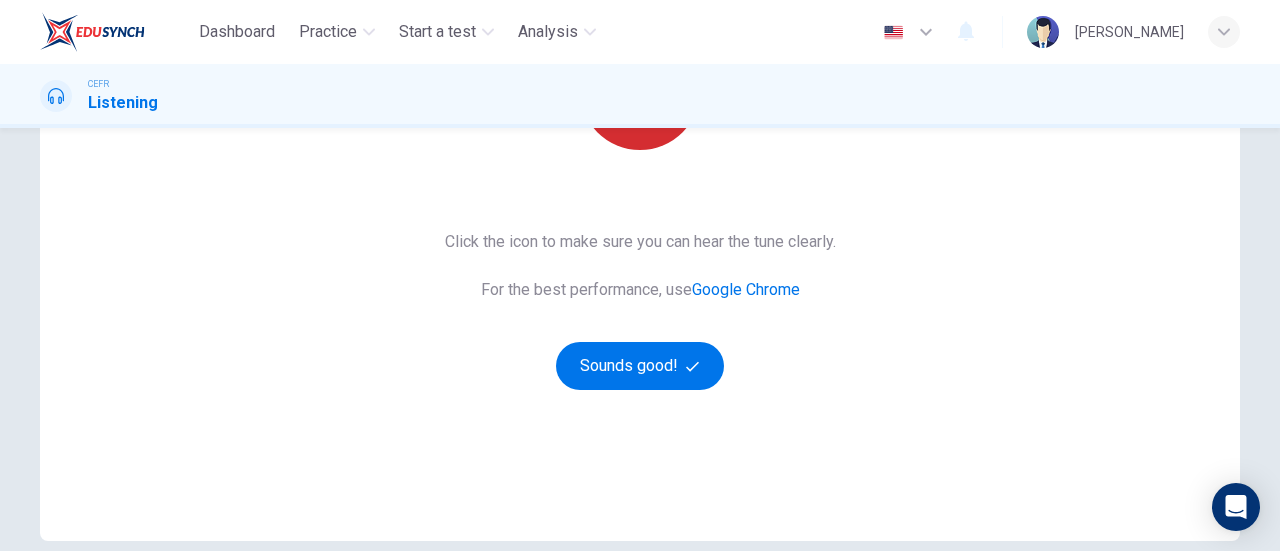 scroll, scrollTop: 416, scrollLeft: 0, axis: vertical 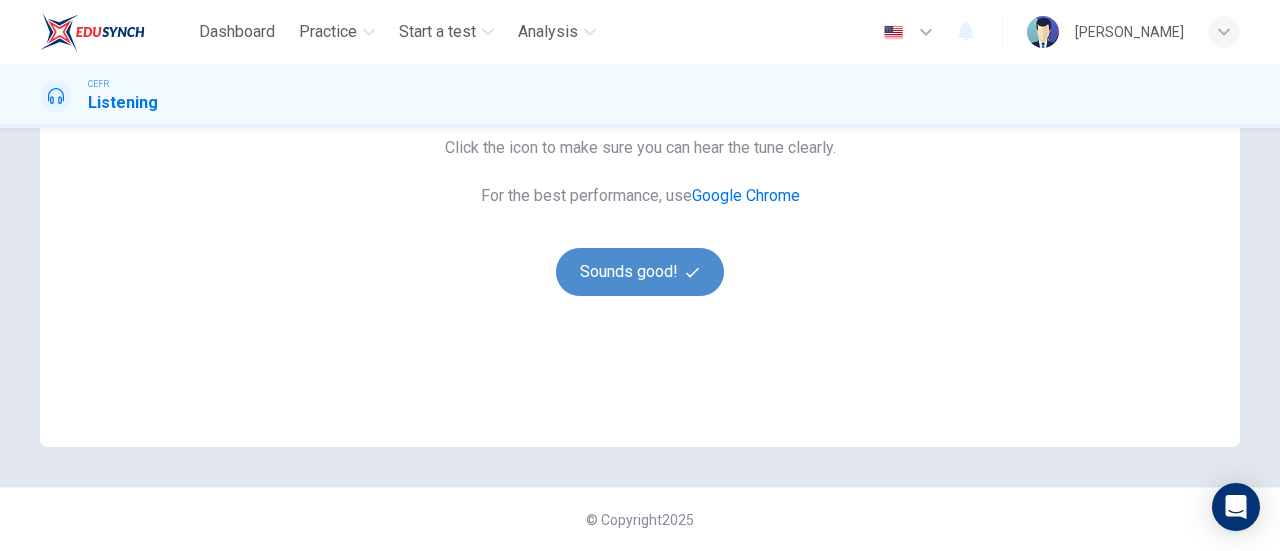 click on "Sounds good!" at bounding box center [640, 272] 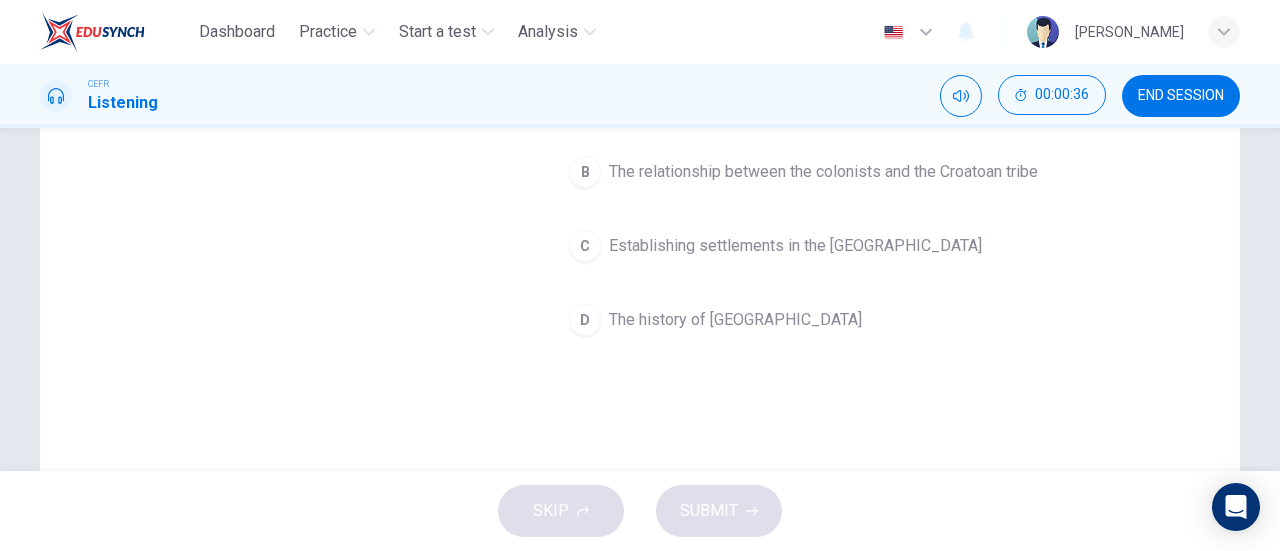 scroll, scrollTop: 254, scrollLeft: 0, axis: vertical 